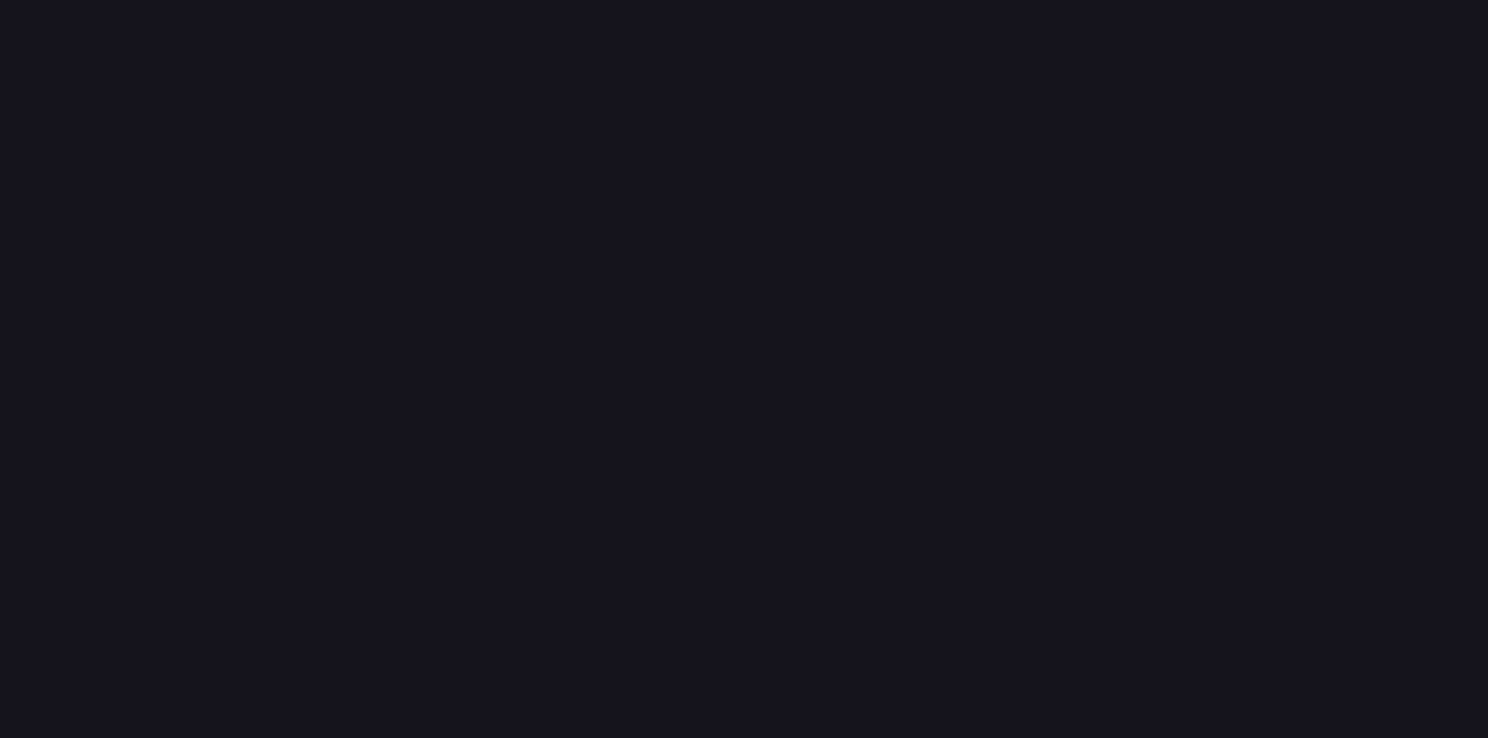 scroll, scrollTop: 0, scrollLeft: 0, axis: both 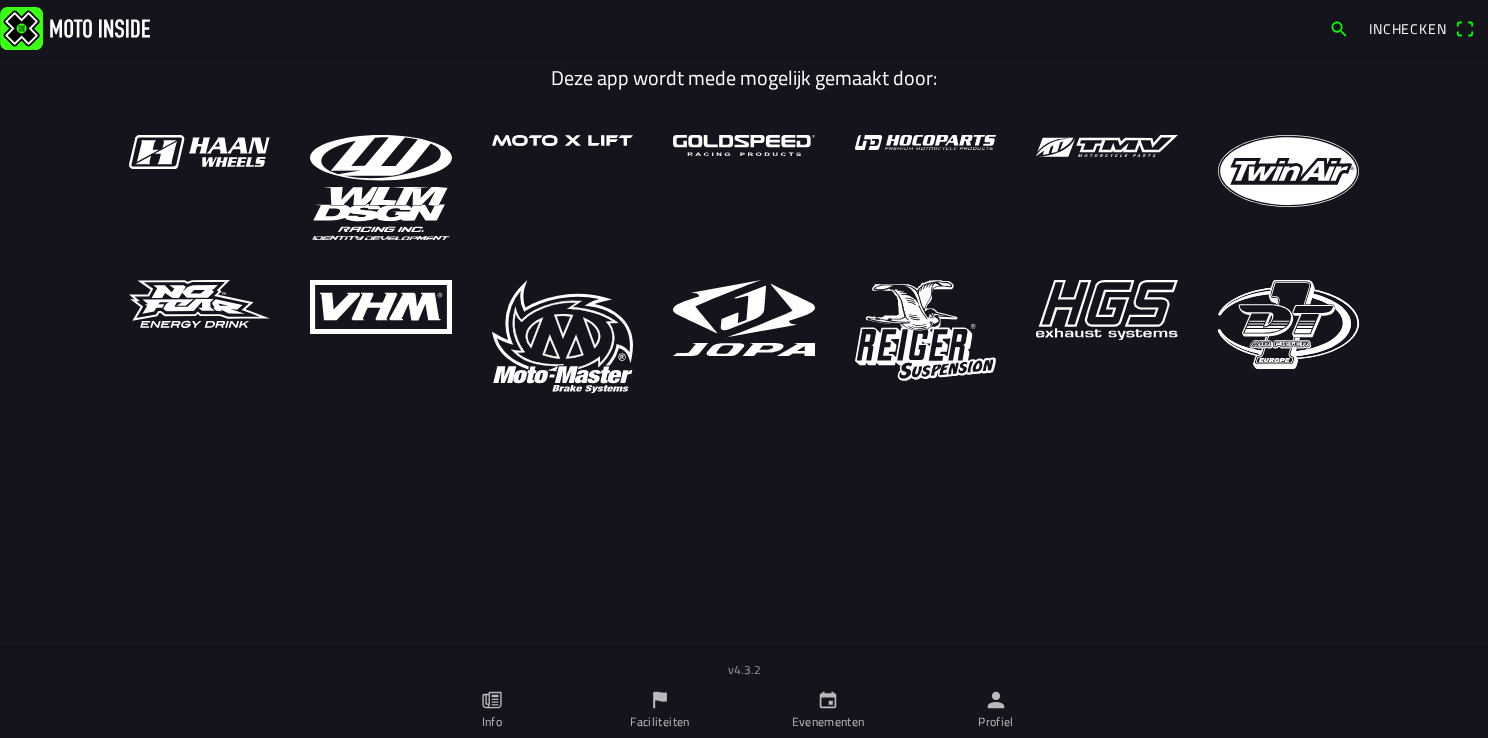 click on "Profiel" at bounding box center (996, 710) 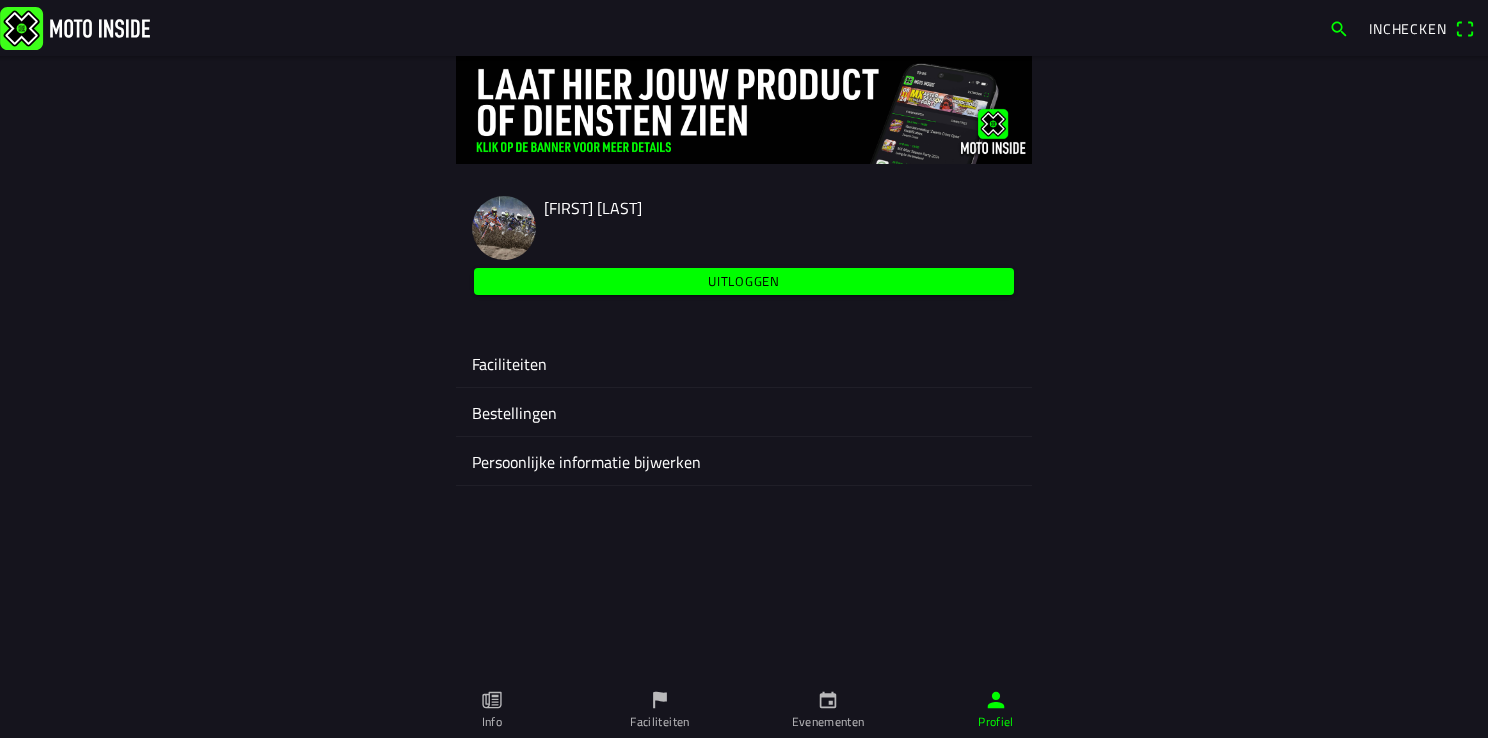 click on "Faciliteiten" 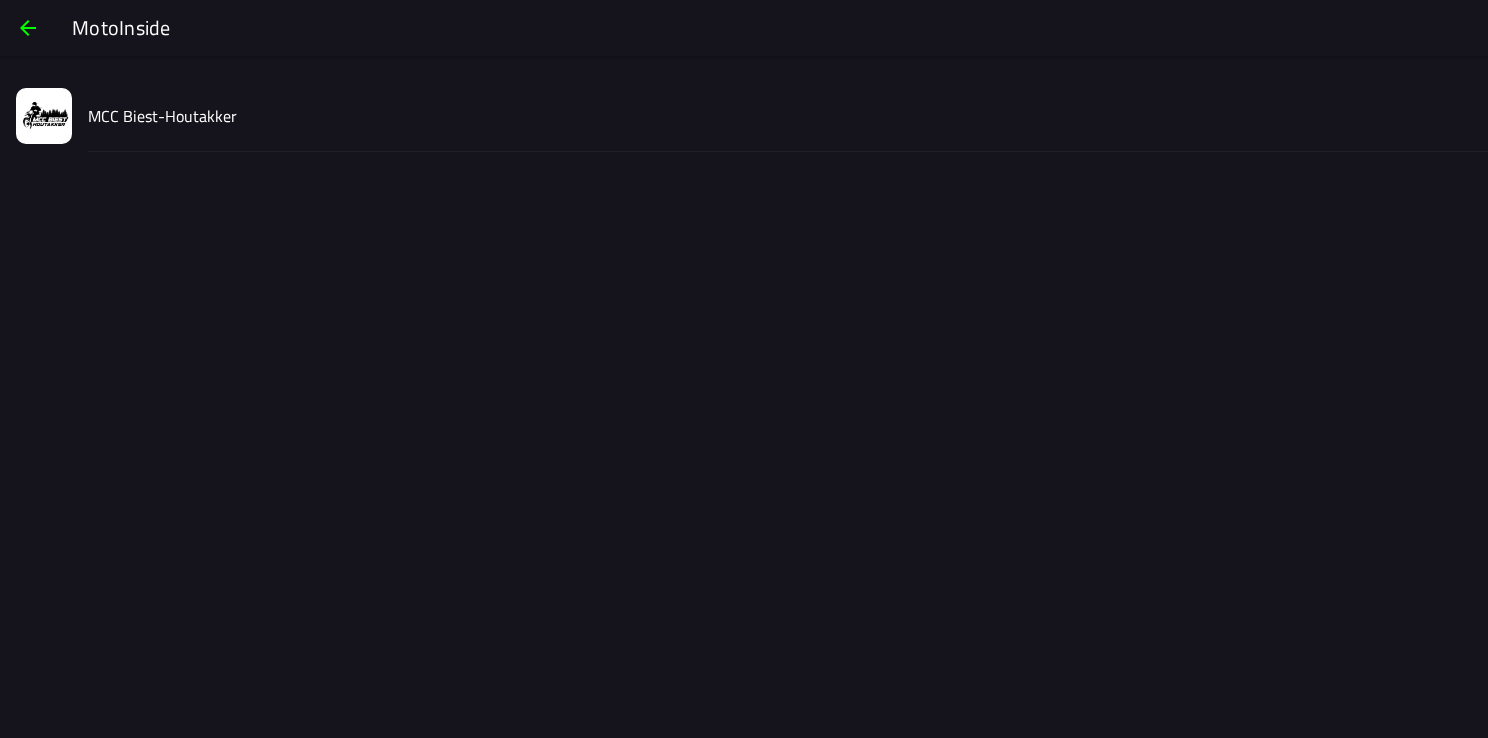 click on "MCC Biest-Houtakker" 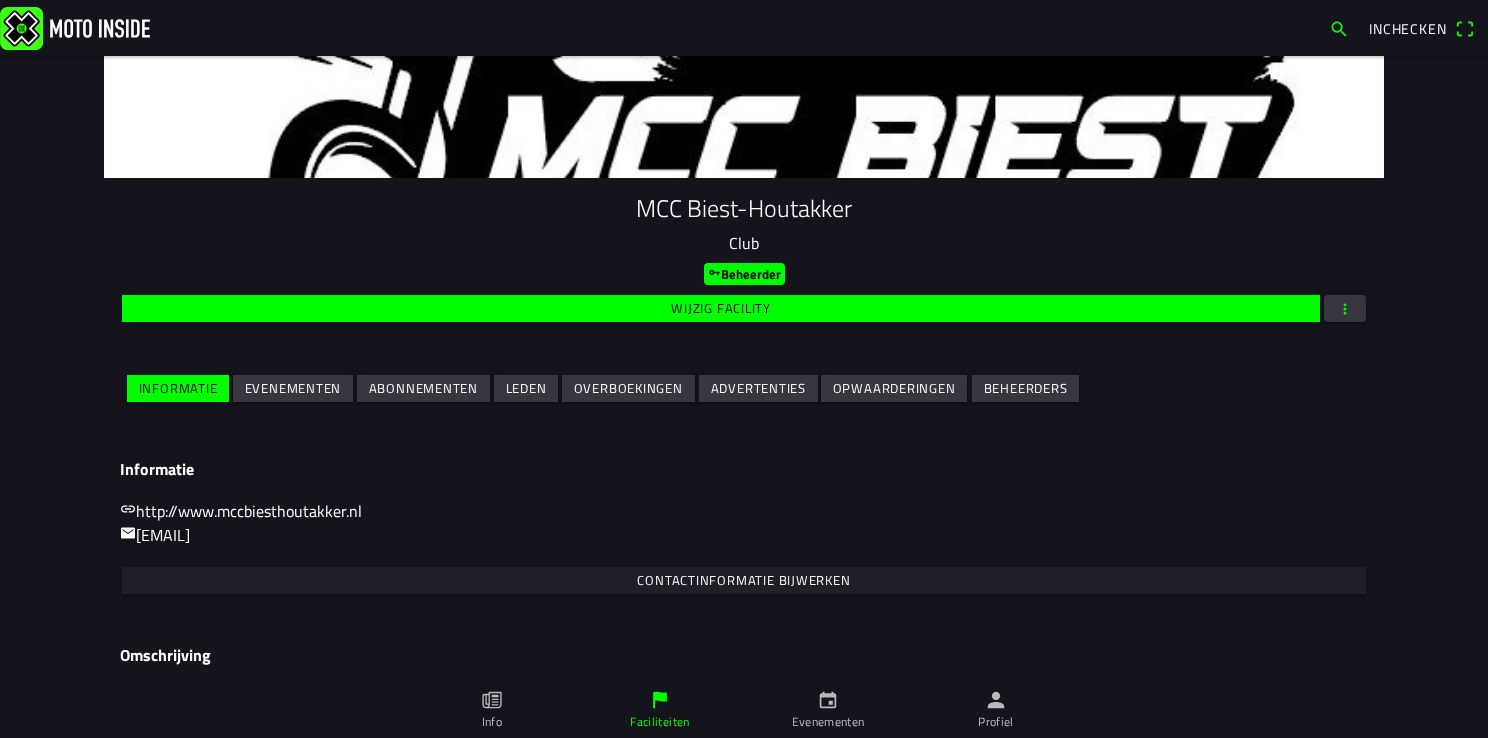 scroll, scrollTop: 210, scrollLeft: 0, axis: vertical 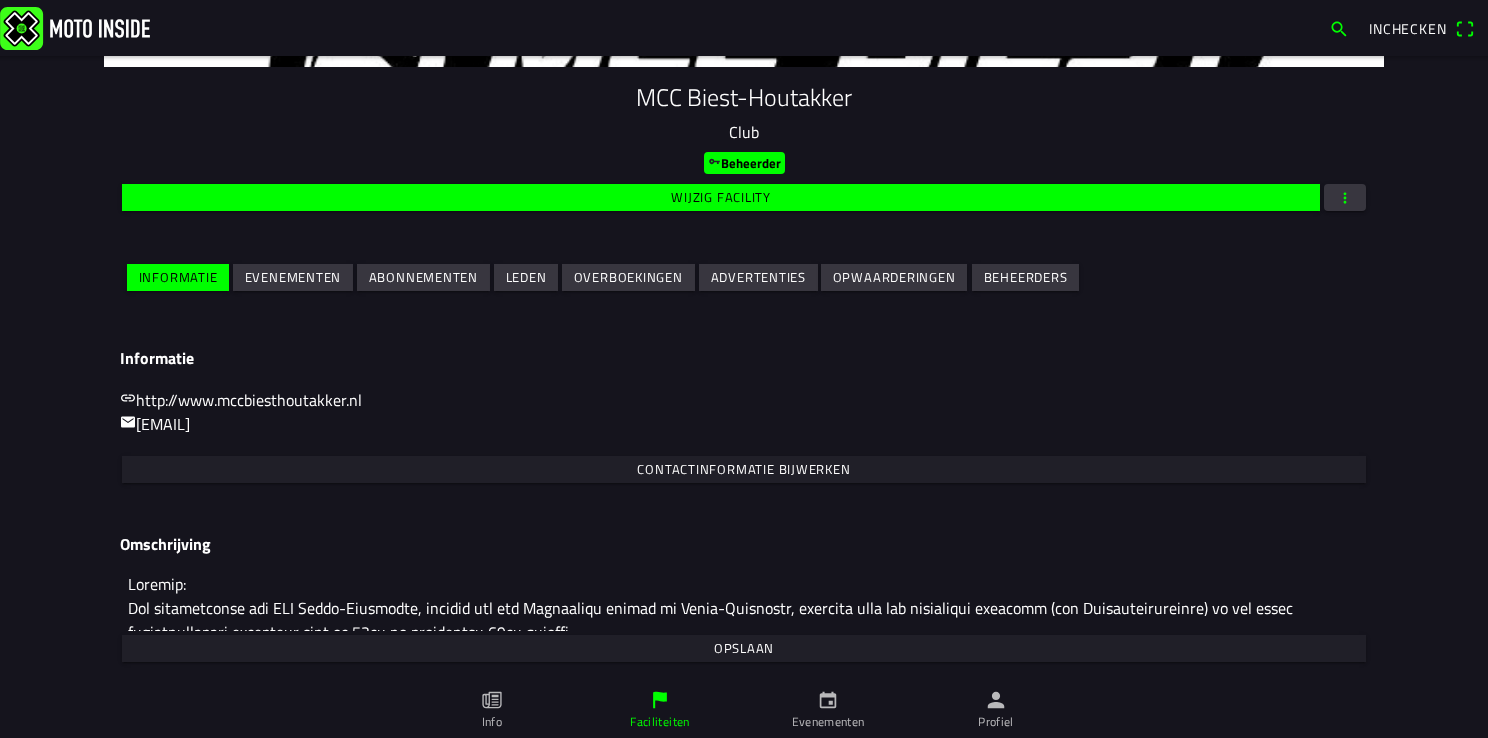click on "Evenementen" at bounding box center (0, 0) 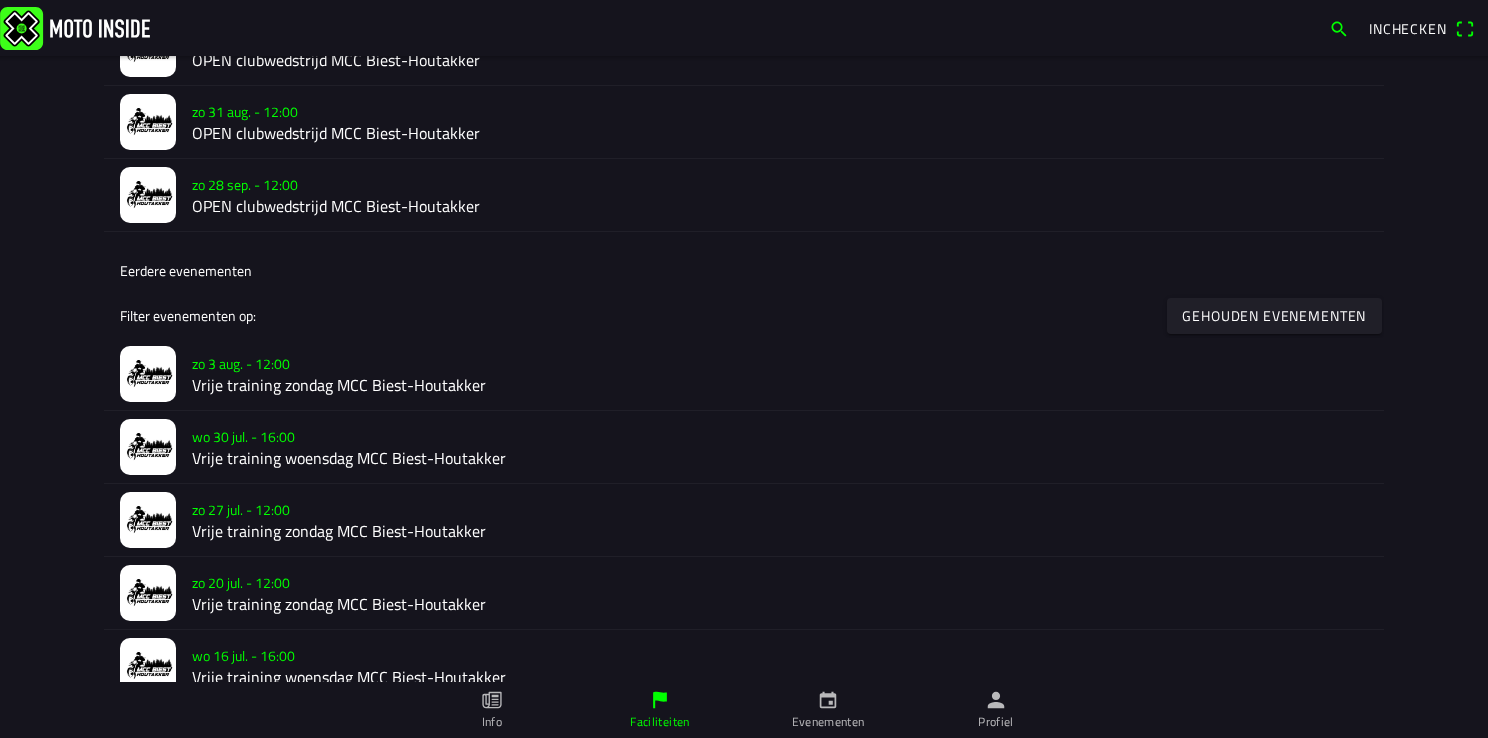 scroll, scrollTop: 700, scrollLeft: 0, axis: vertical 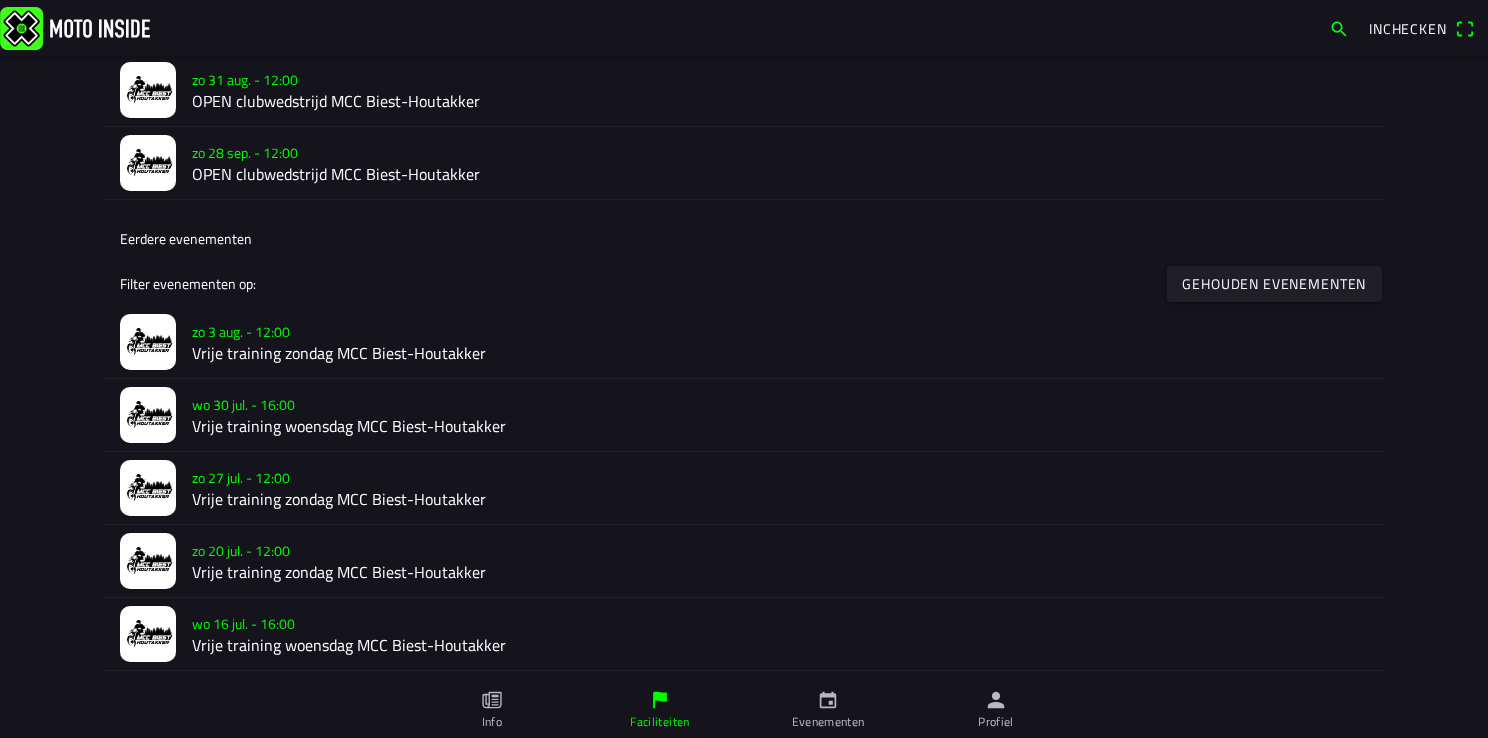 click on "Vrije training woensdag MCC Biest-Houtakker" 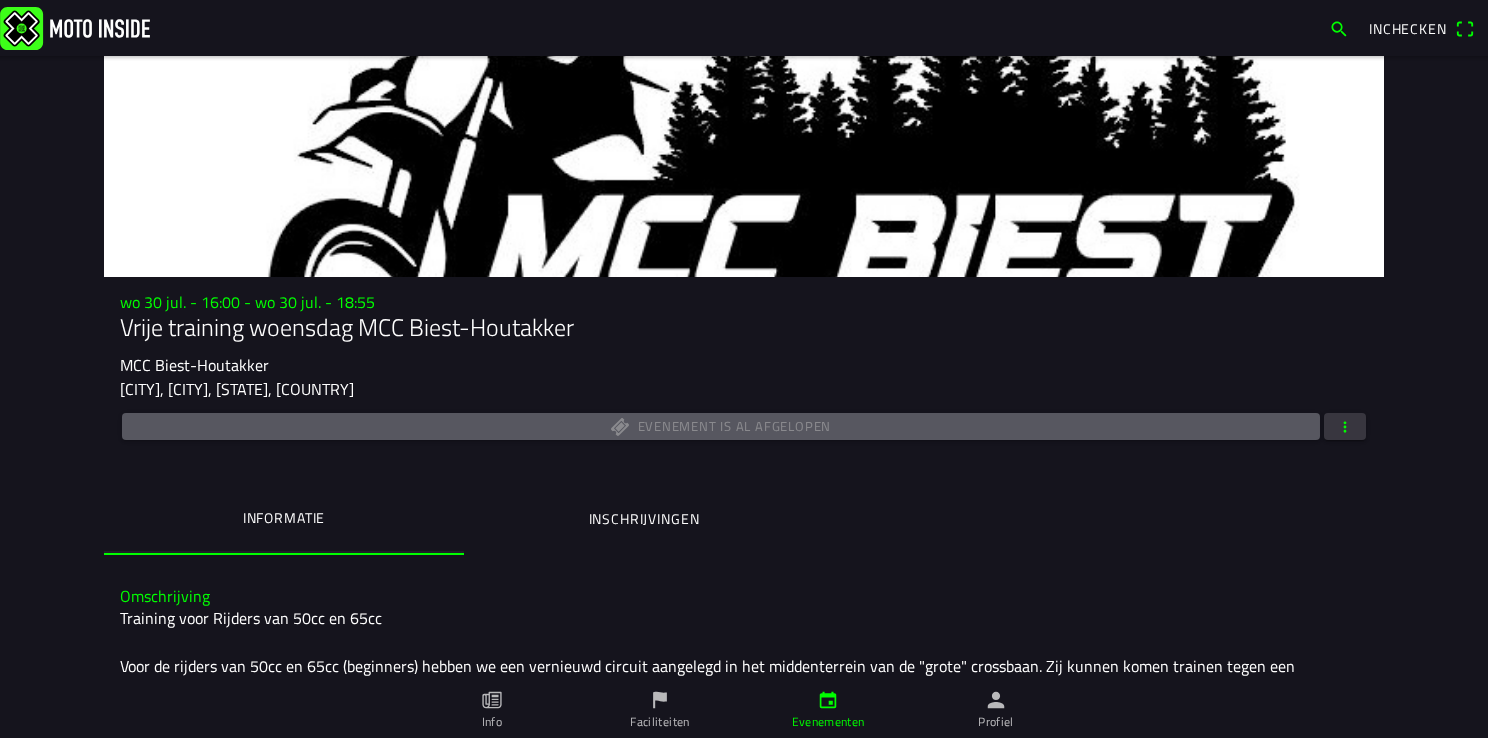 click at bounding box center [1345, 426] 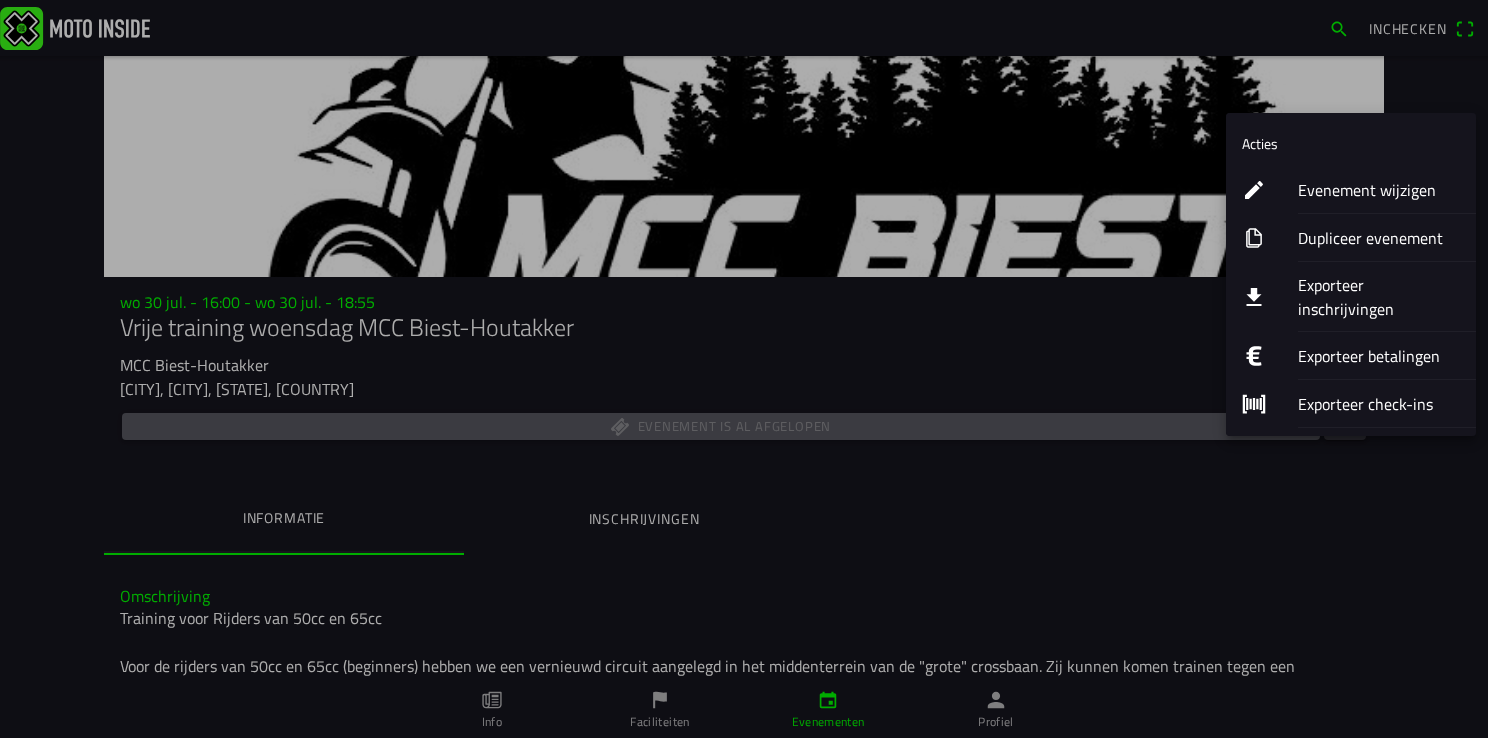 click on "Dupliceer evenement" 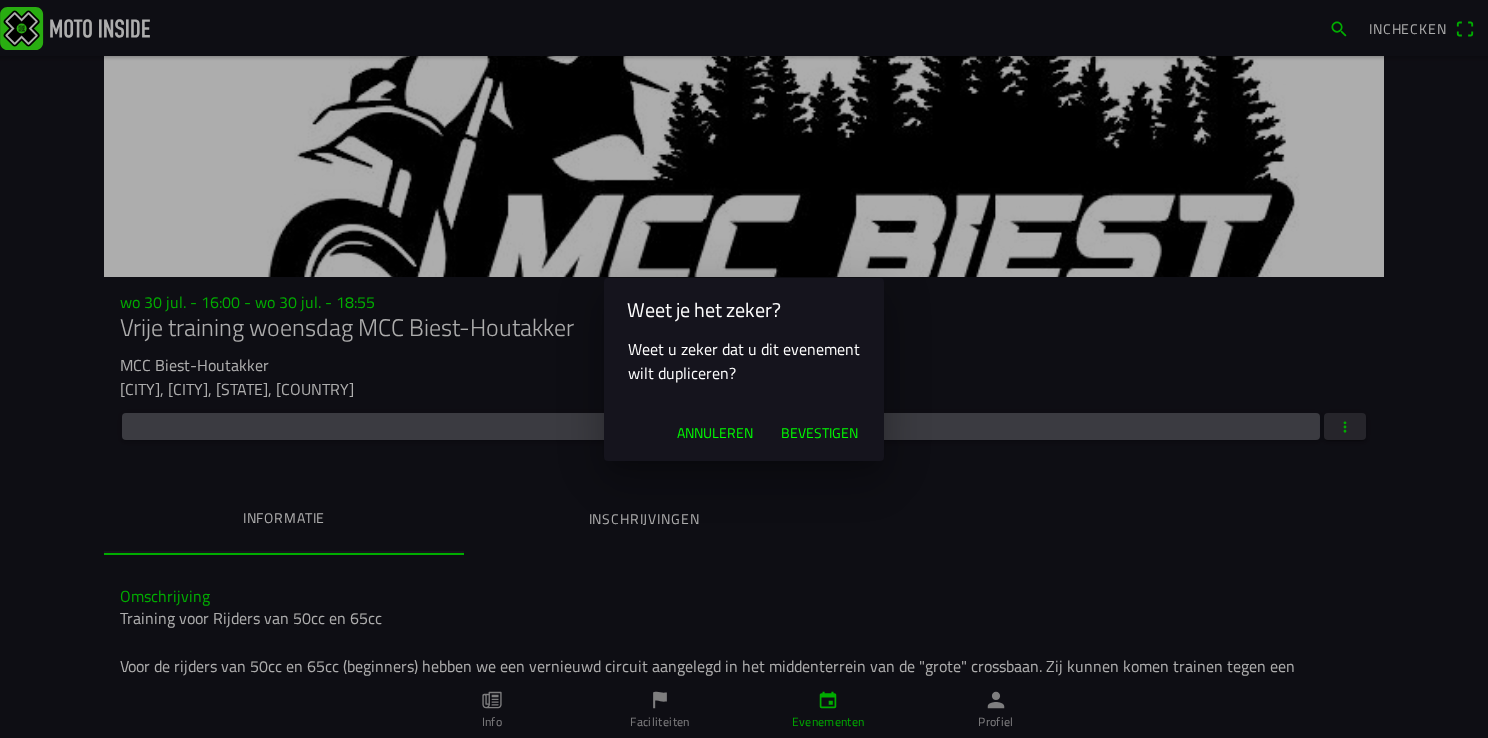 click on "Bevestigen" at bounding box center (819, 433) 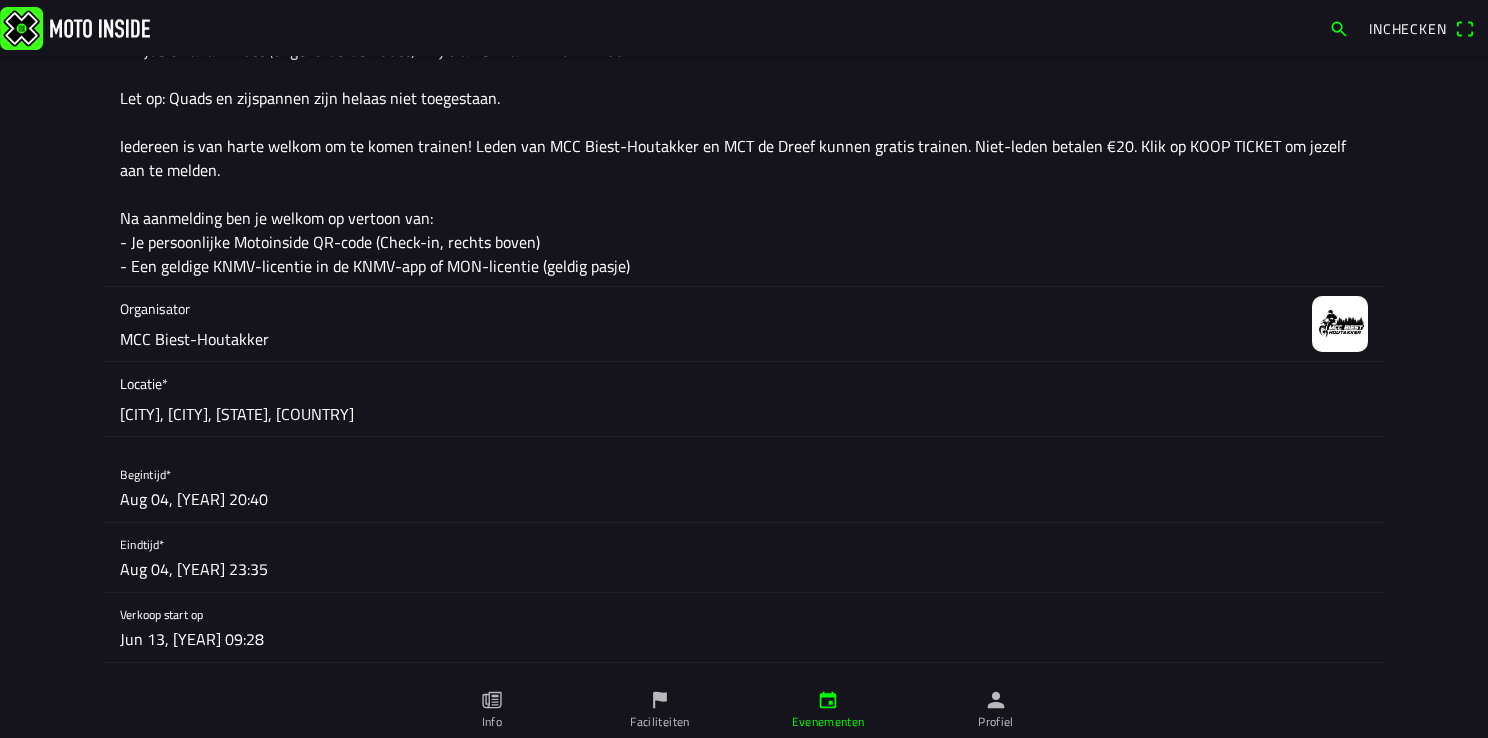 scroll, scrollTop: 600, scrollLeft: 0, axis: vertical 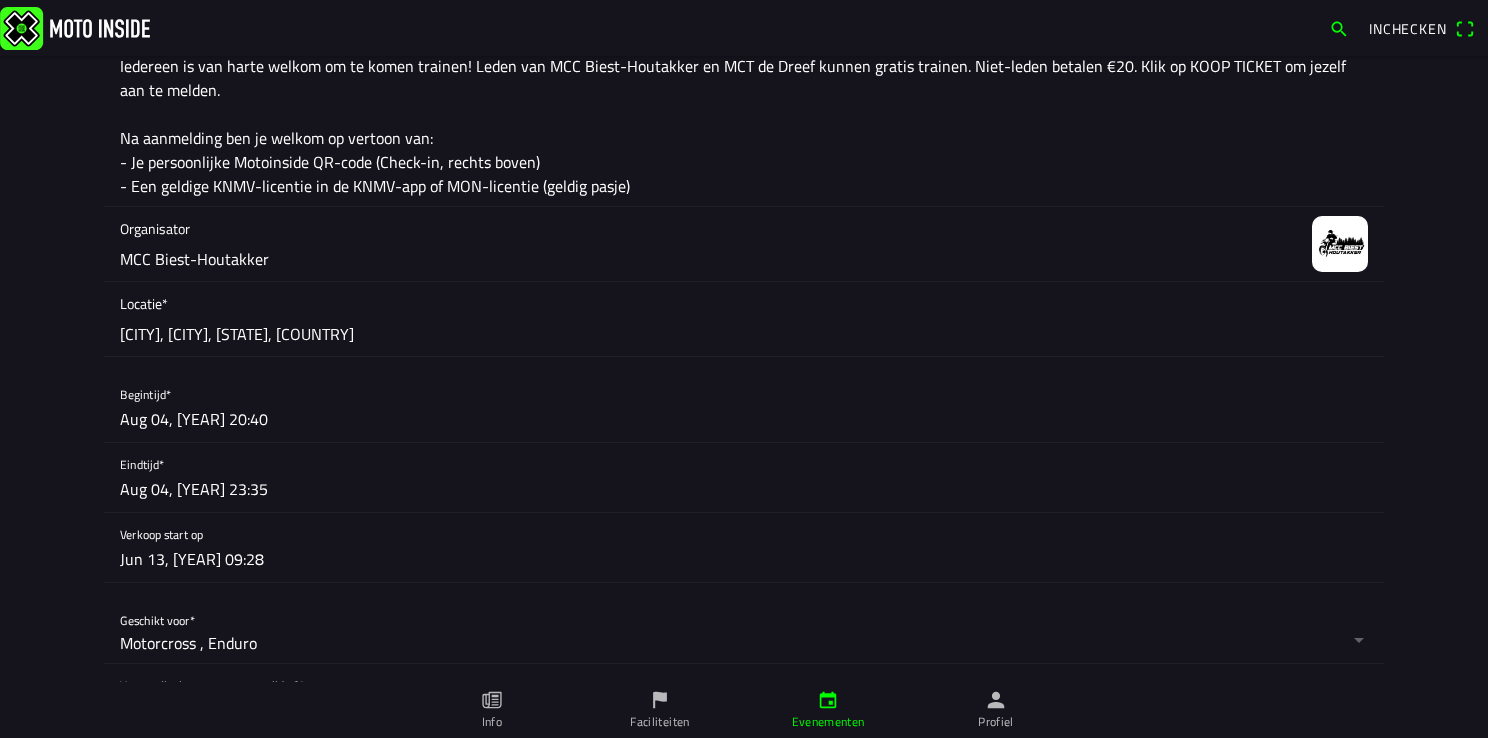click 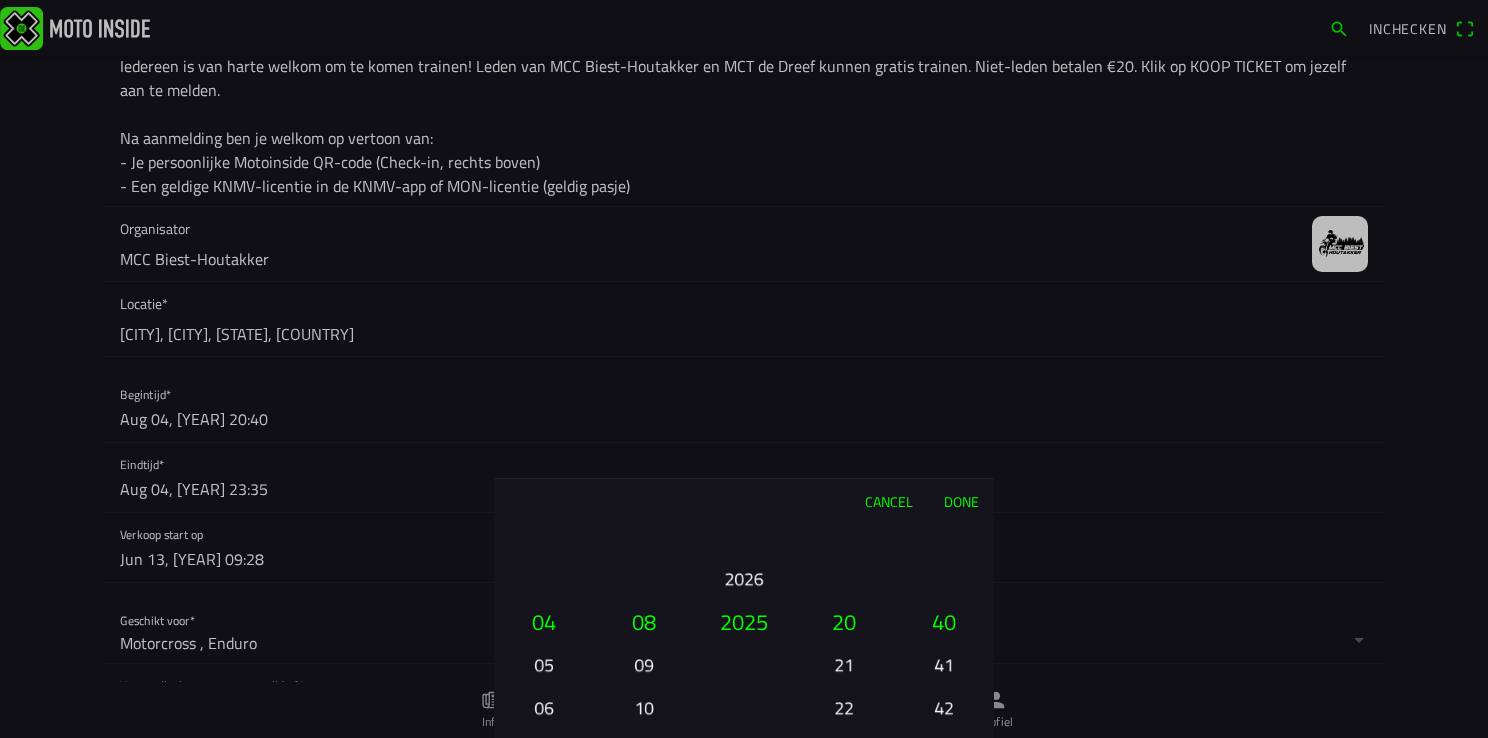 click on "06" at bounding box center [544, 707] 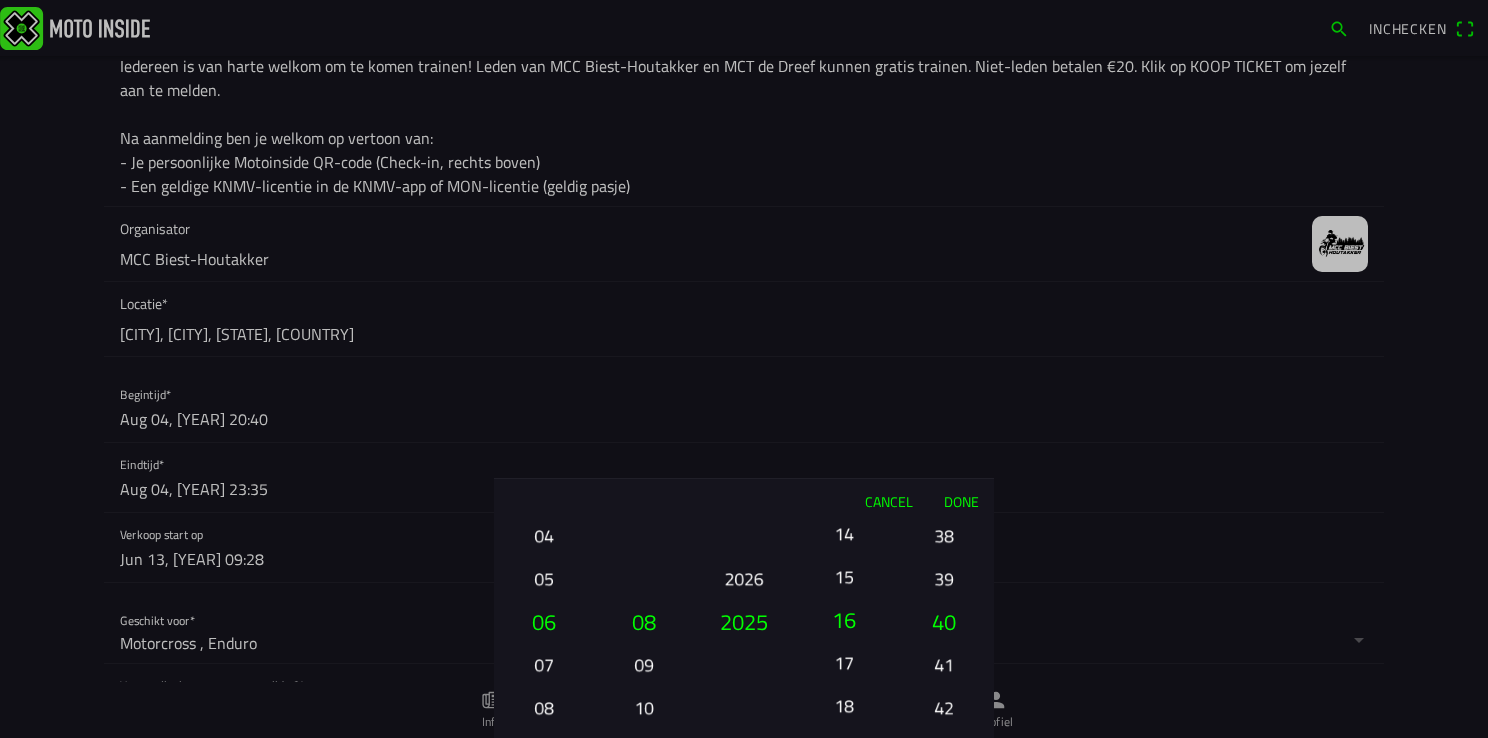 drag, startPoint x: 845, startPoint y: 528, endPoint x: 852, endPoint y: 698, distance: 170.14406 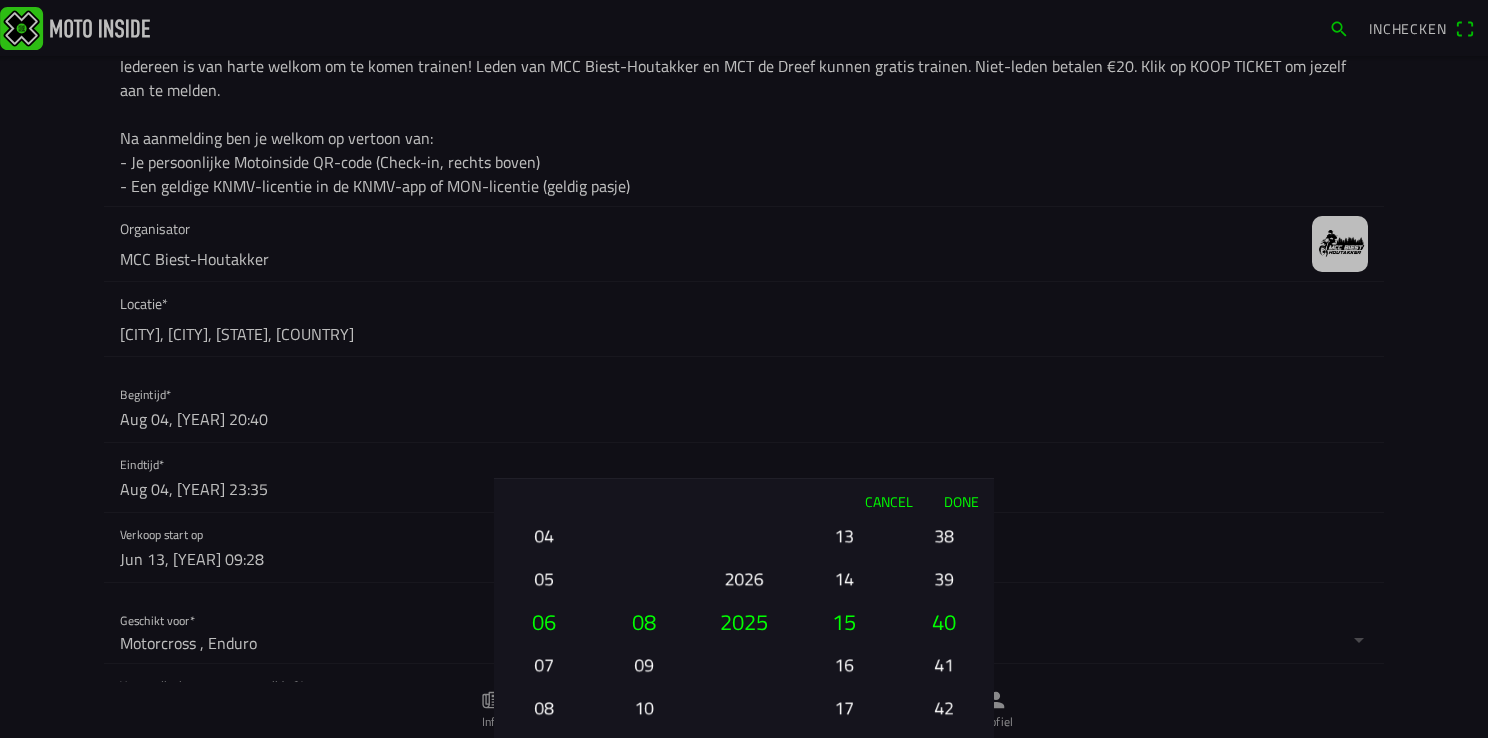 click on "16" at bounding box center [844, 664] 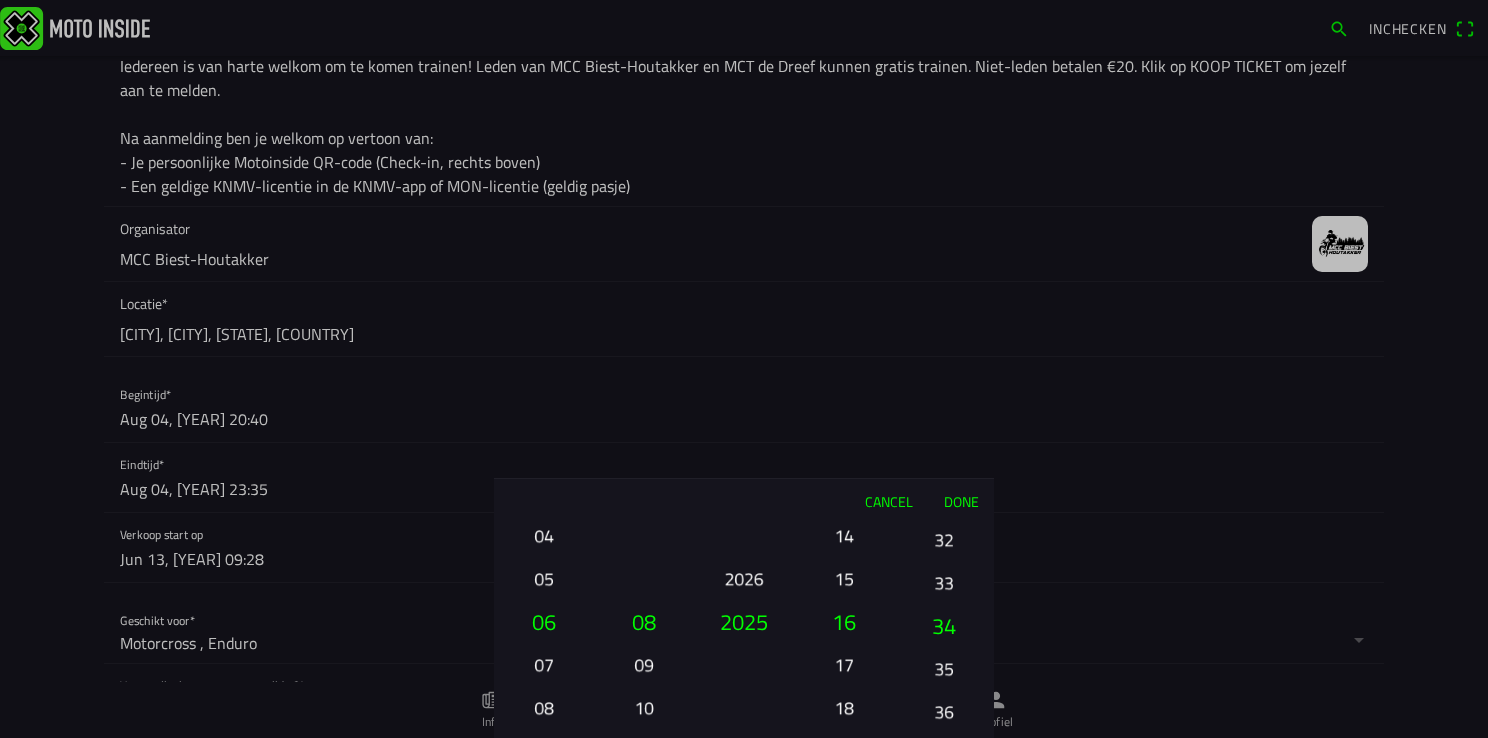 drag, startPoint x: 944, startPoint y: 527, endPoint x: 976, endPoint y: 729, distance: 204.51895 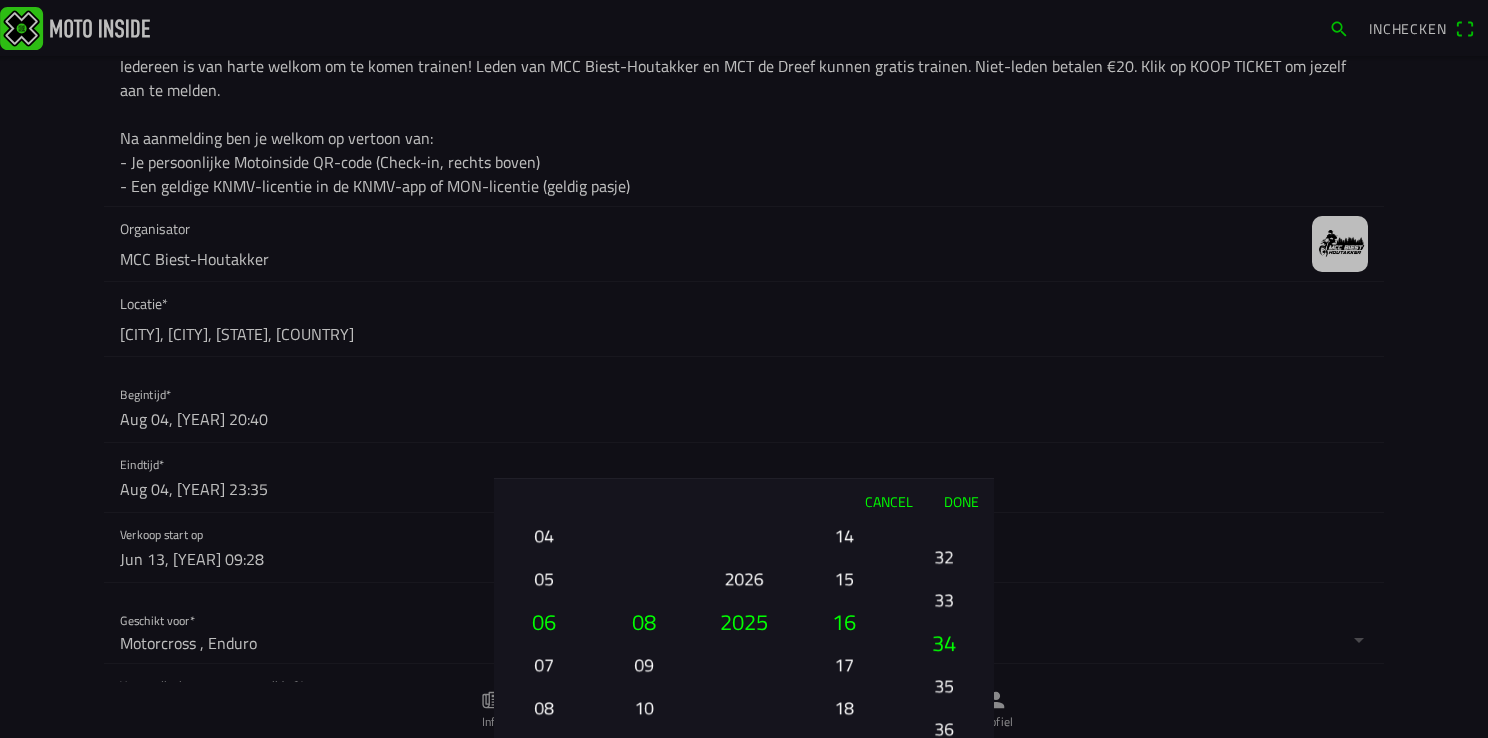 drag, startPoint x: 958, startPoint y: 569, endPoint x: 956, endPoint y: 711, distance: 142.01408 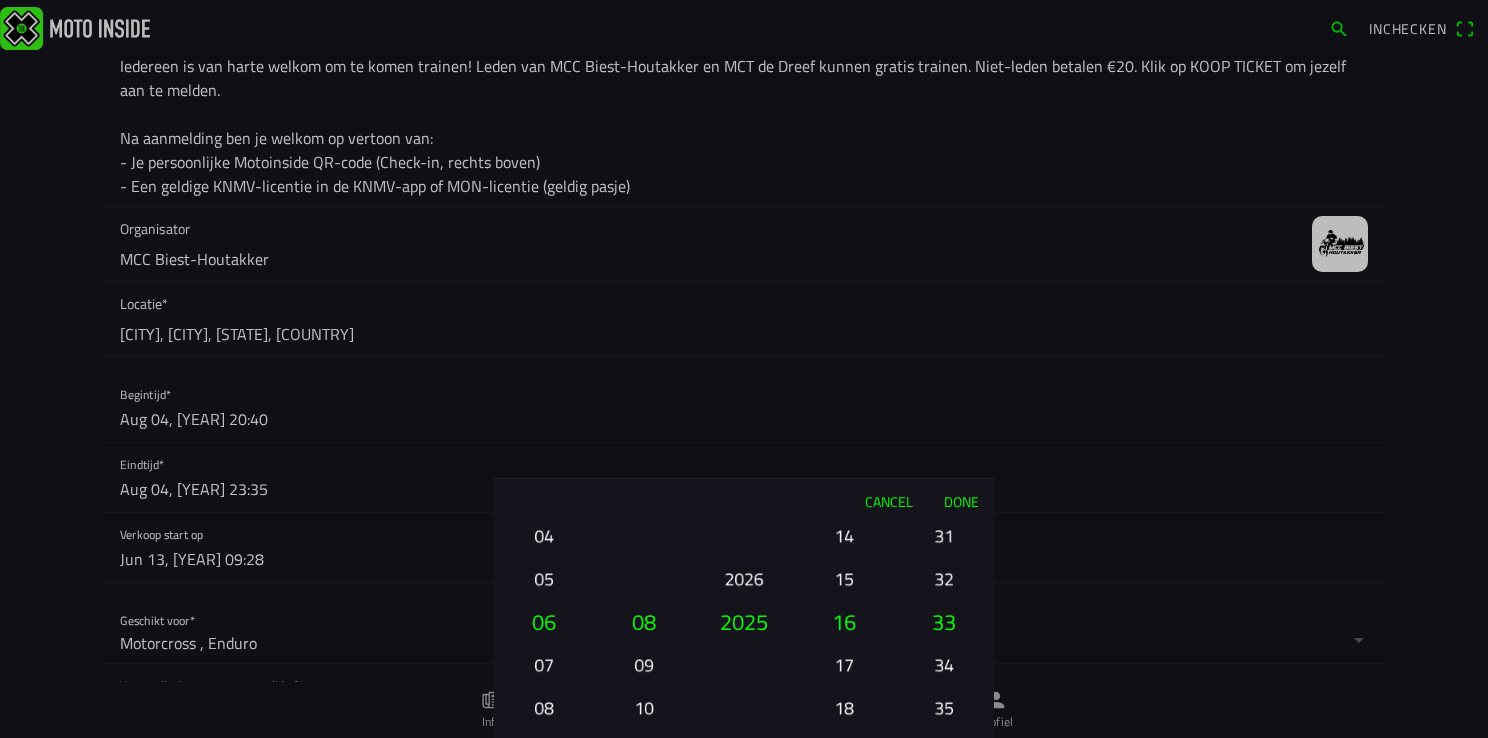 drag, startPoint x: 938, startPoint y: 598, endPoint x: 952, endPoint y: 715, distance: 117.83463 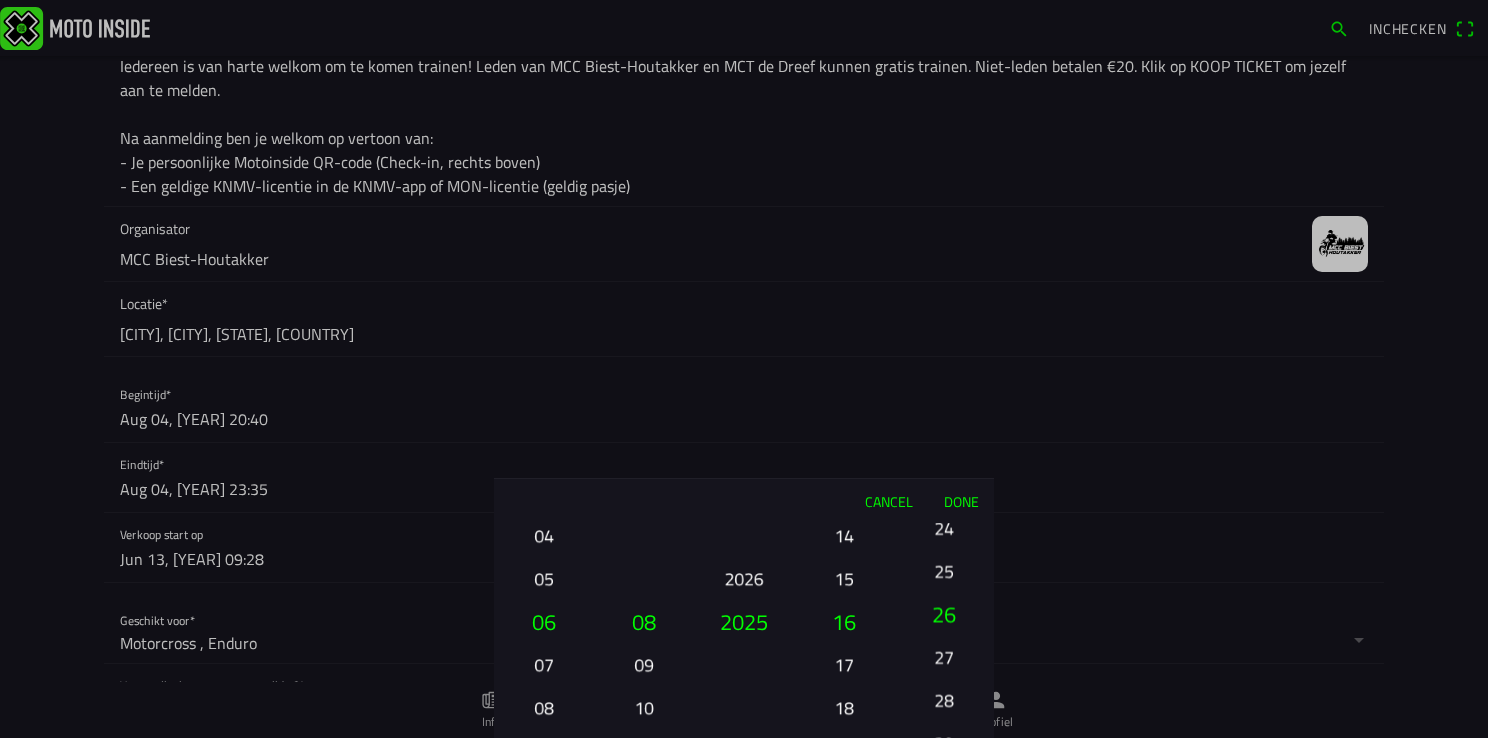 drag, startPoint x: 945, startPoint y: 551, endPoint x: 936, endPoint y: 638, distance: 87.46428 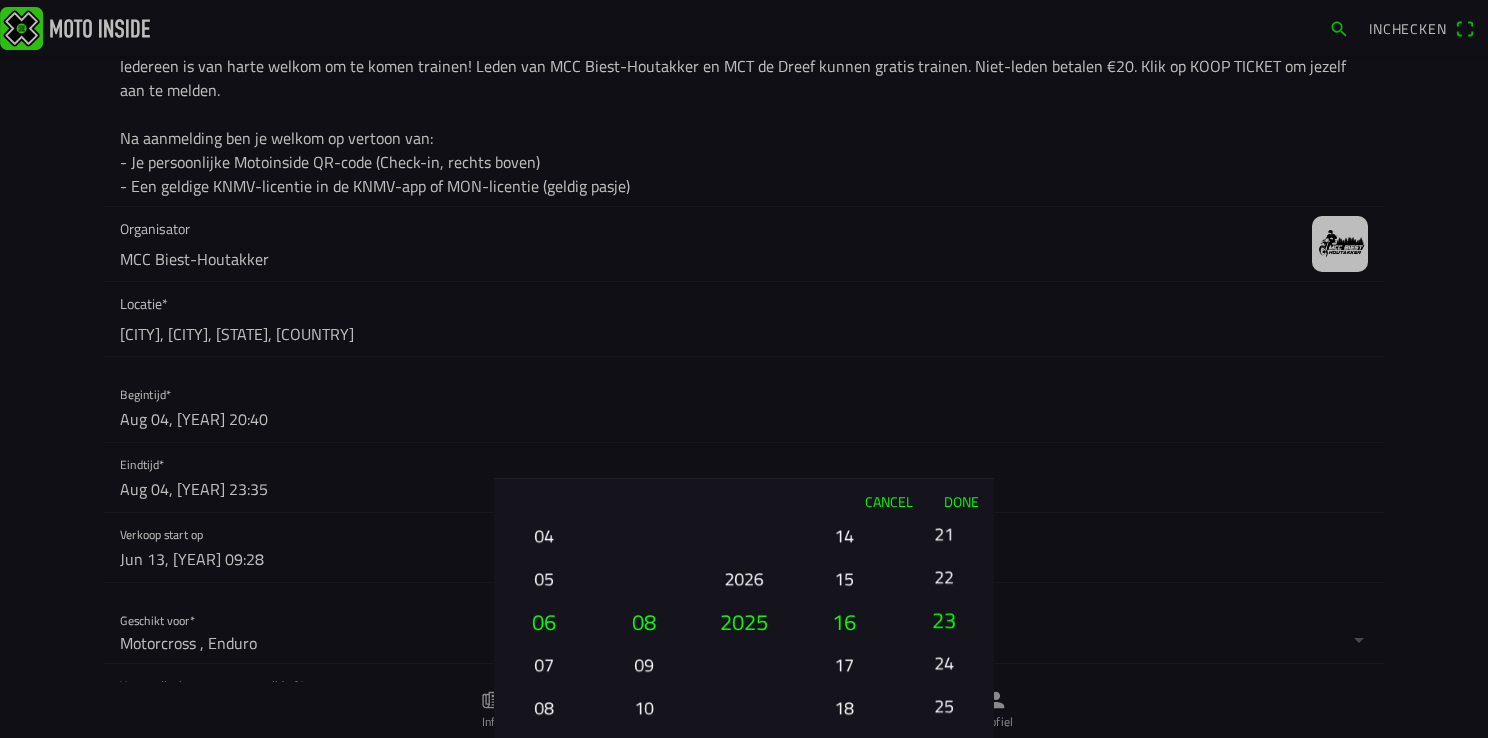 drag, startPoint x: 936, startPoint y: 547, endPoint x: 944, endPoint y: 656, distance: 109.29318 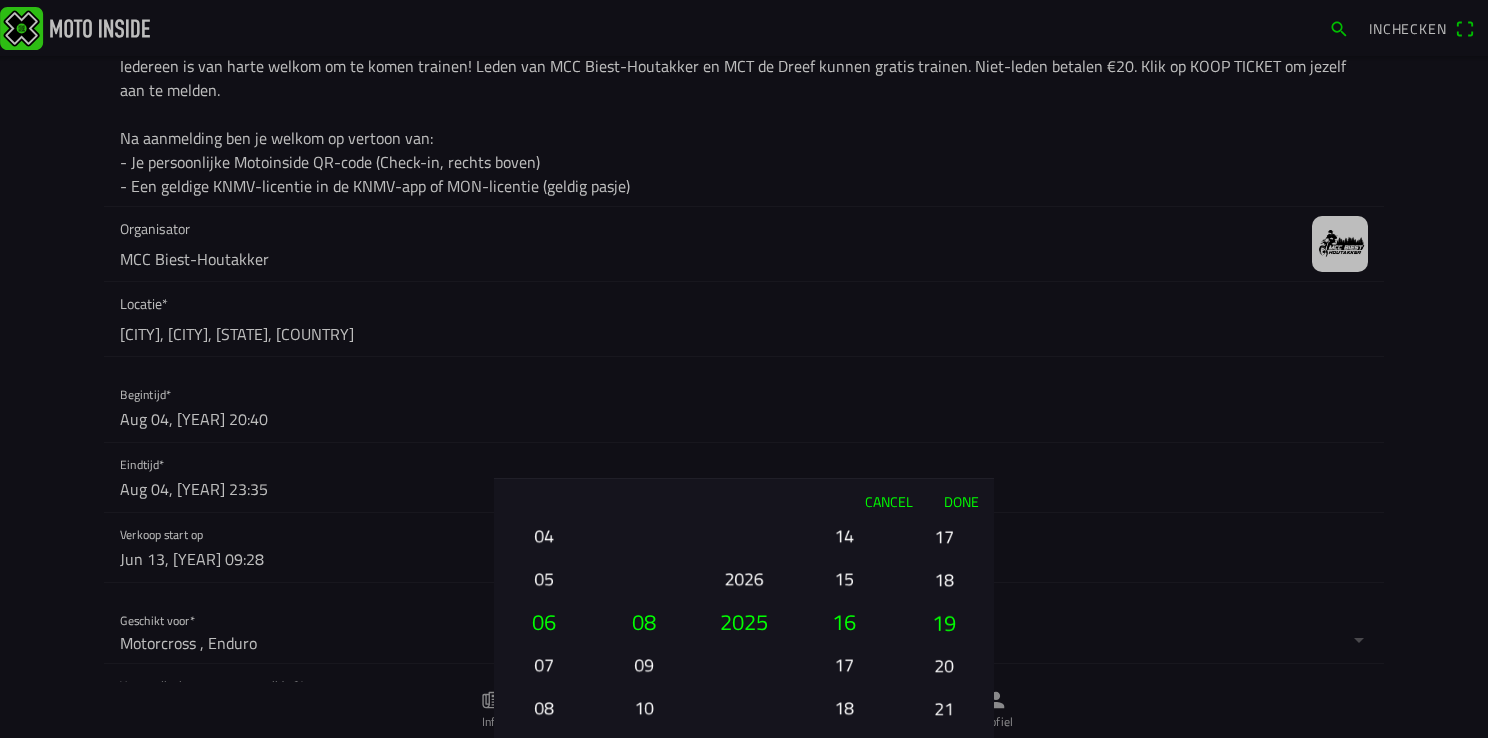 drag, startPoint x: 946, startPoint y: 551, endPoint x: 951, endPoint y: 738, distance: 187.06683 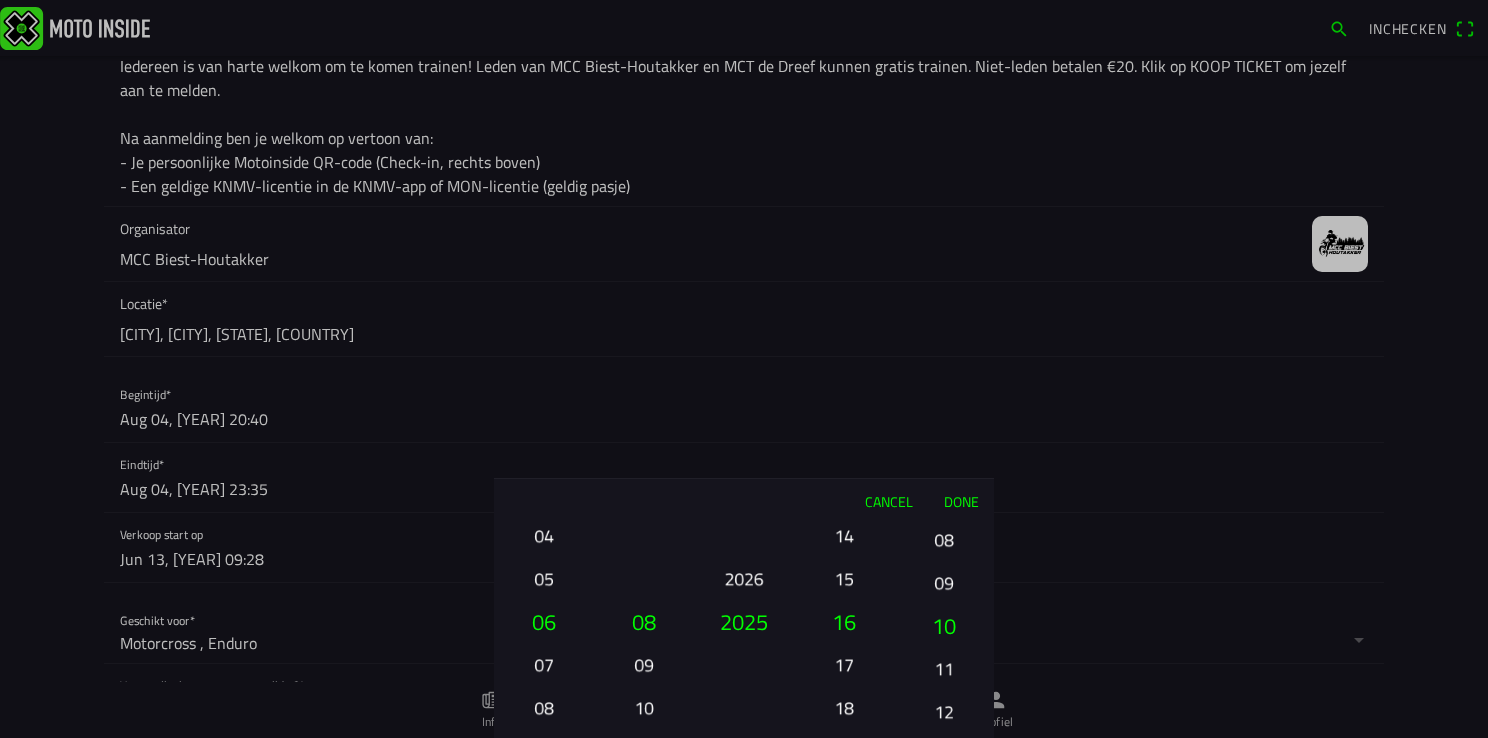 drag, startPoint x: 944, startPoint y: 530, endPoint x: 927, endPoint y: 789, distance: 259.5573 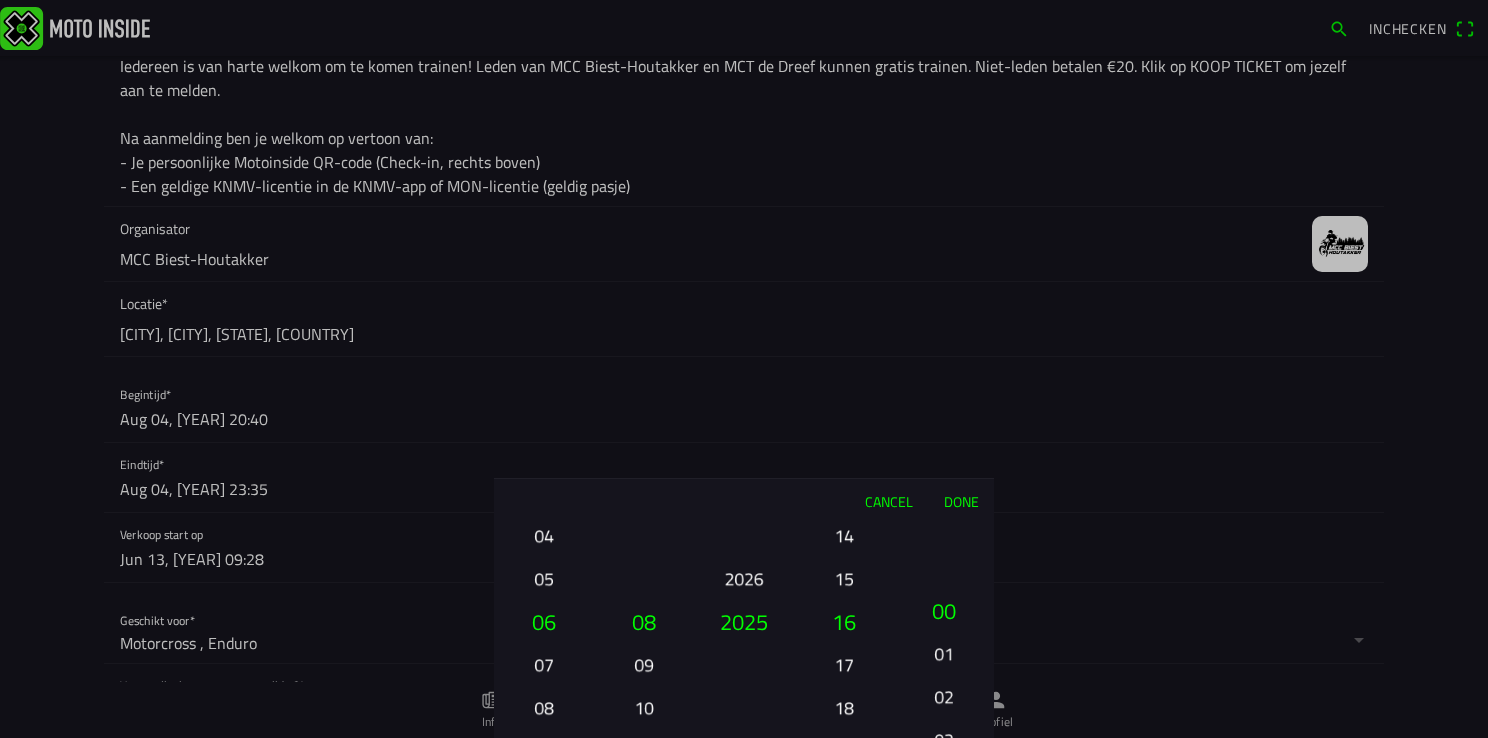 drag, startPoint x: 940, startPoint y: 538, endPoint x: 949, endPoint y: 785, distance: 247.16391 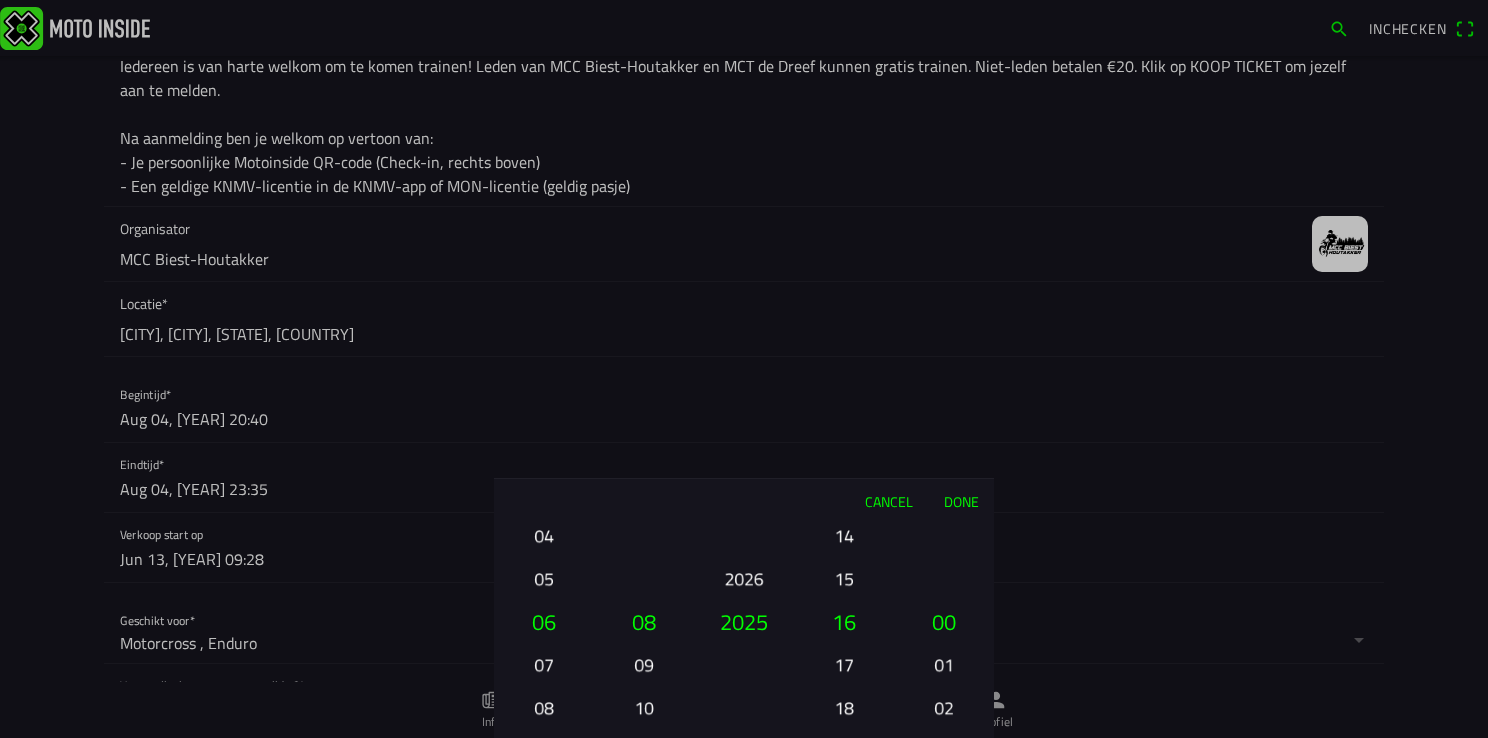 click on "Done" at bounding box center (961, 501) 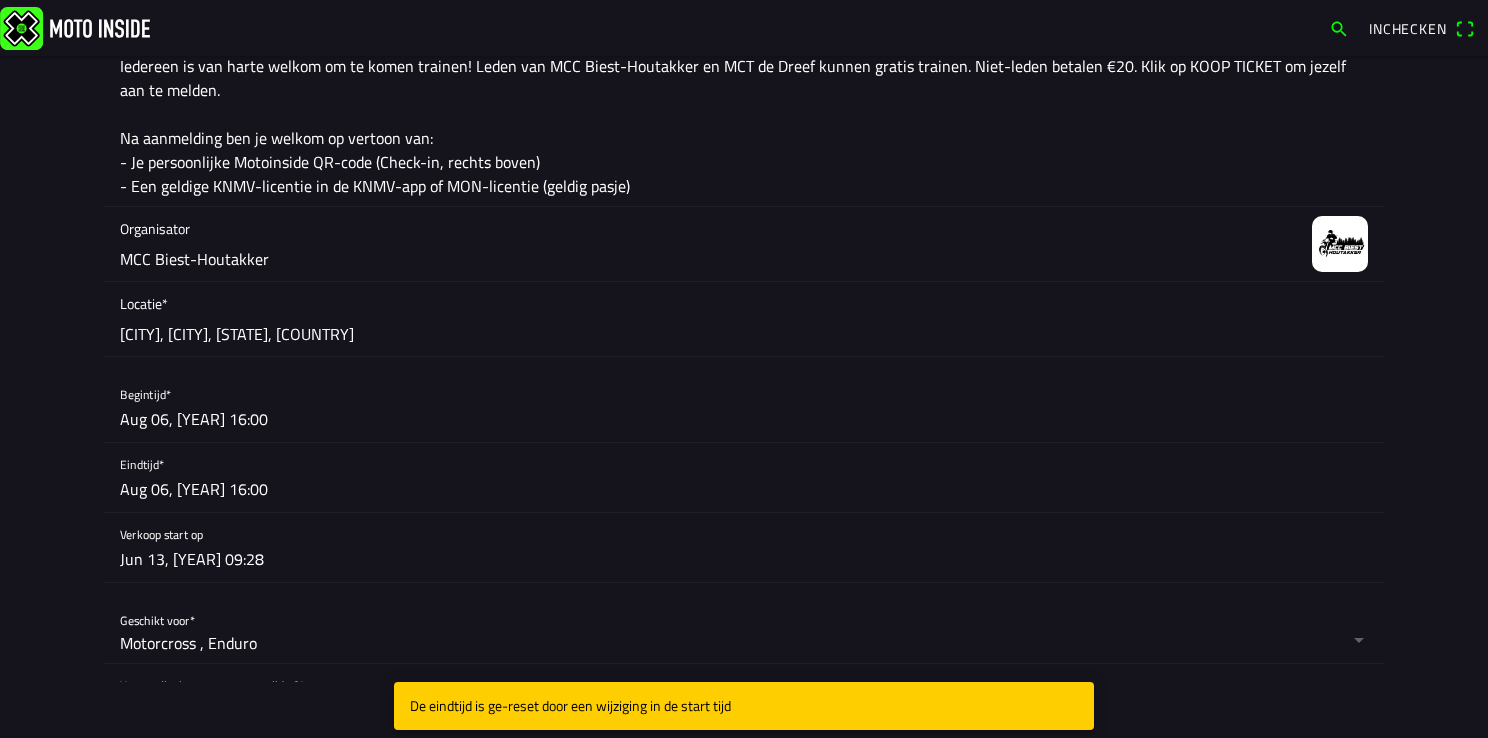 click 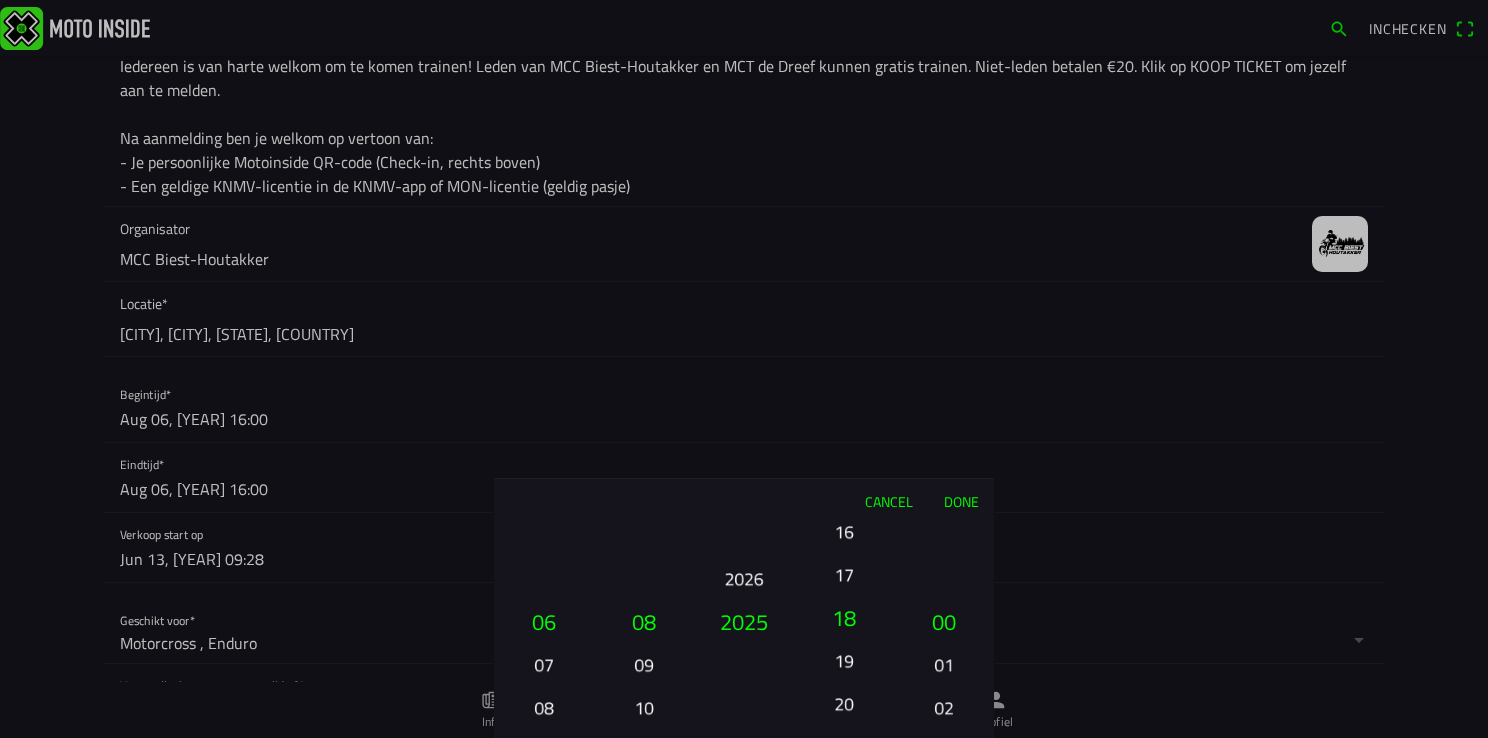 drag, startPoint x: 848, startPoint y: 664, endPoint x: 848, endPoint y: 575, distance: 89 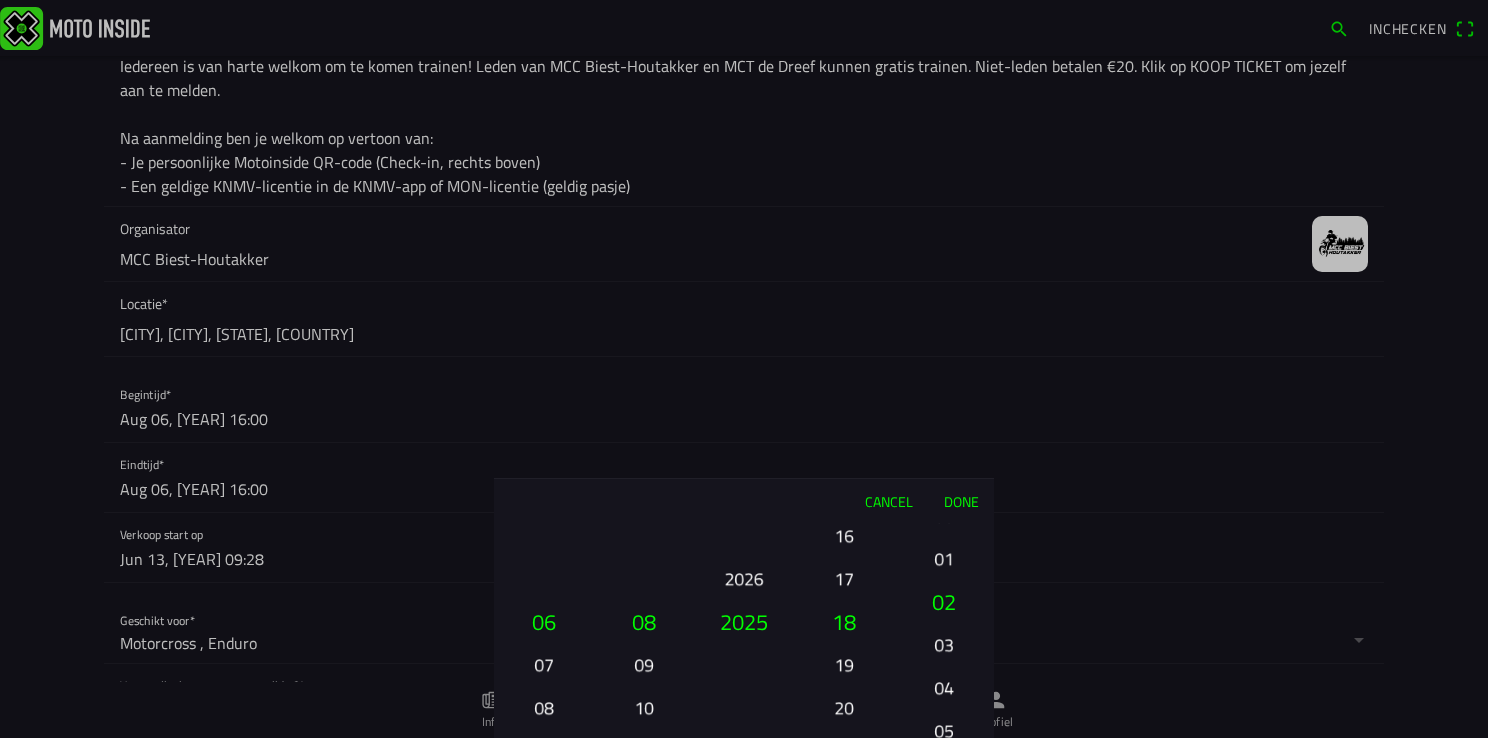 drag, startPoint x: 956, startPoint y: 654, endPoint x: 944, endPoint y: 422, distance: 232.31013 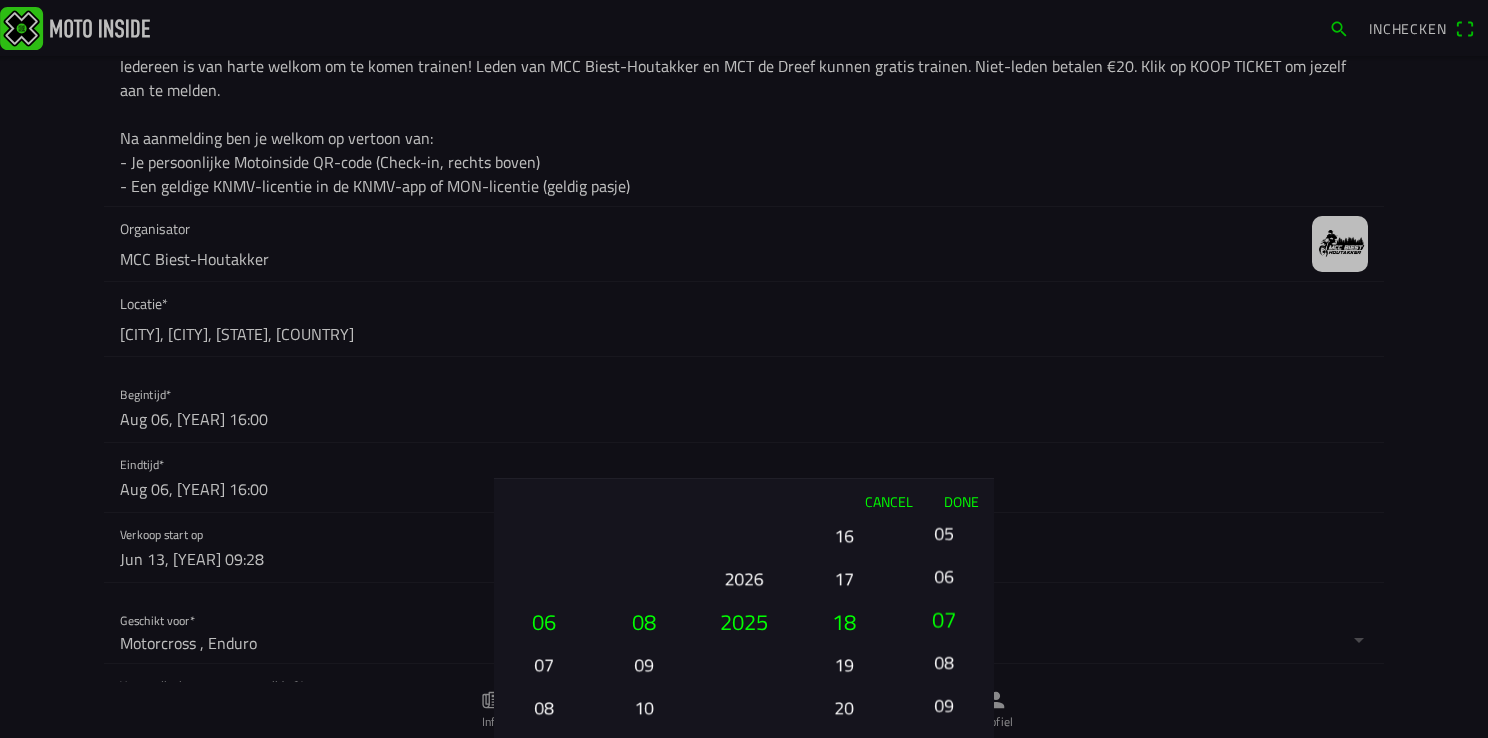 drag, startPoint x: 936, startPoint y: 686, endPoint x: 925, endPoint y: 474, distance: 212.28519 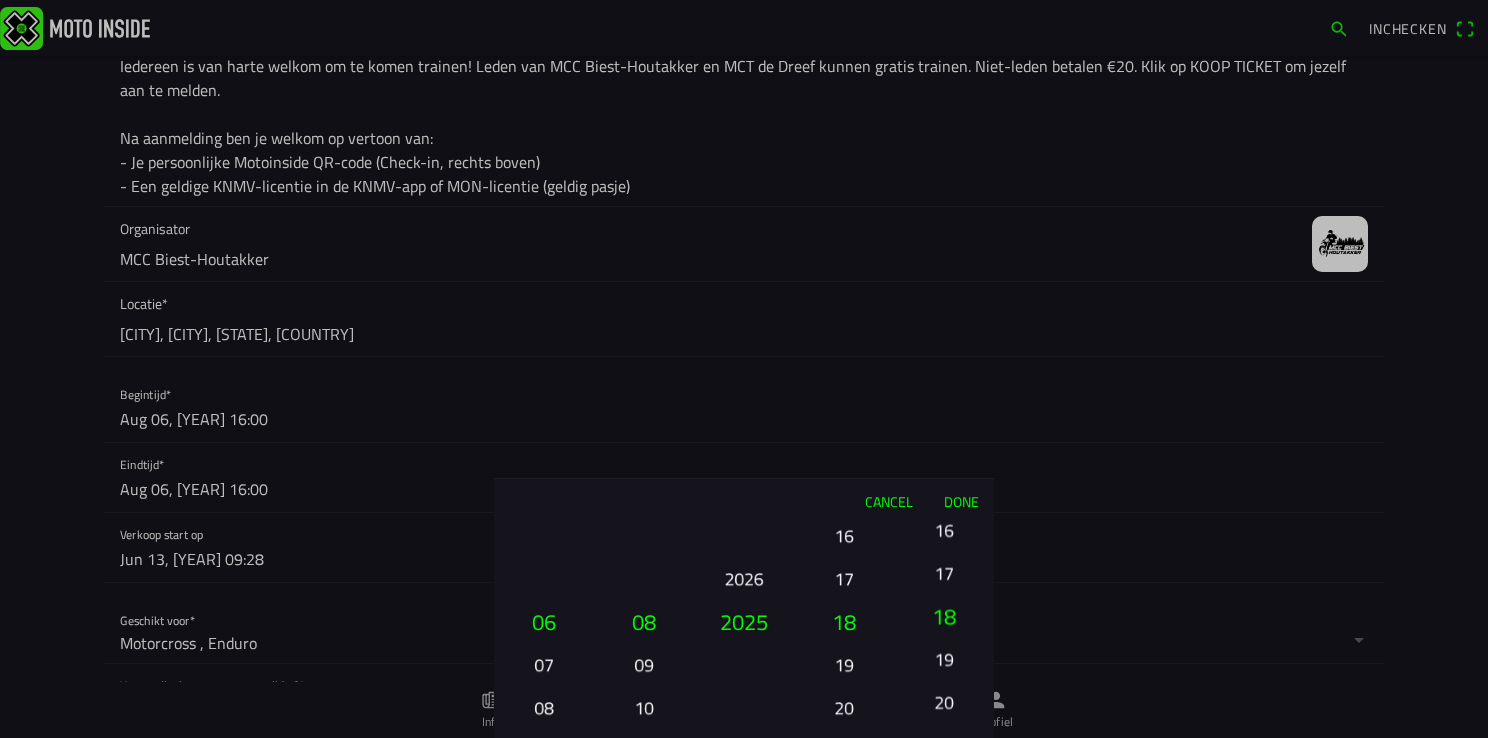 drag, startPoint x: 938, startPoint y: 687, endPoint x: 904, endPoint y: 403, distance: 286.02798 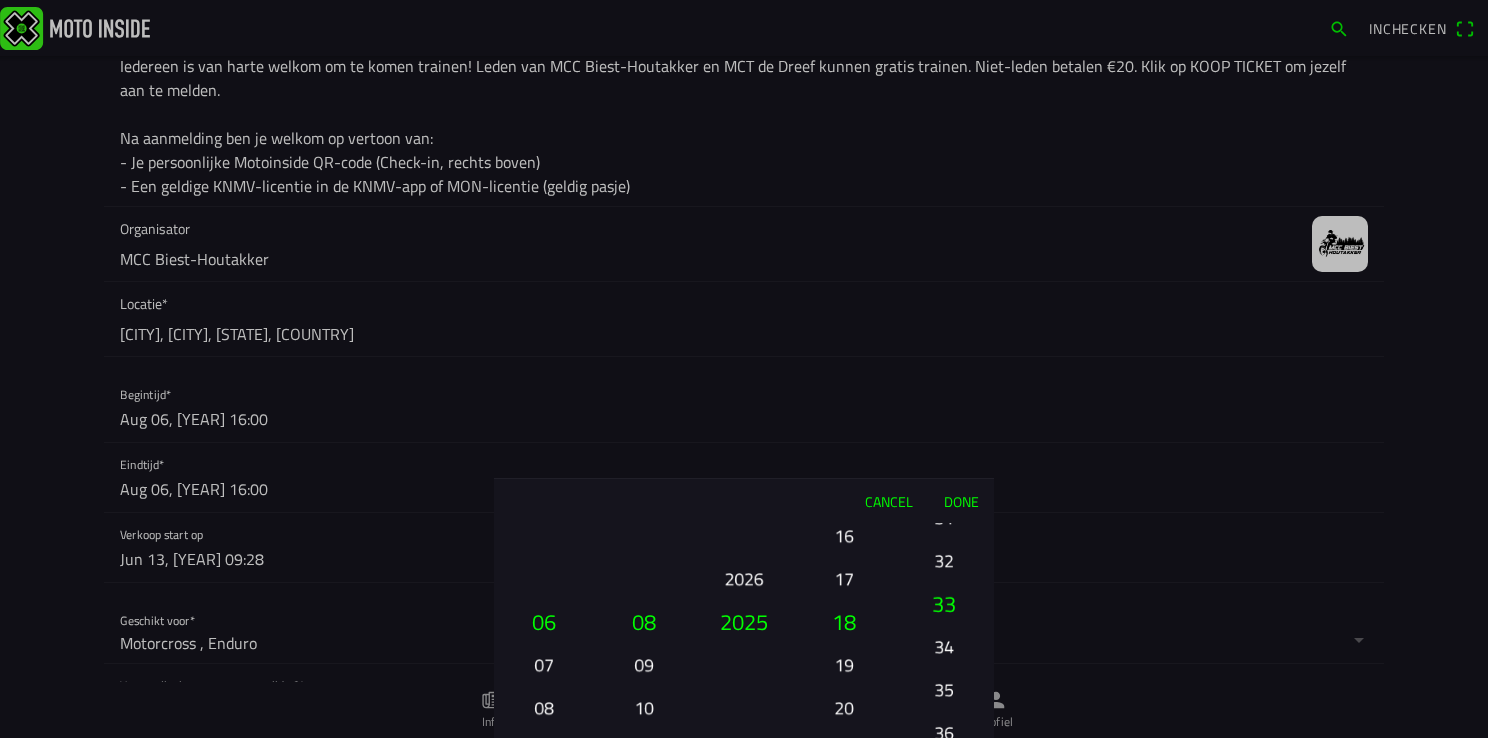 drag, startPoint x: 944, startPoint y: 545, endPoint x: 941, endPoint y: 324, distance: 221.02036 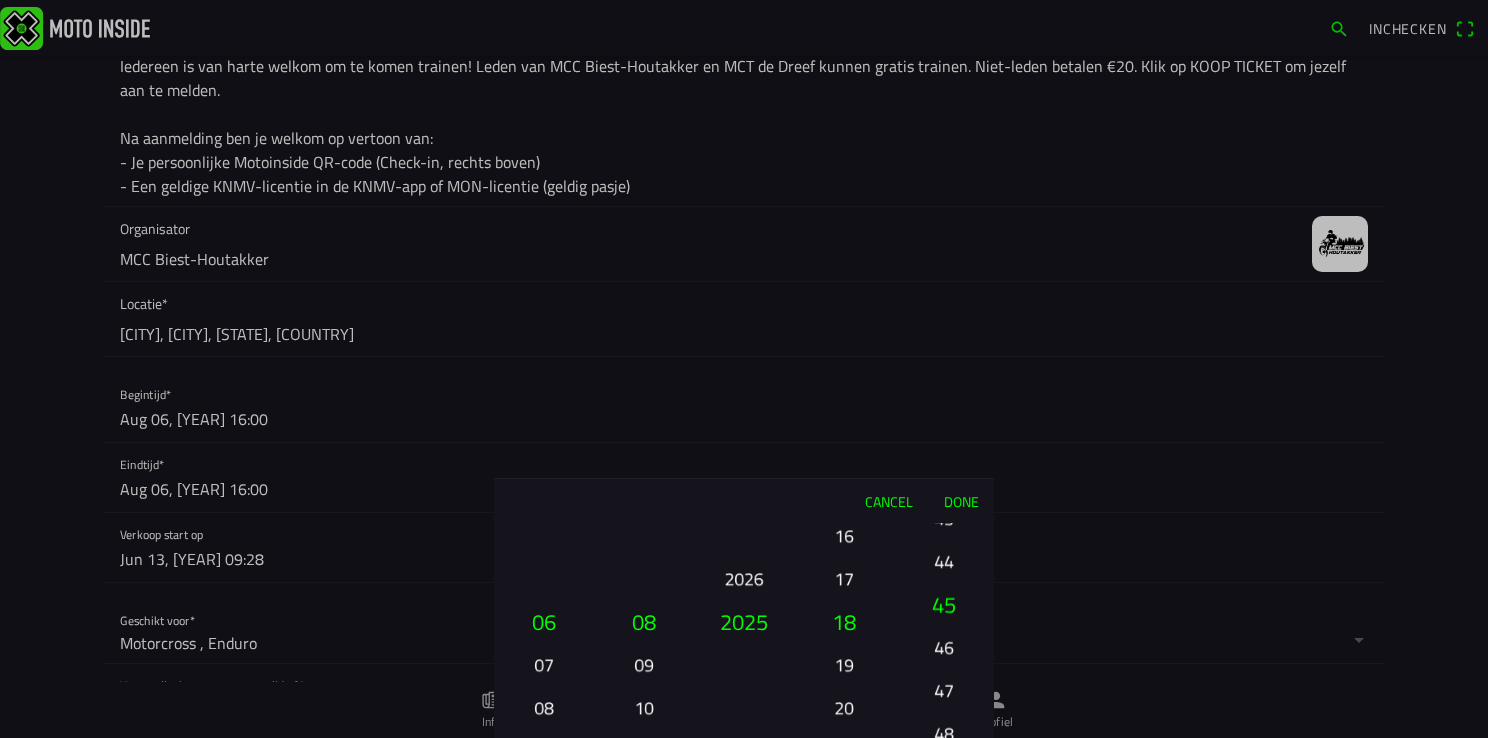 drag, startPoint x: 936, startPoint y: 481, endPoint x: 949, endPoint y: 261, distance: 220.38376 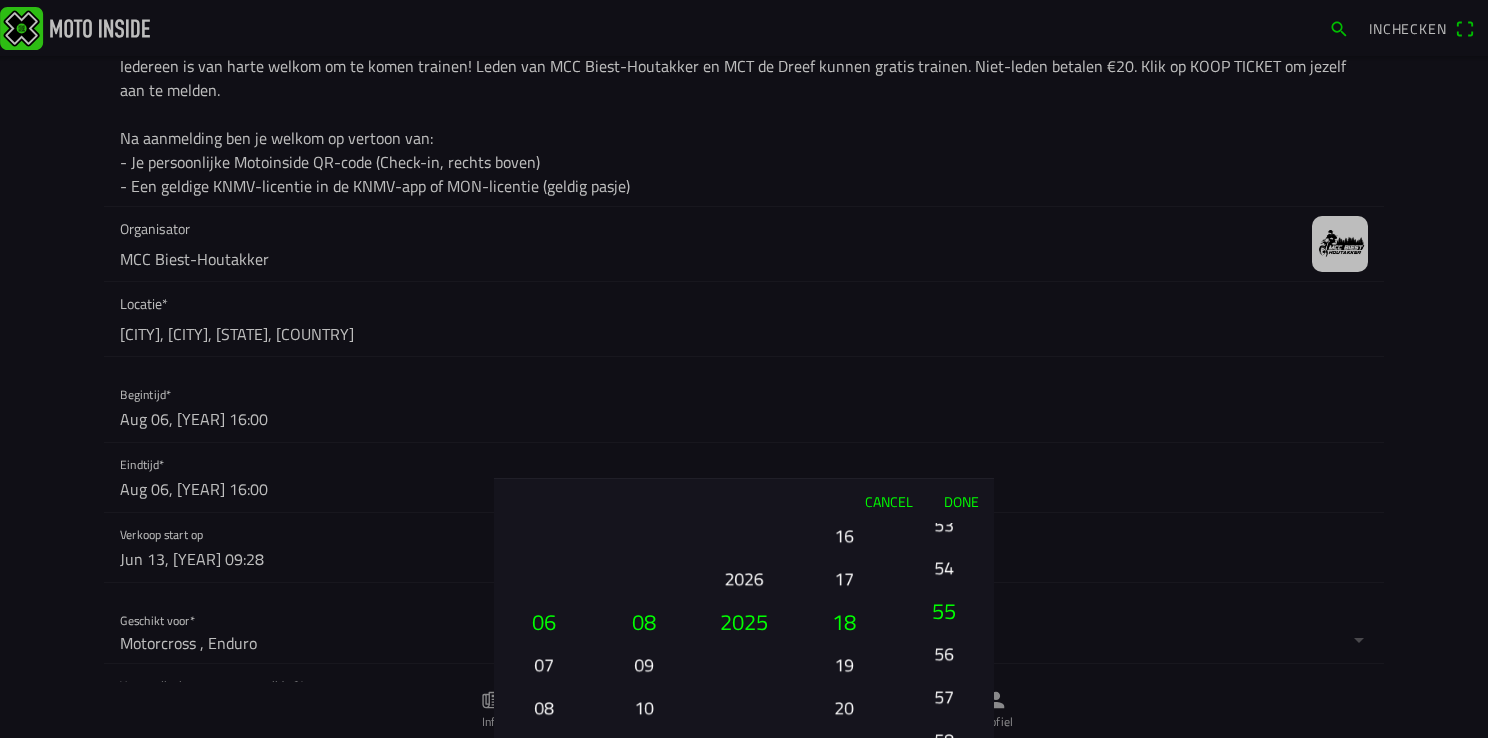 drag, startPoint x: 942, startPoint y: 531, endPoint x: 940, endPoint y: 692, distance: 161.01242 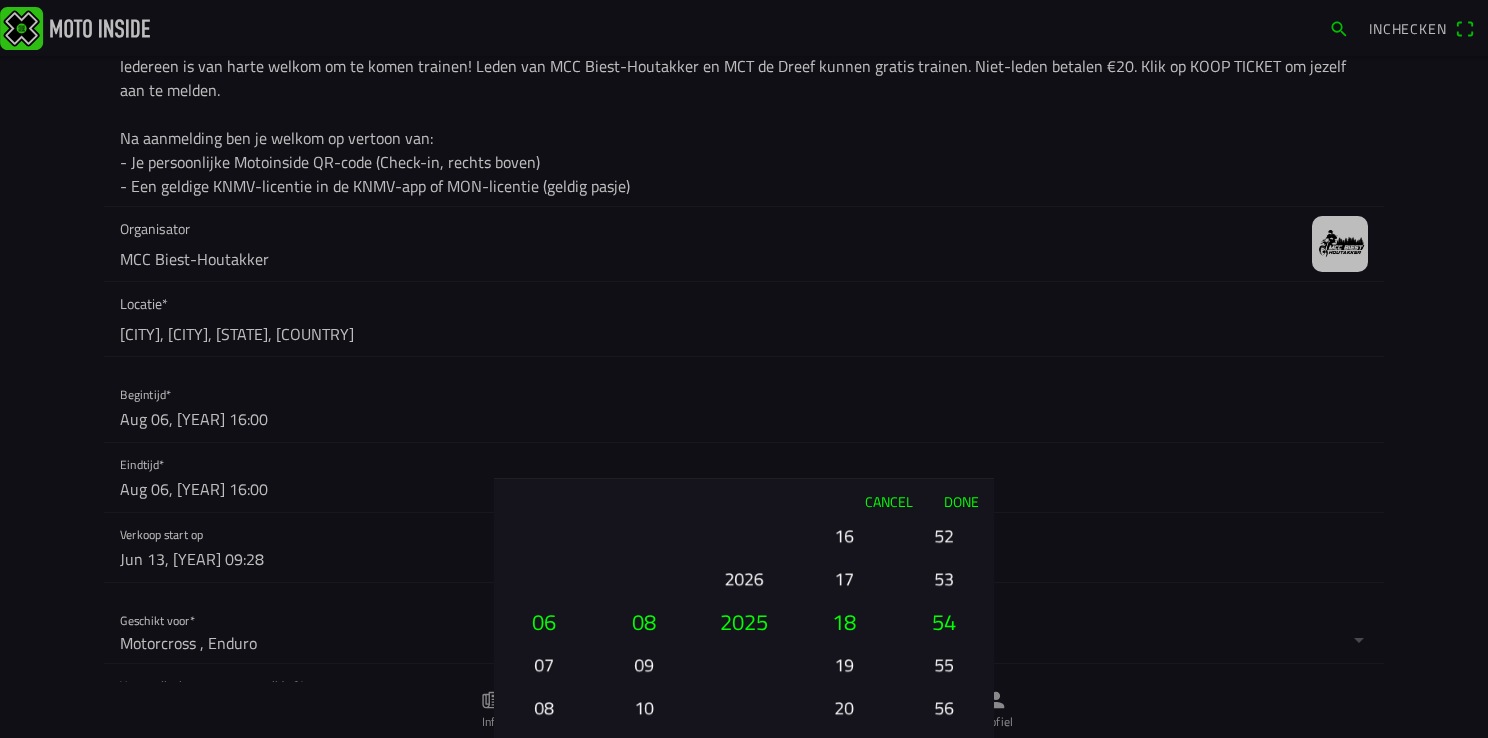 click on "55" at bounding box center [944, 664] 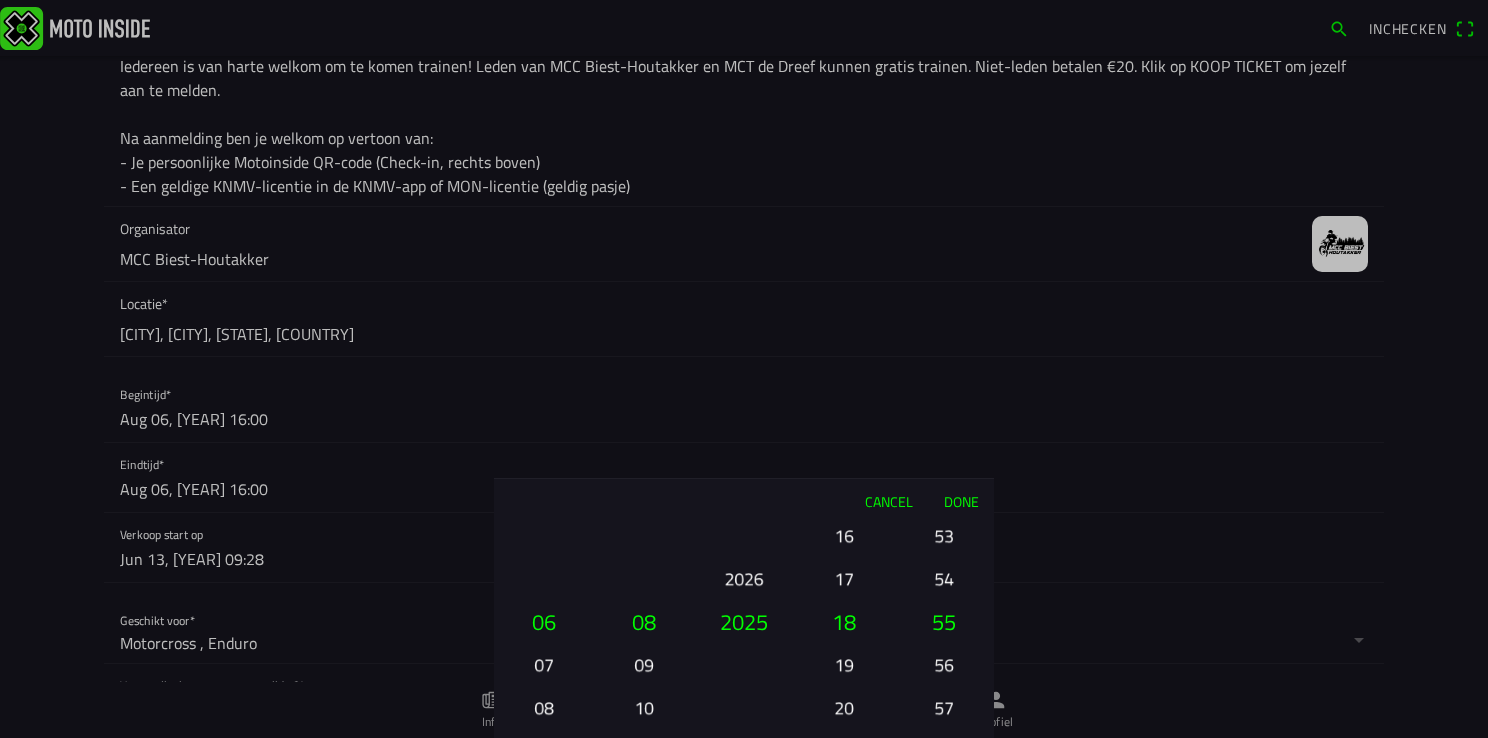 click on "Done" at bounding box center [961, 501] 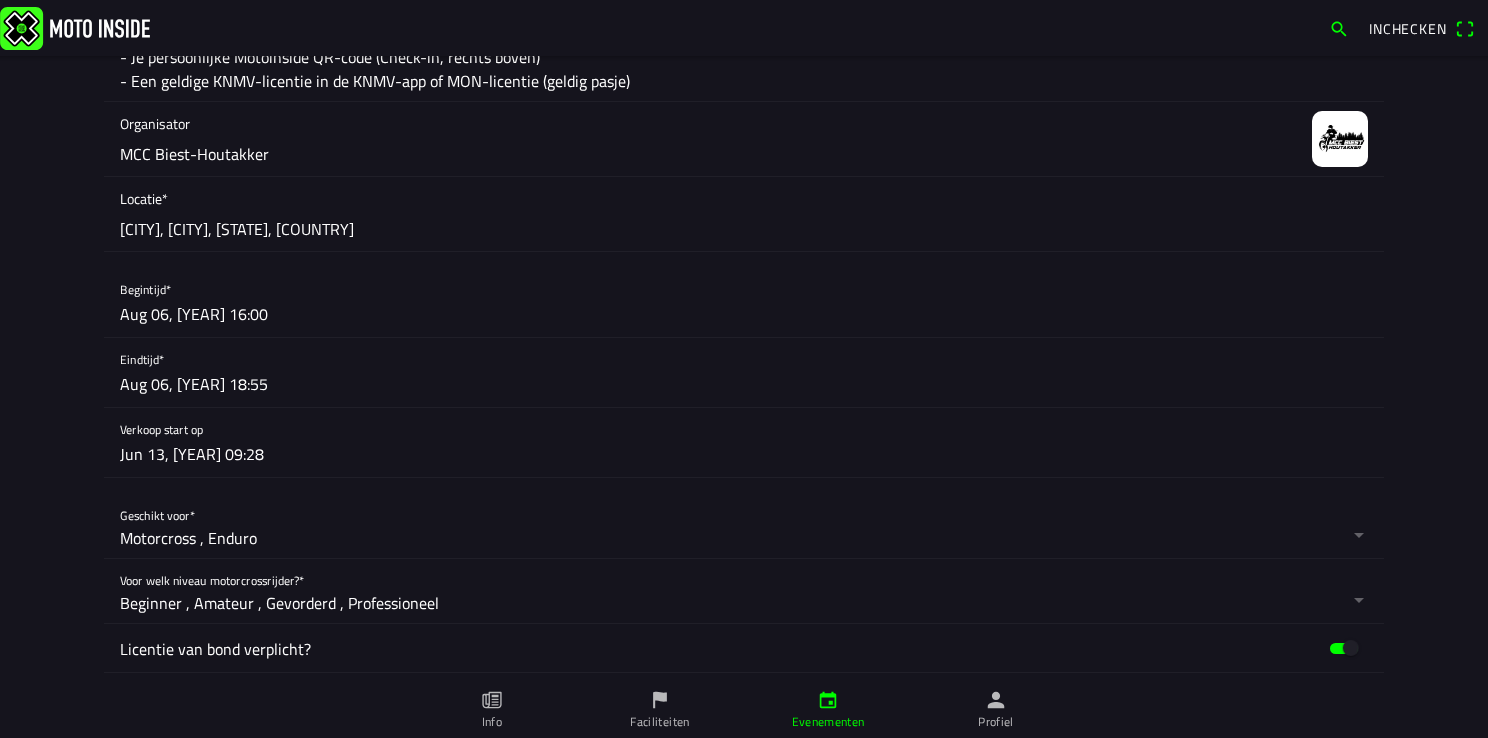 scroll, scrollTop: 800, scrollLeft: 0, axis: vertical 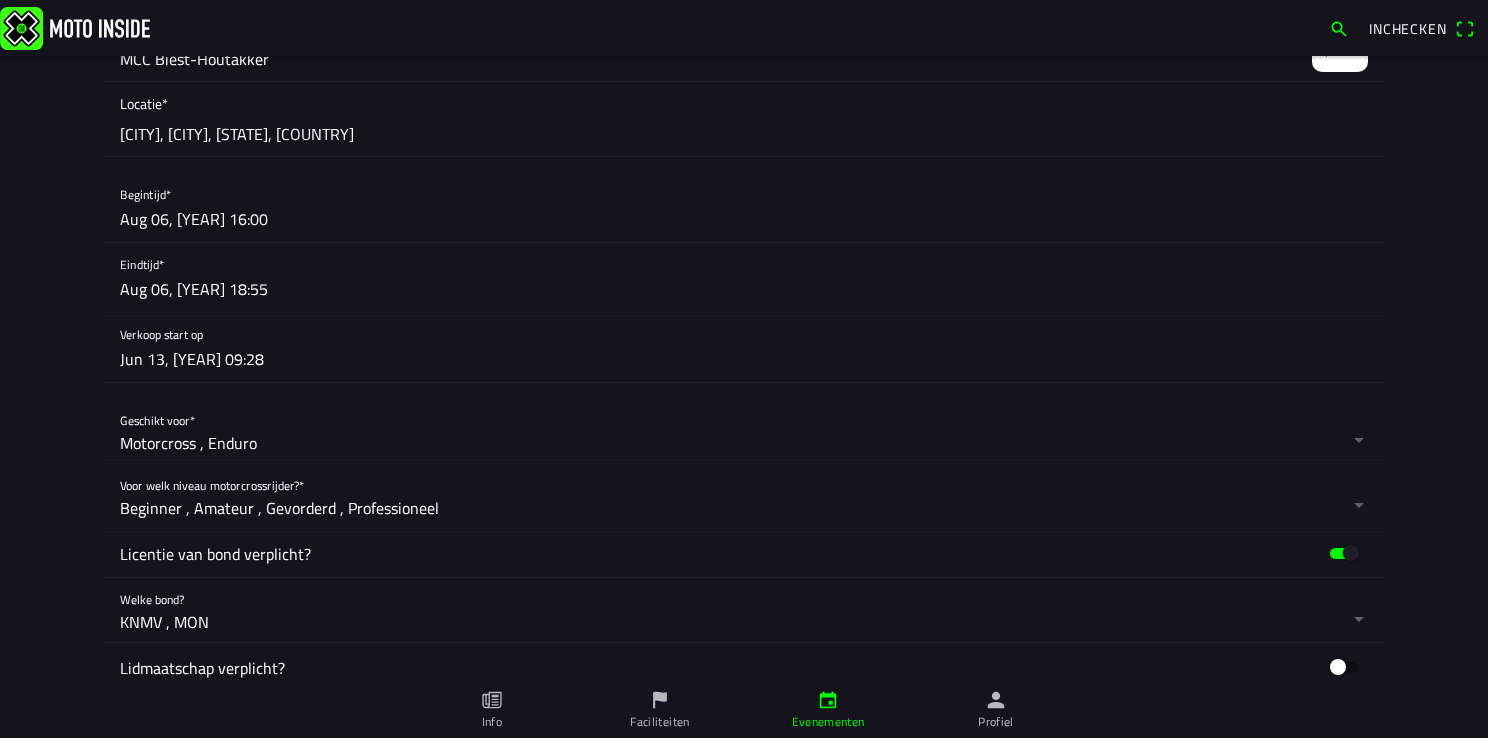 click 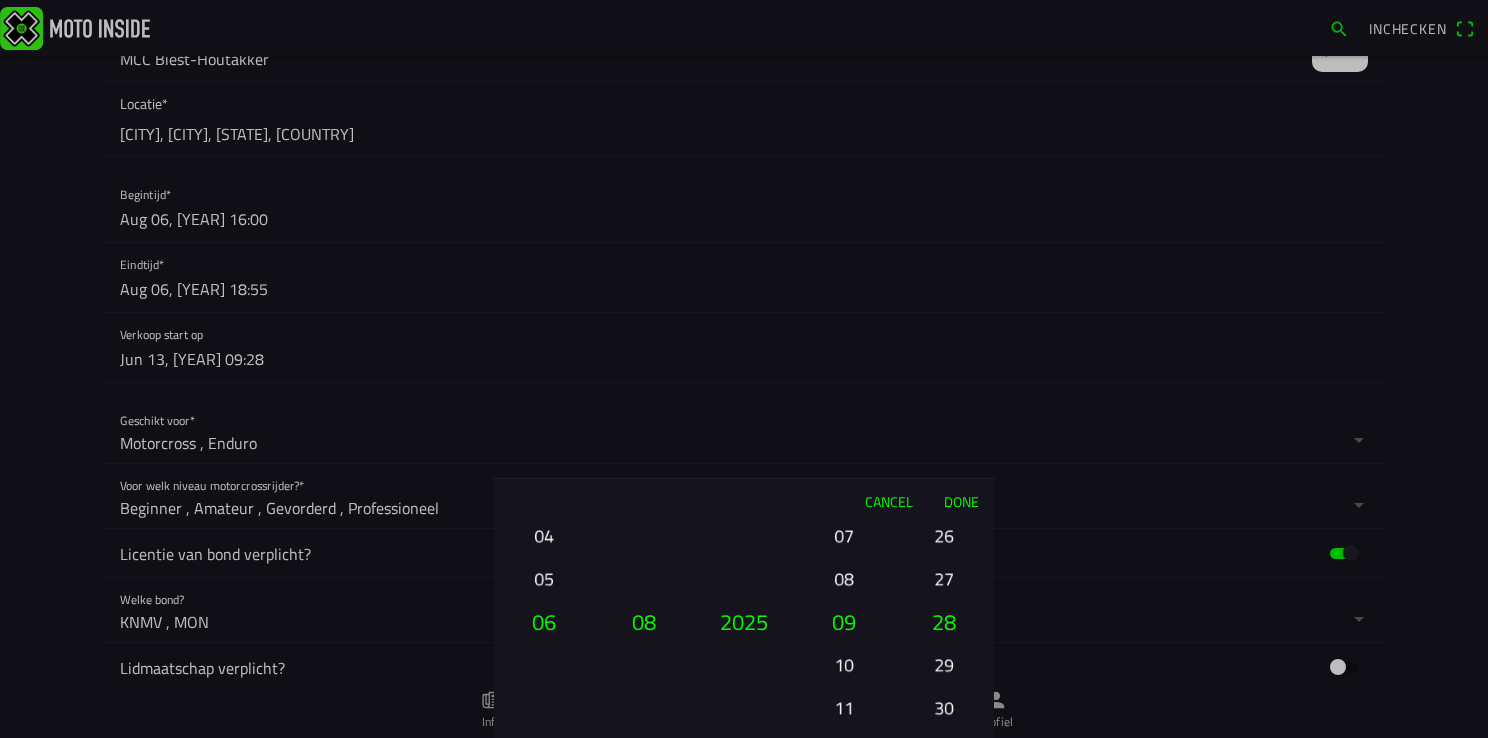 click on "04" at bounding box center (544, 535) 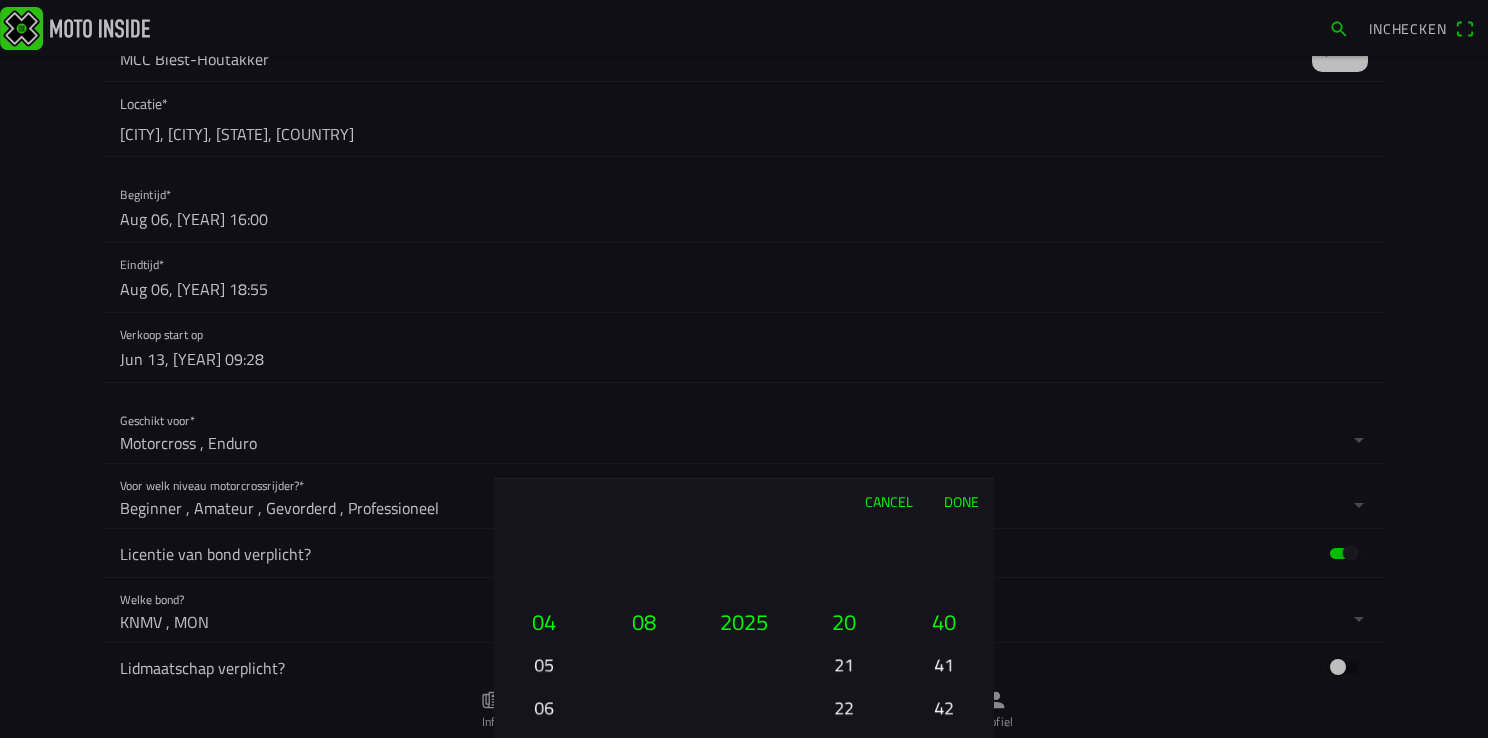 click on "Done" at bounding box center [961, 501] 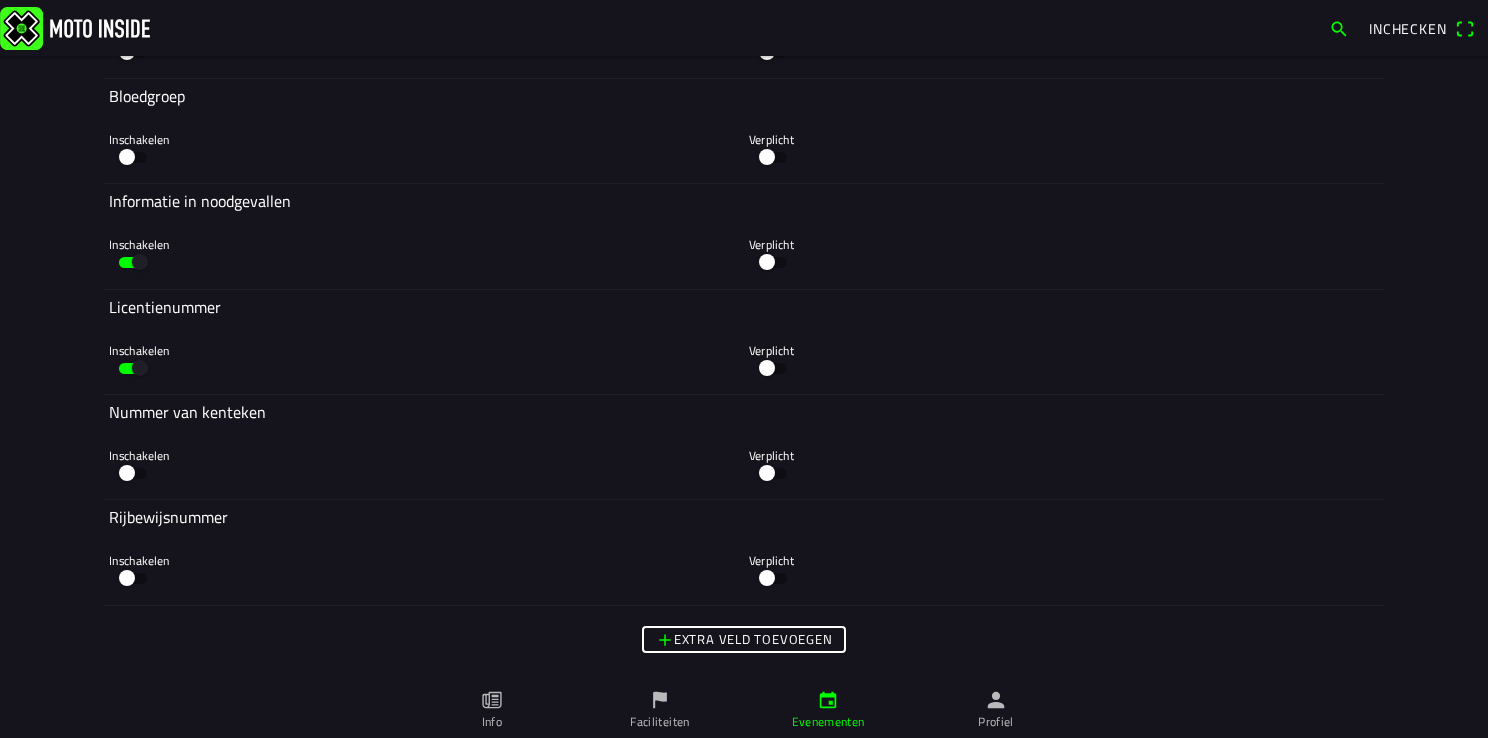 scroll, scrollTop: 6078, scrollLeft: 0, axis: vertical 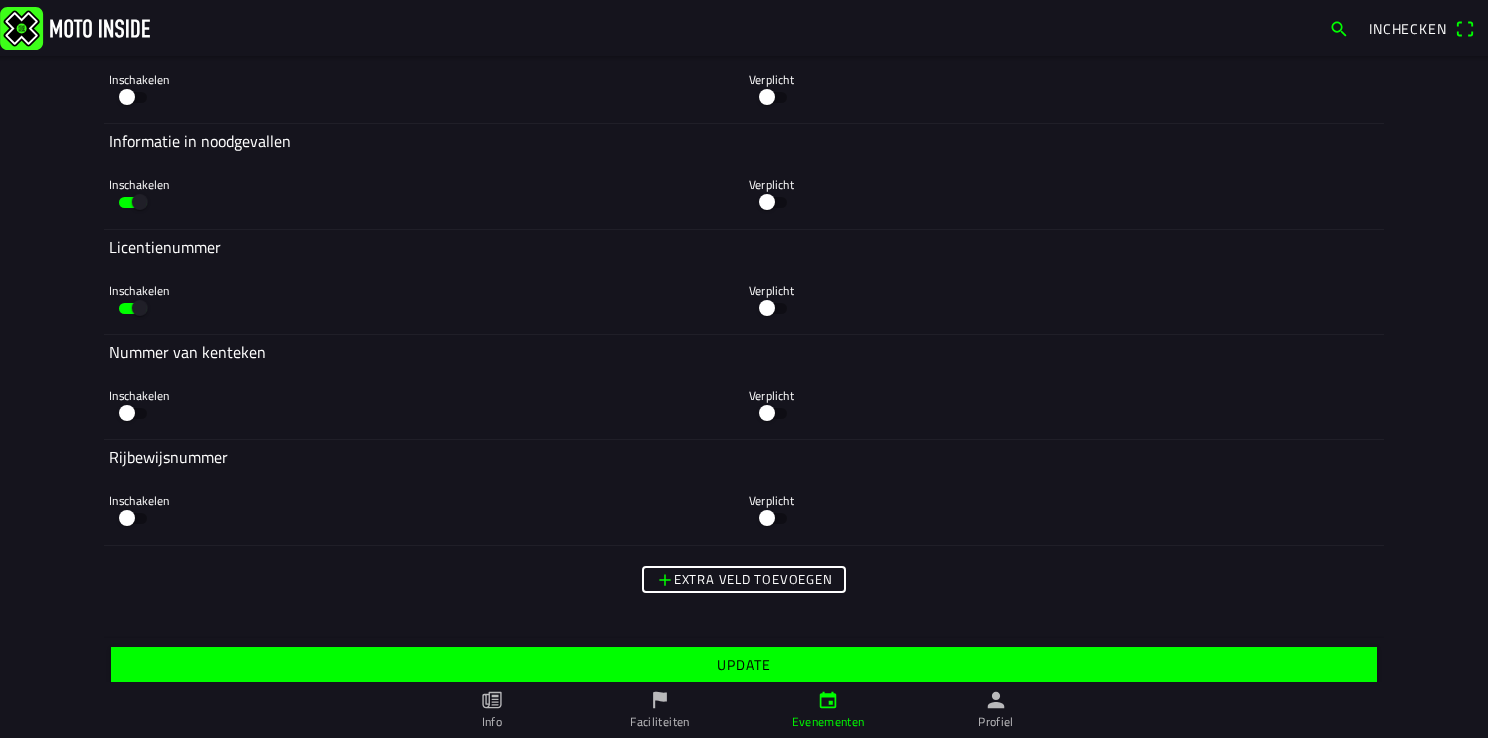 click on "Update" 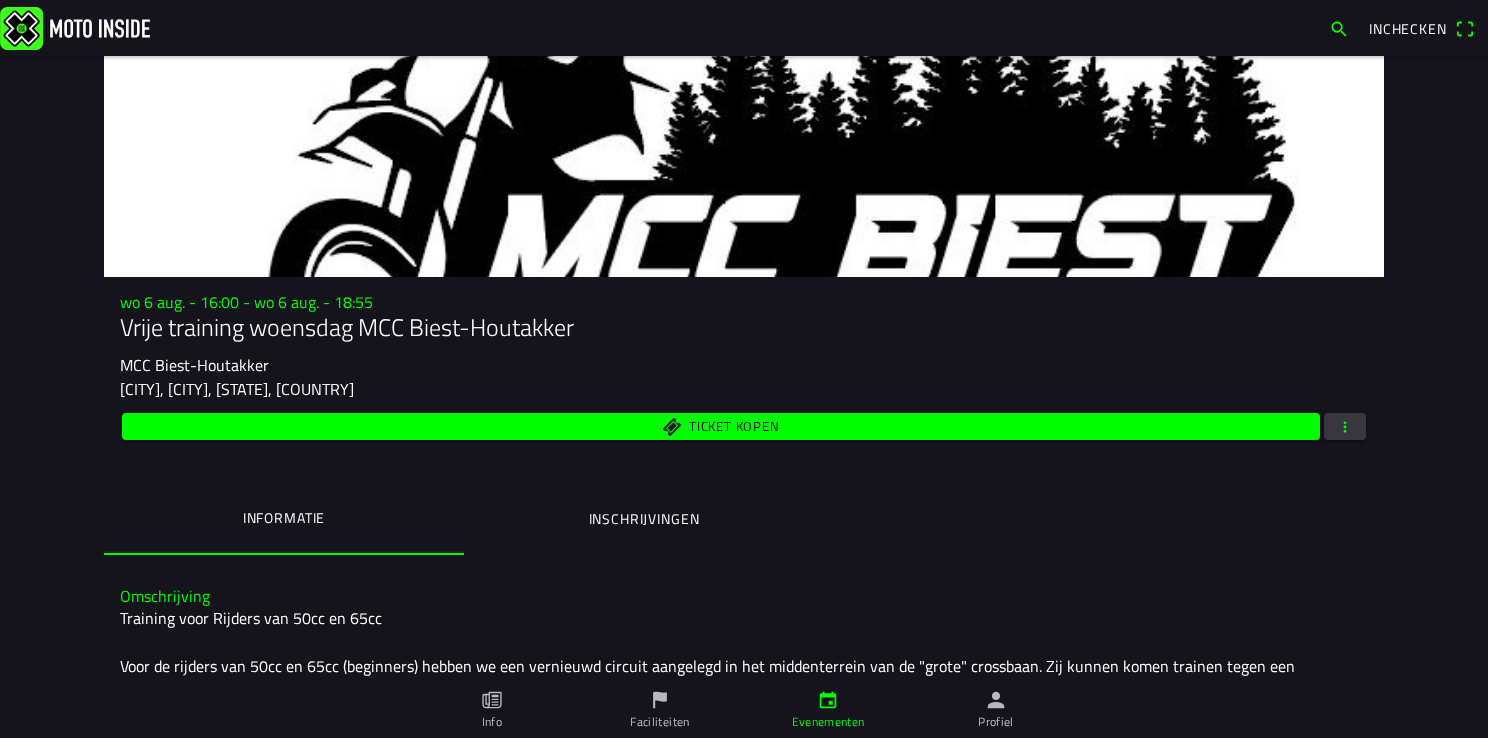 click on "Profiel" at bounding box center (996, 710) 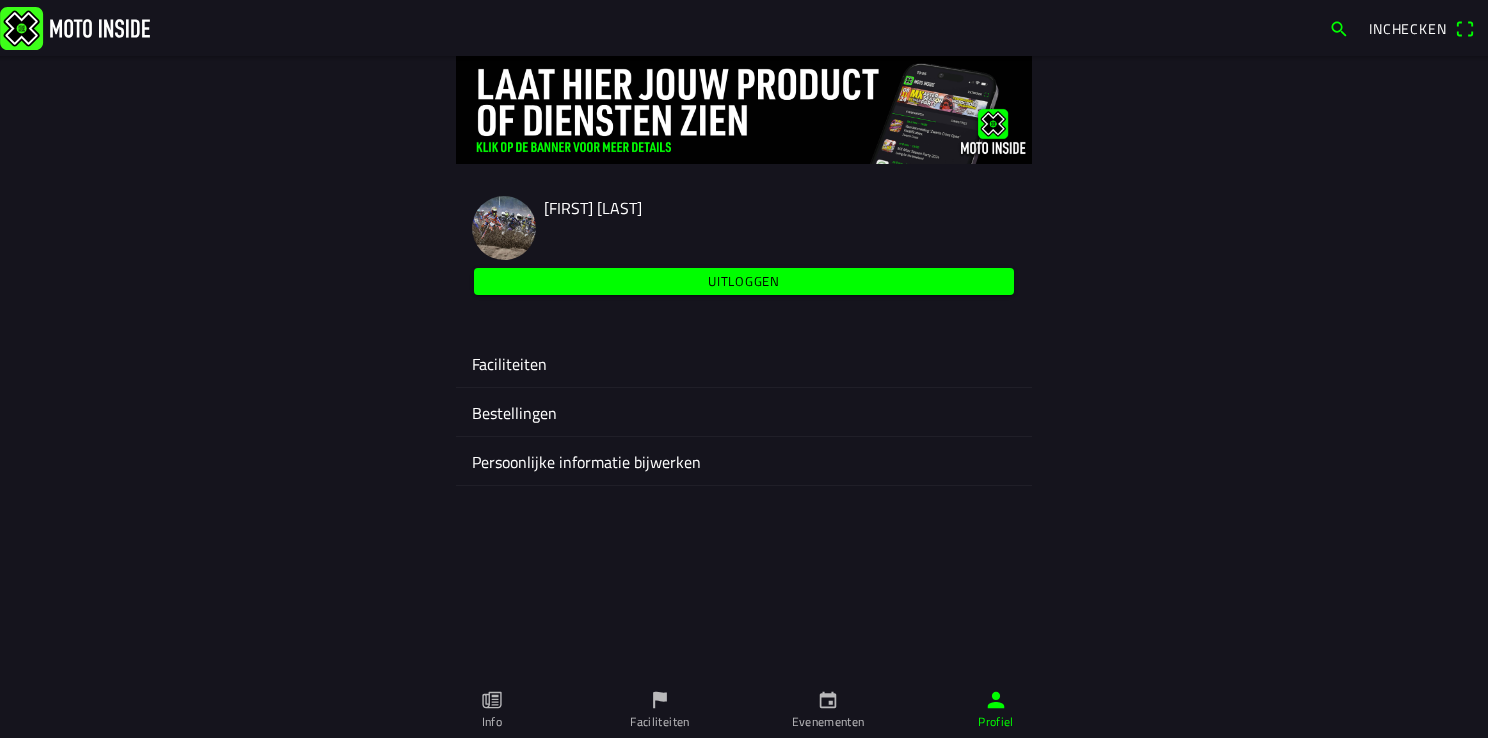 click on "Faciliteiten" 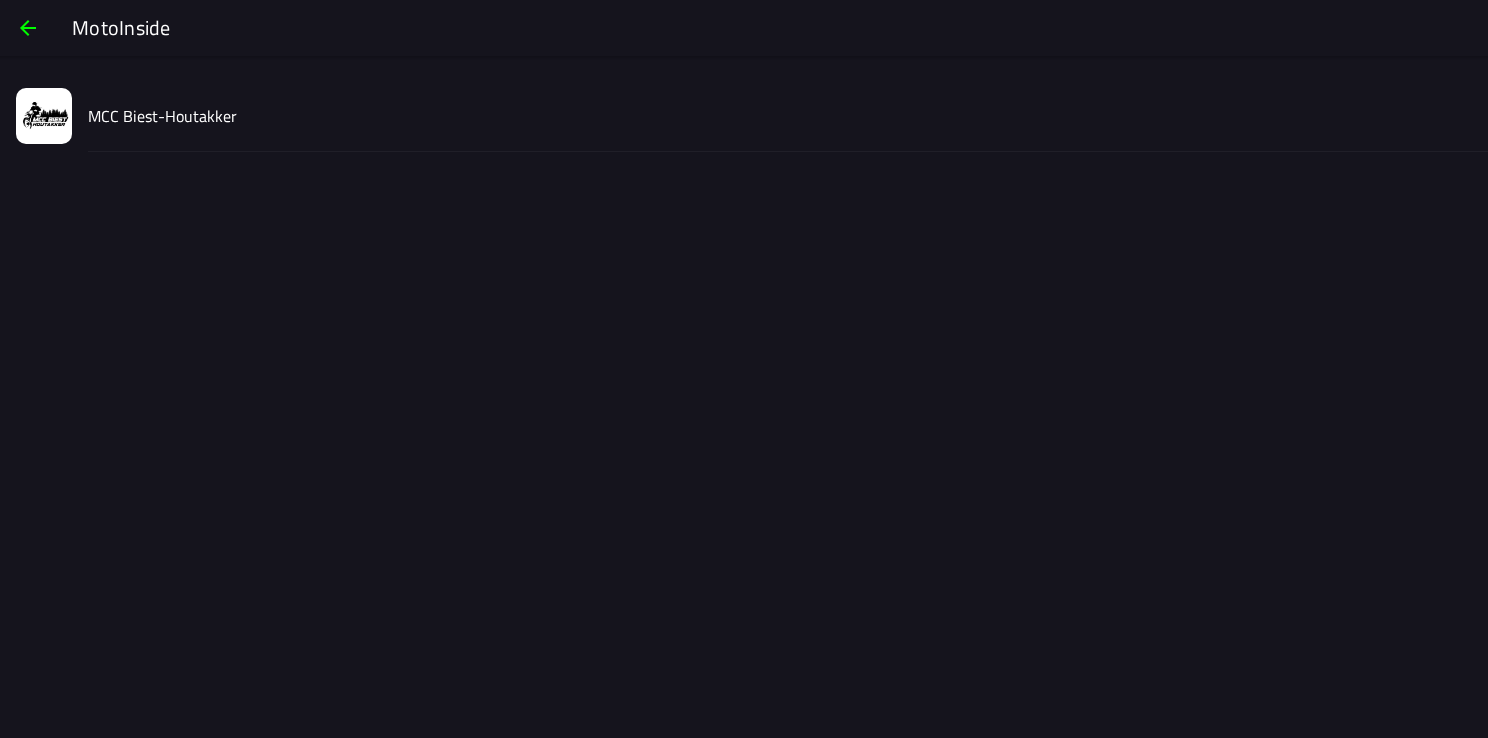 click on "MCC Biest-Houtakker" 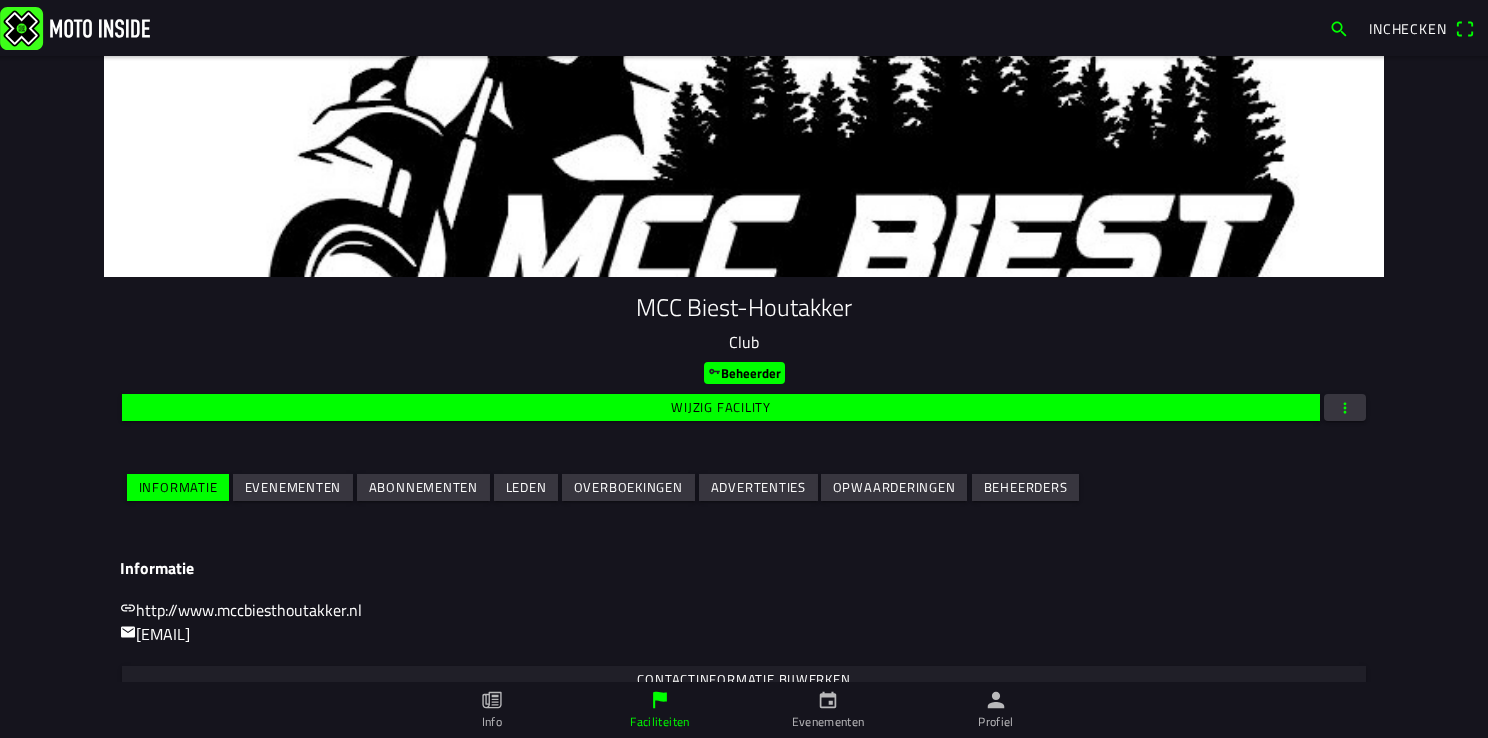 click on "Evenementen" at bounding box center [0, 0] 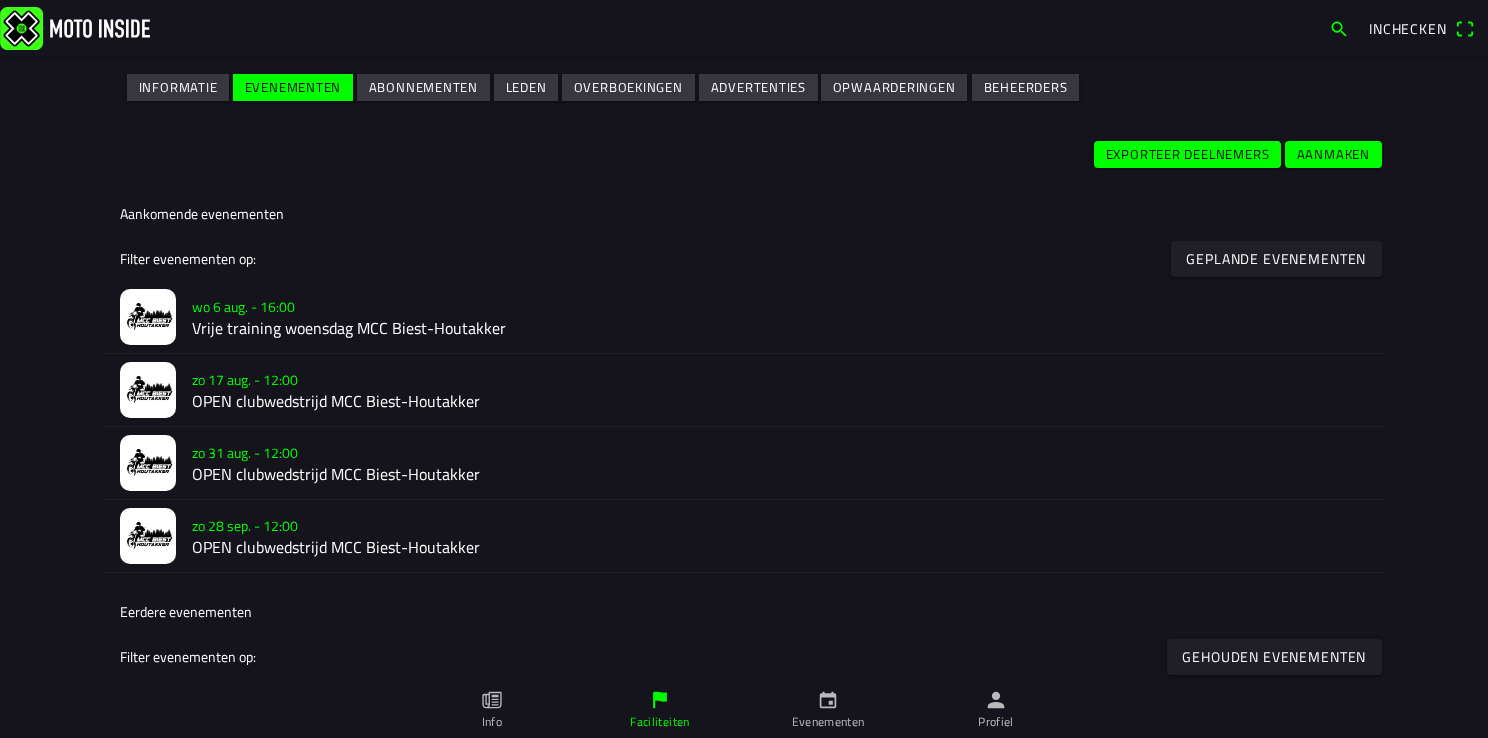 scroll, scrollTop: 600, scrollLeft: 0, axis: vertical 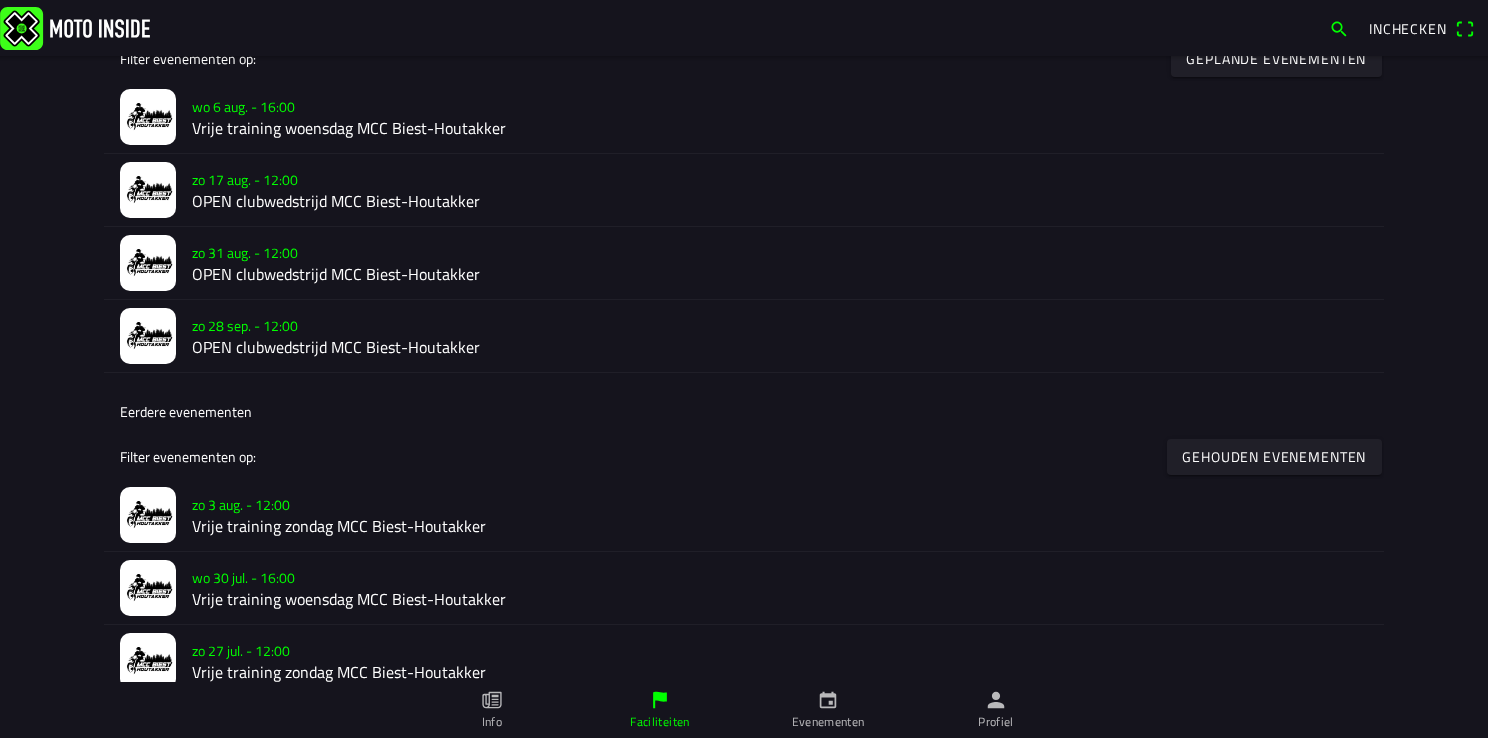 click on "Vrije training zondag MCC Biest-Houtakker" 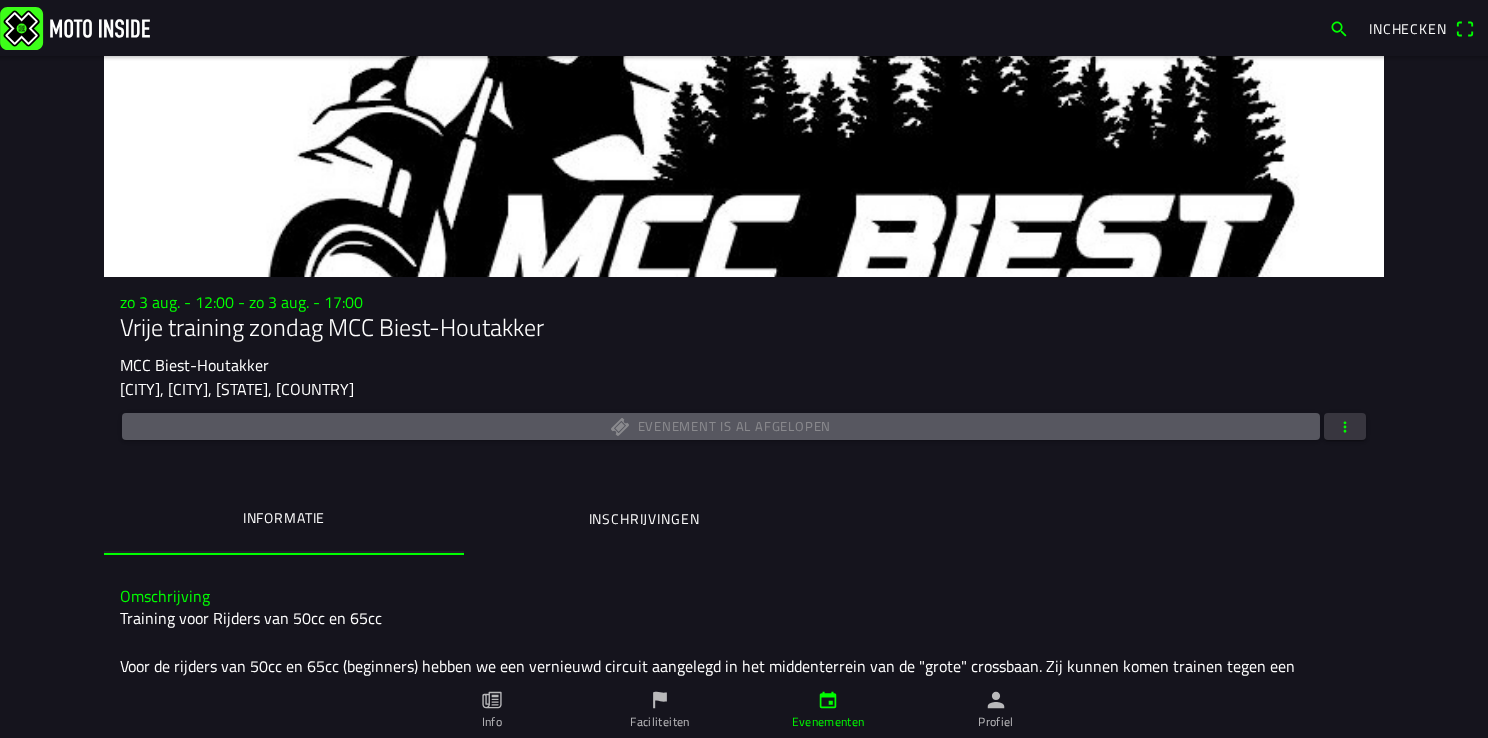 click at bounding box center (1345, 426) 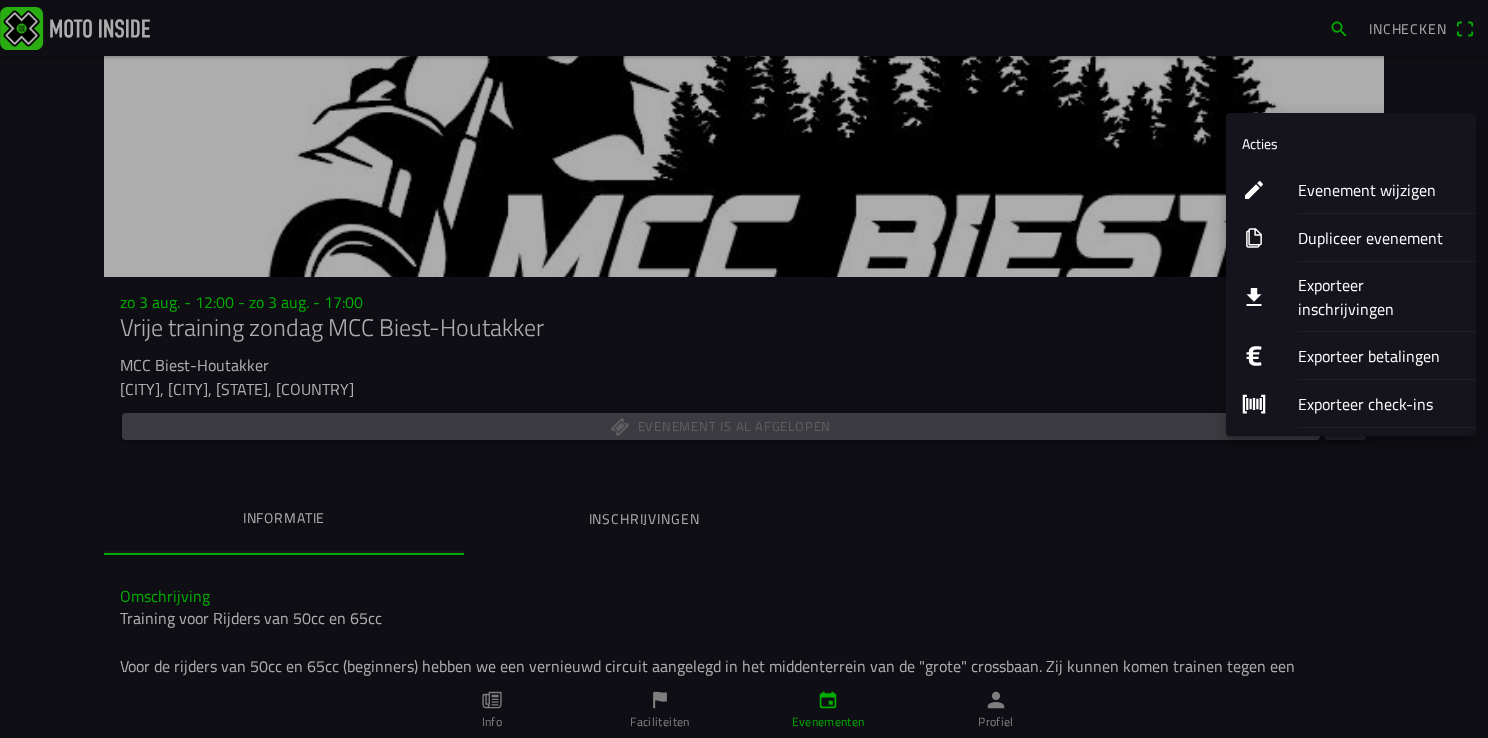 click on "Dupliceer evenement" 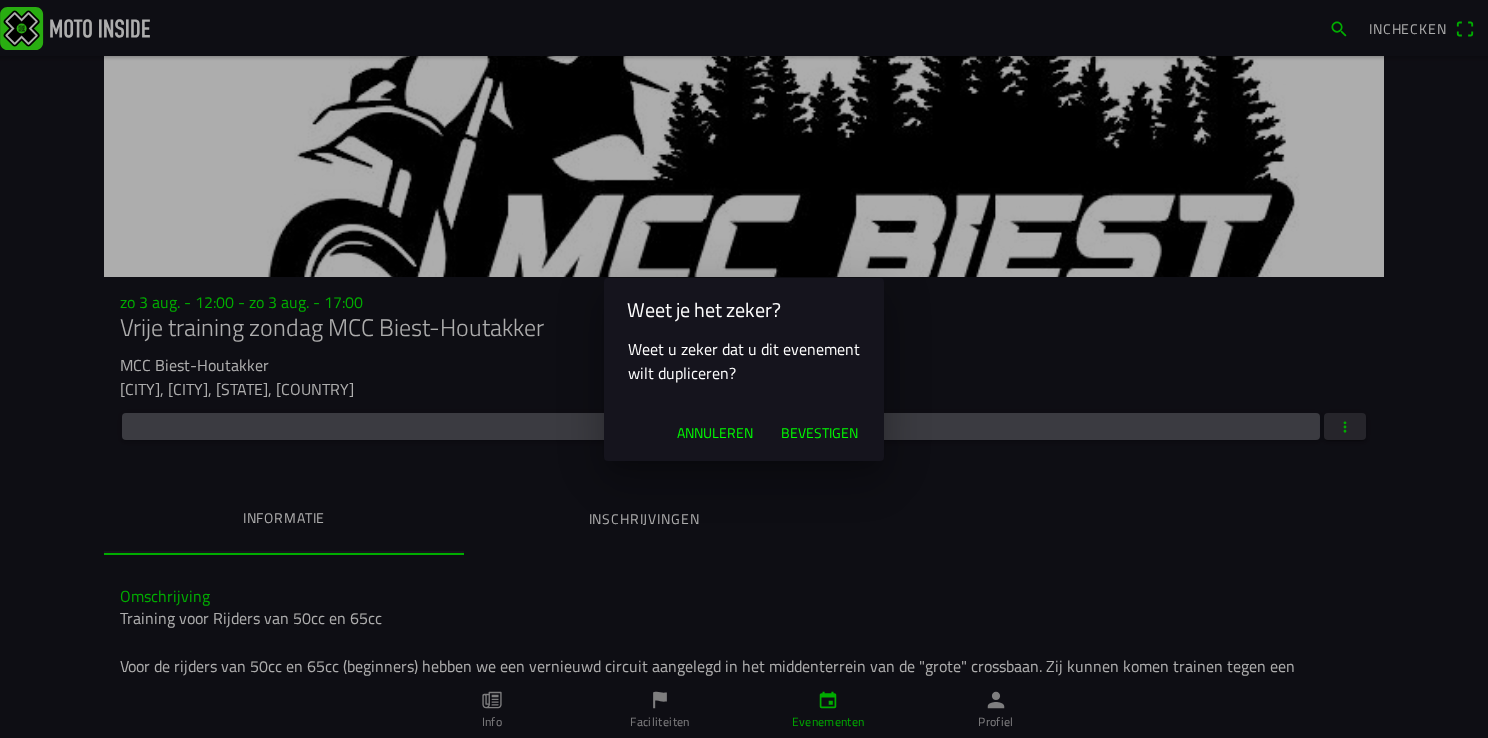 click on "Bevestigen" at bounding box center (819, 433) 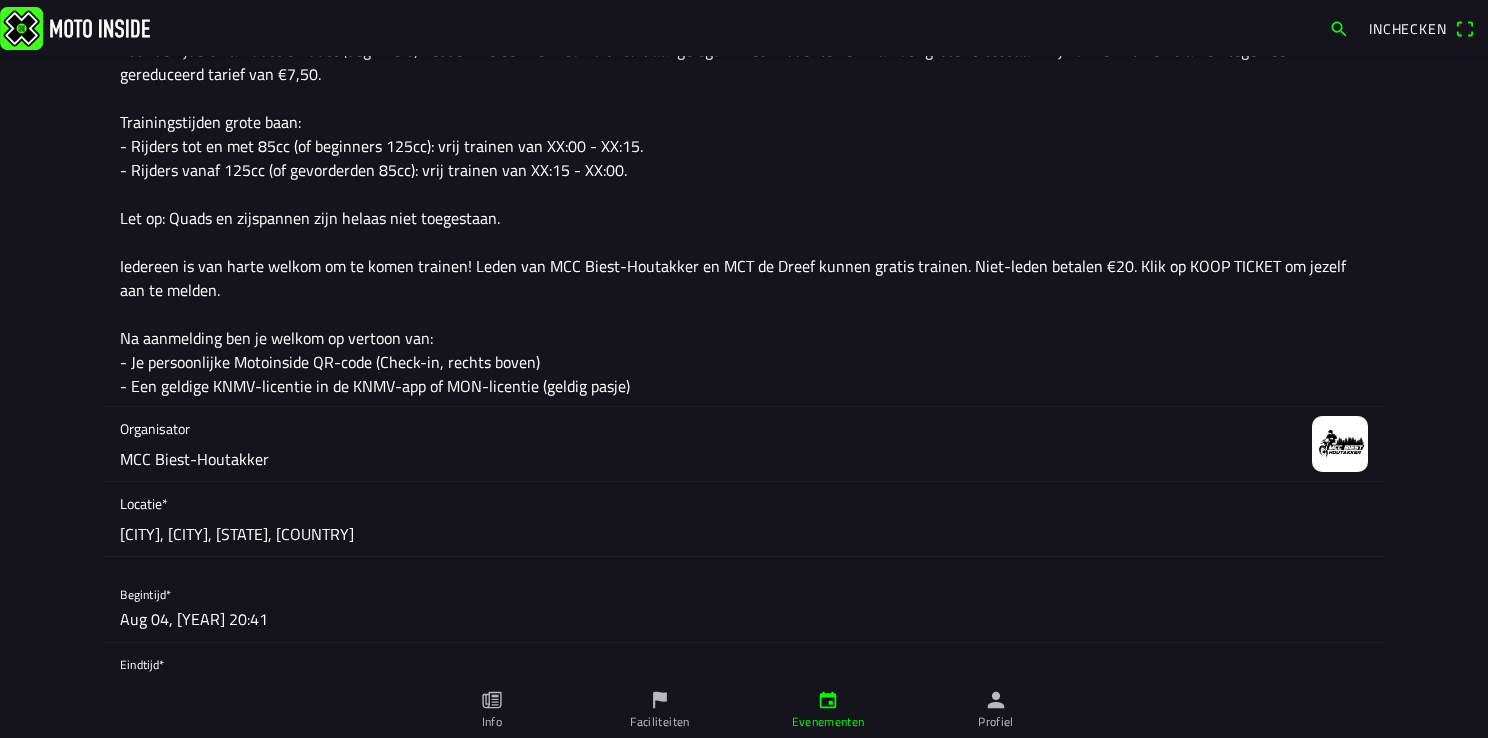 scroll, scrollTop: 800, scrollLeft: 0, axis: vertical 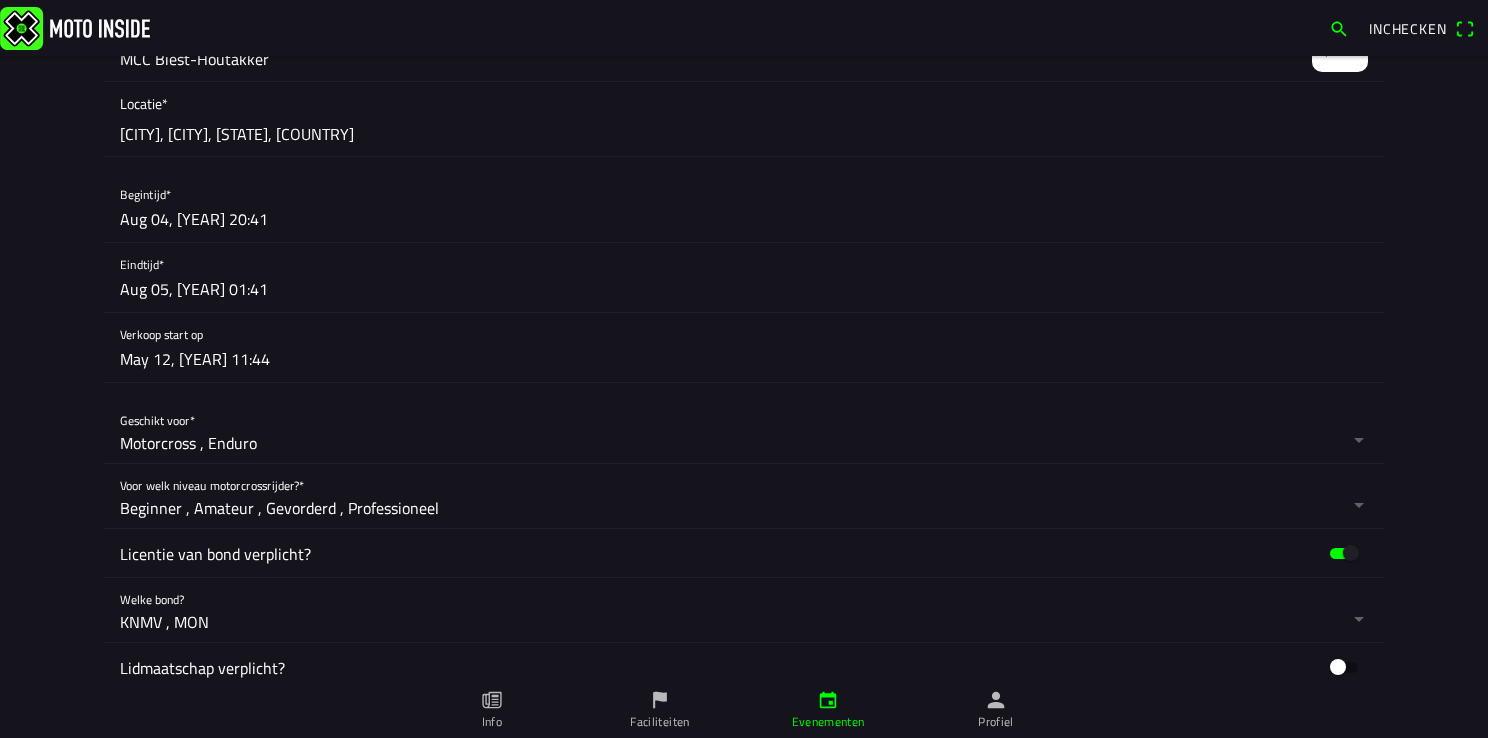 click 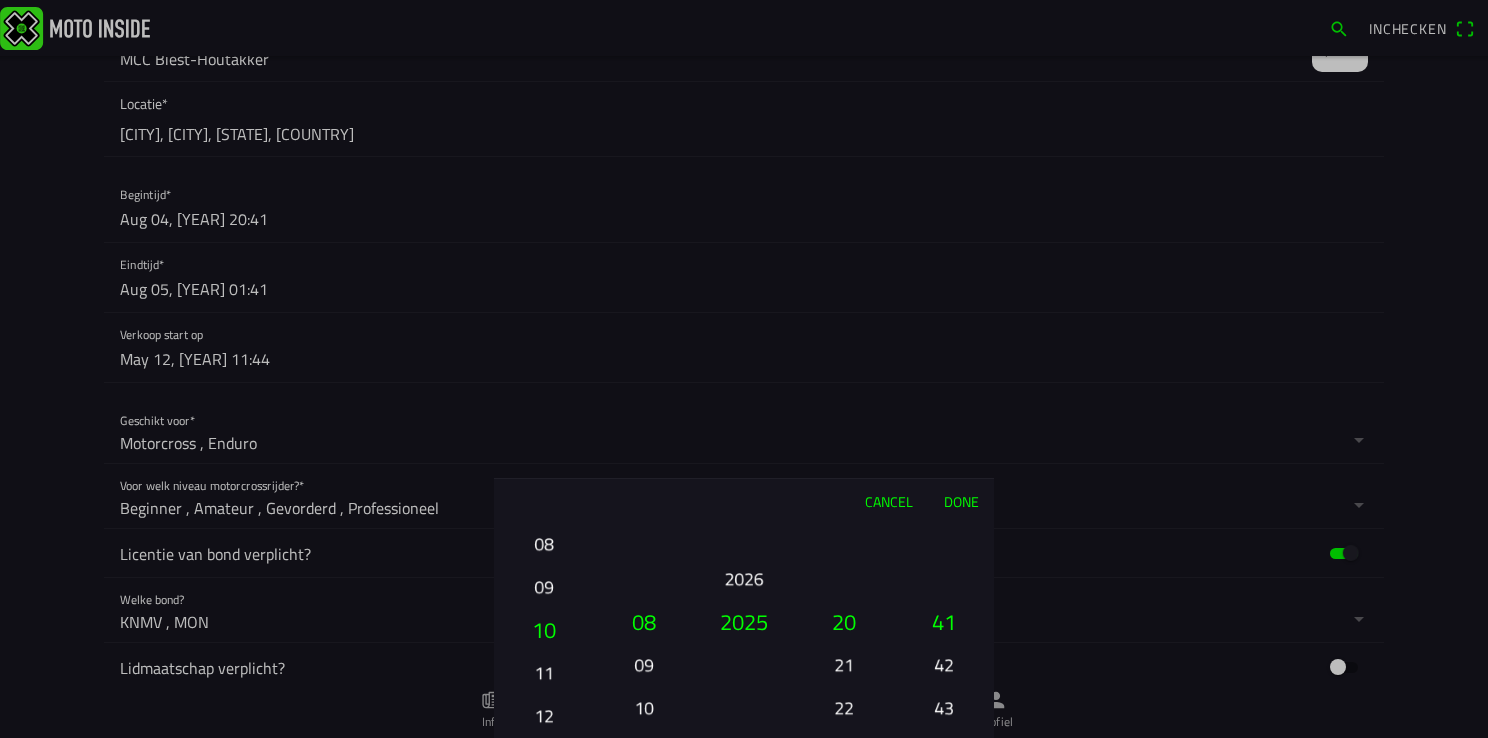 drag, startPoint x: 544, startPoint y: 715, endPoint x: 544, endPoint y: 465, distance: 250 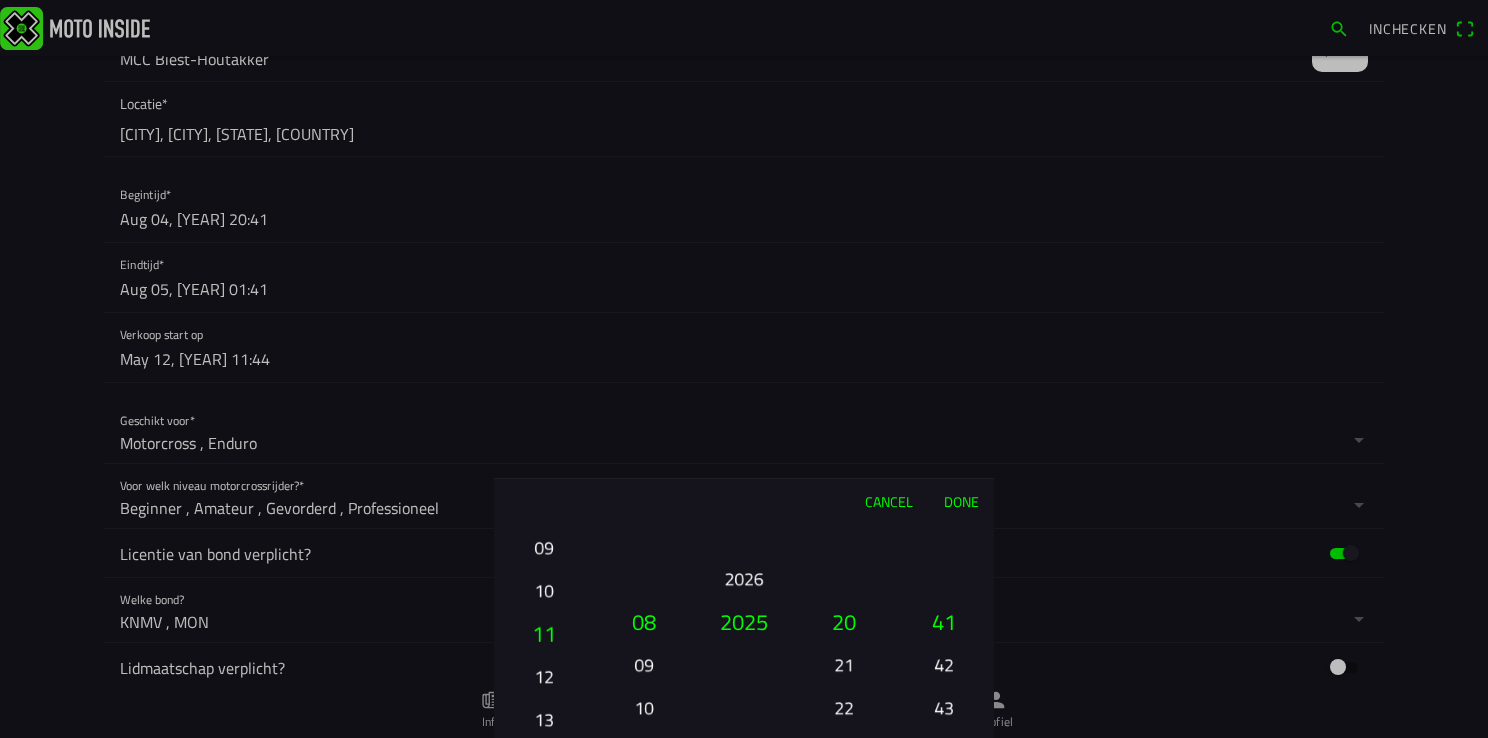click on "10" at bounding box center (544, 590) 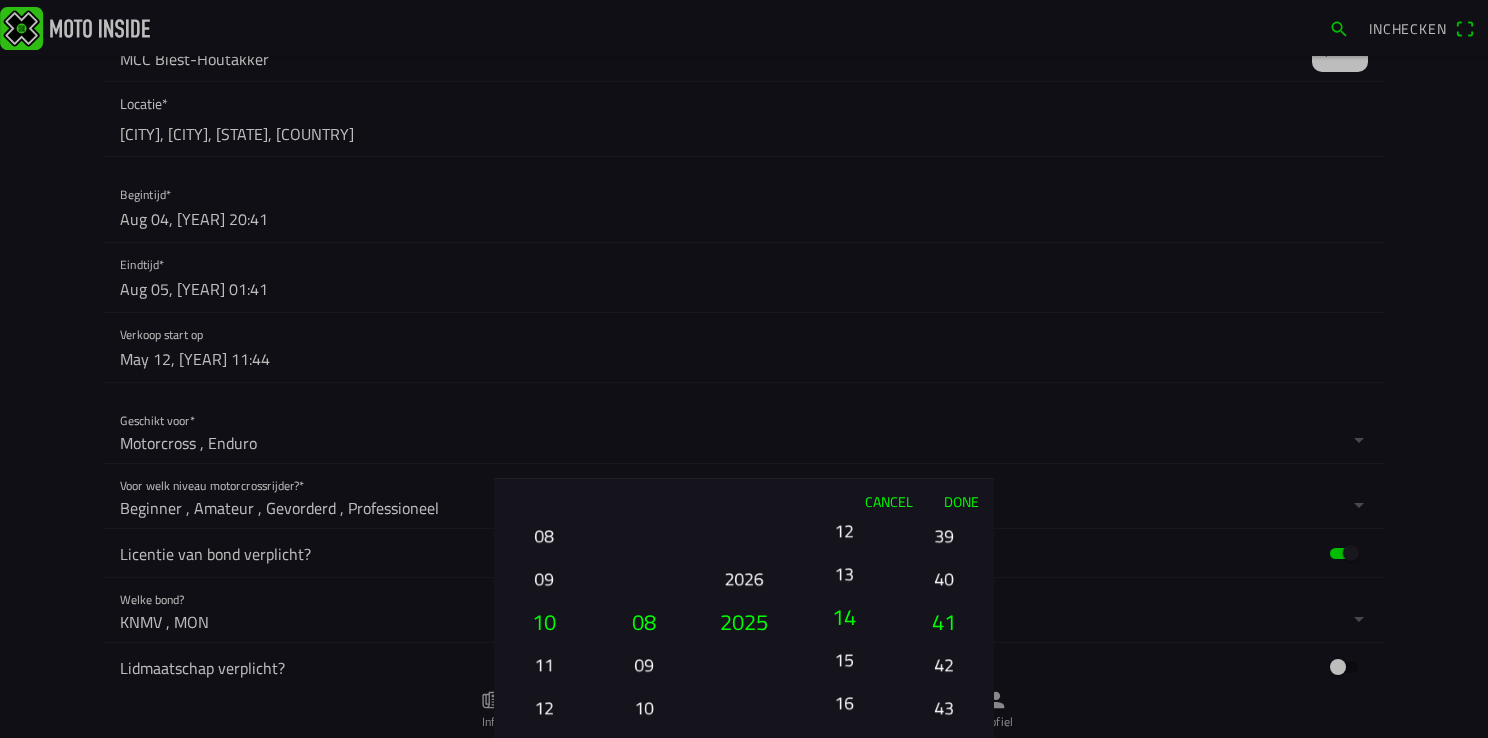 drag, startPoint x: 847, startPoint y: 536, endPoint x: 841, endPoint y: 609, distance: 73.24616 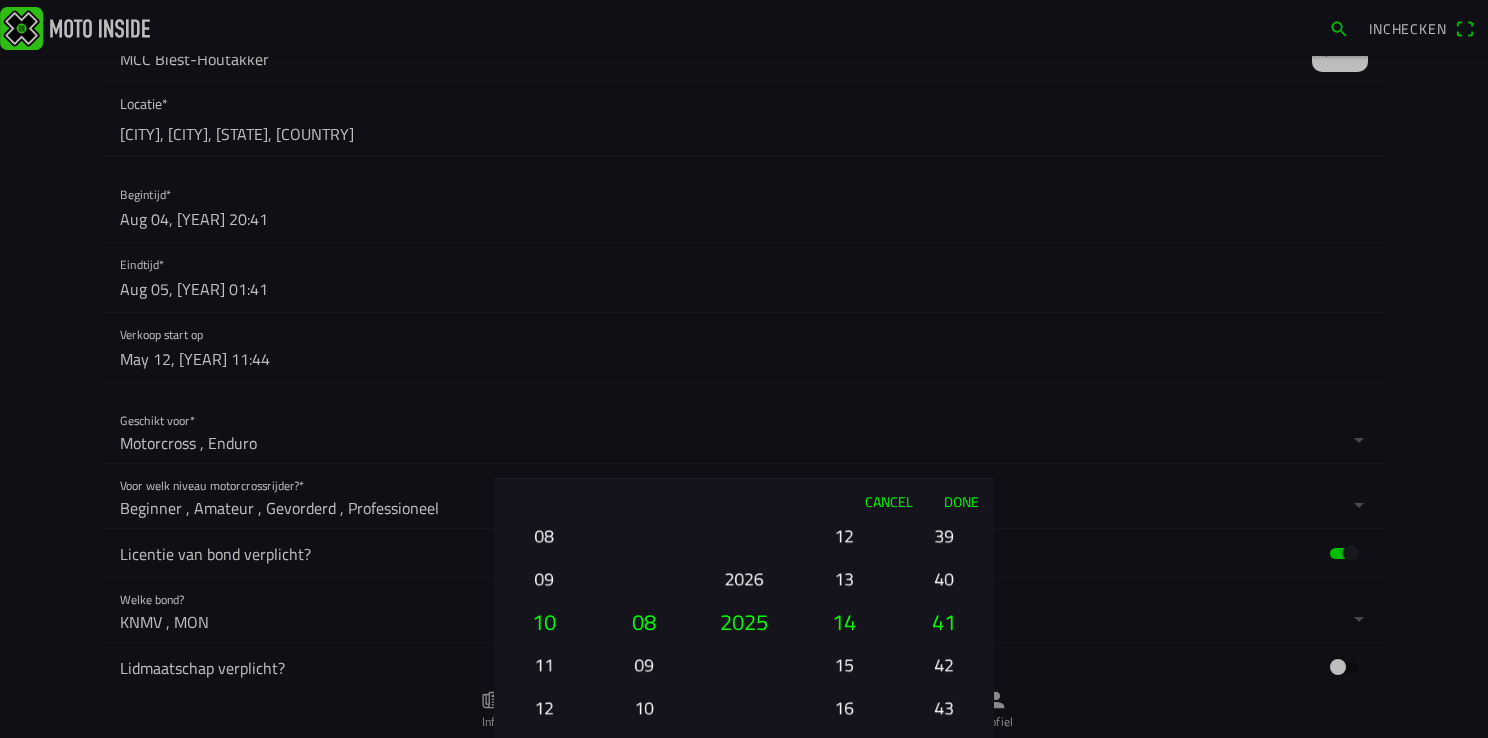 click on "12" at bounding box center (844, 535) 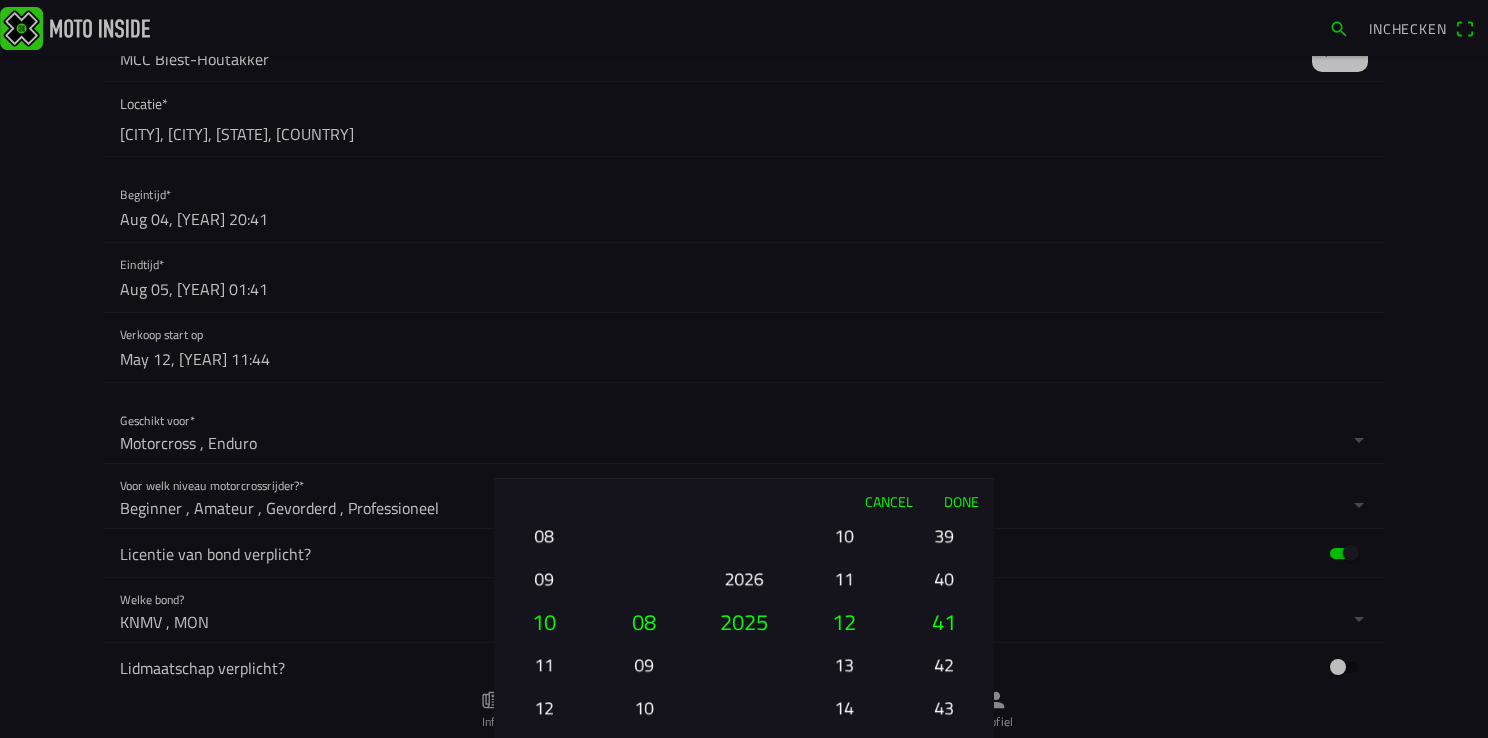 drag, startPoint x: 938, startPoint y: 530, endPoint x: 960, endPoint y: 721, distance: 192.26285 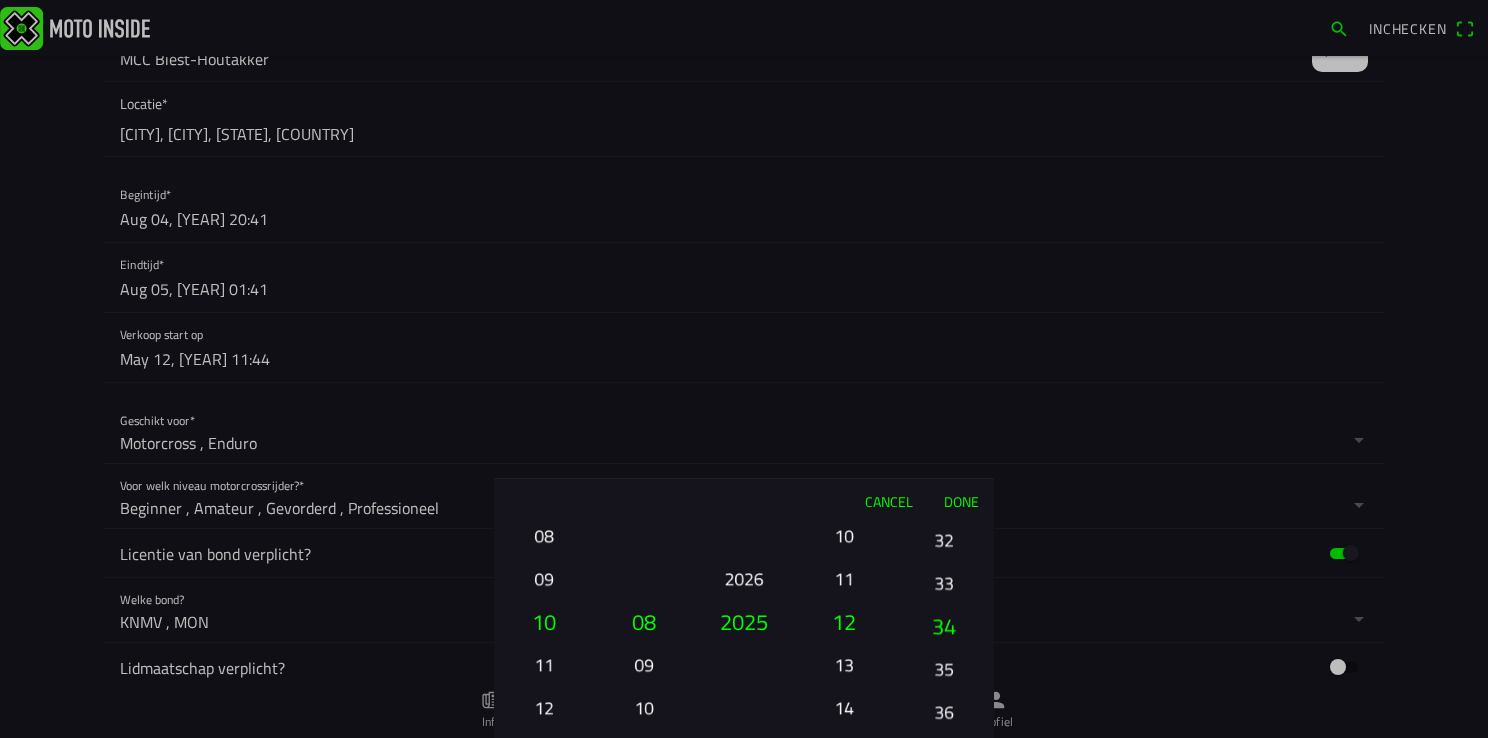 drag, startPoint x: 952, startPoint y: 558, endPoint x: 948, endPoint y: 695, distance: 137.05838 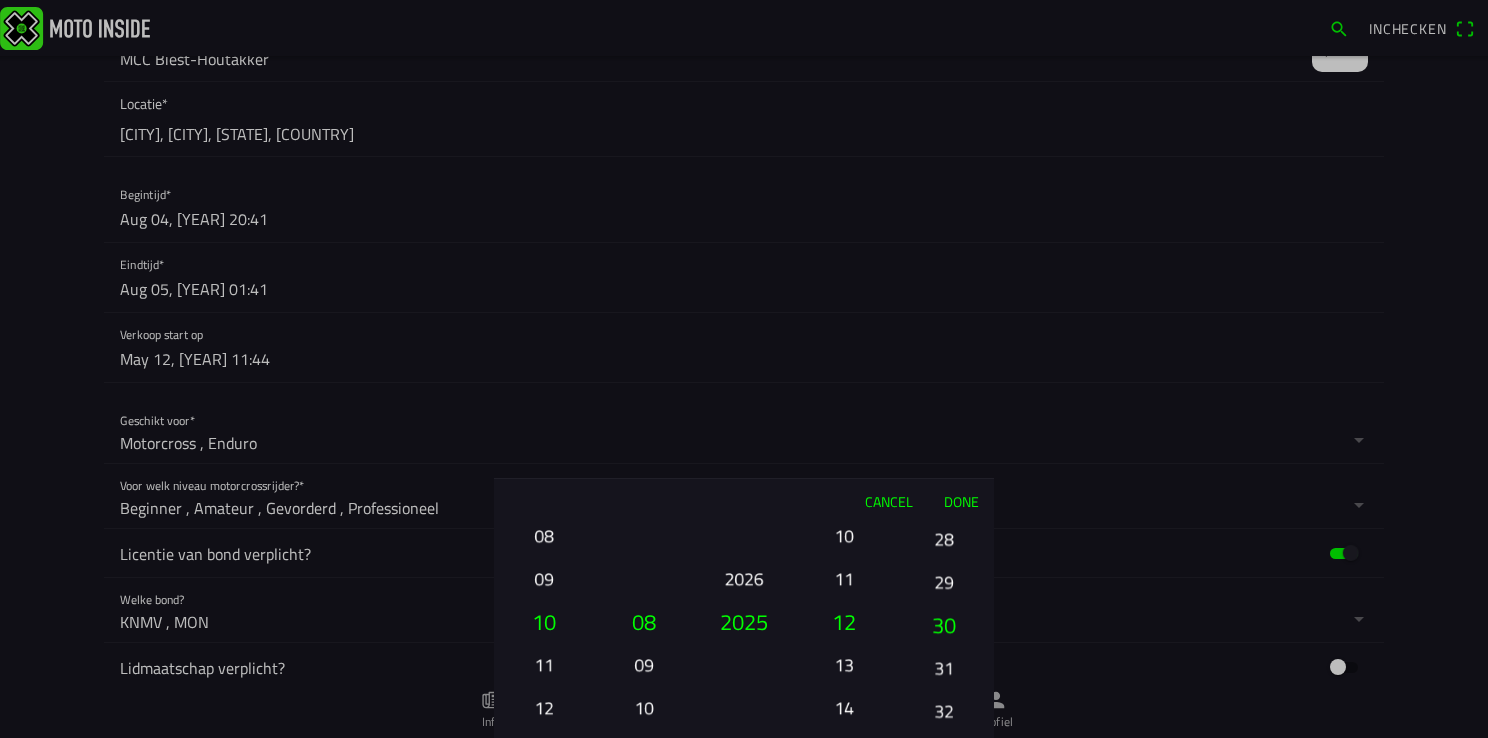 drag, startPoint x: 951, startPoint y: 600, endPoint x: 962, endPoint y: 789, distance: 189.31984 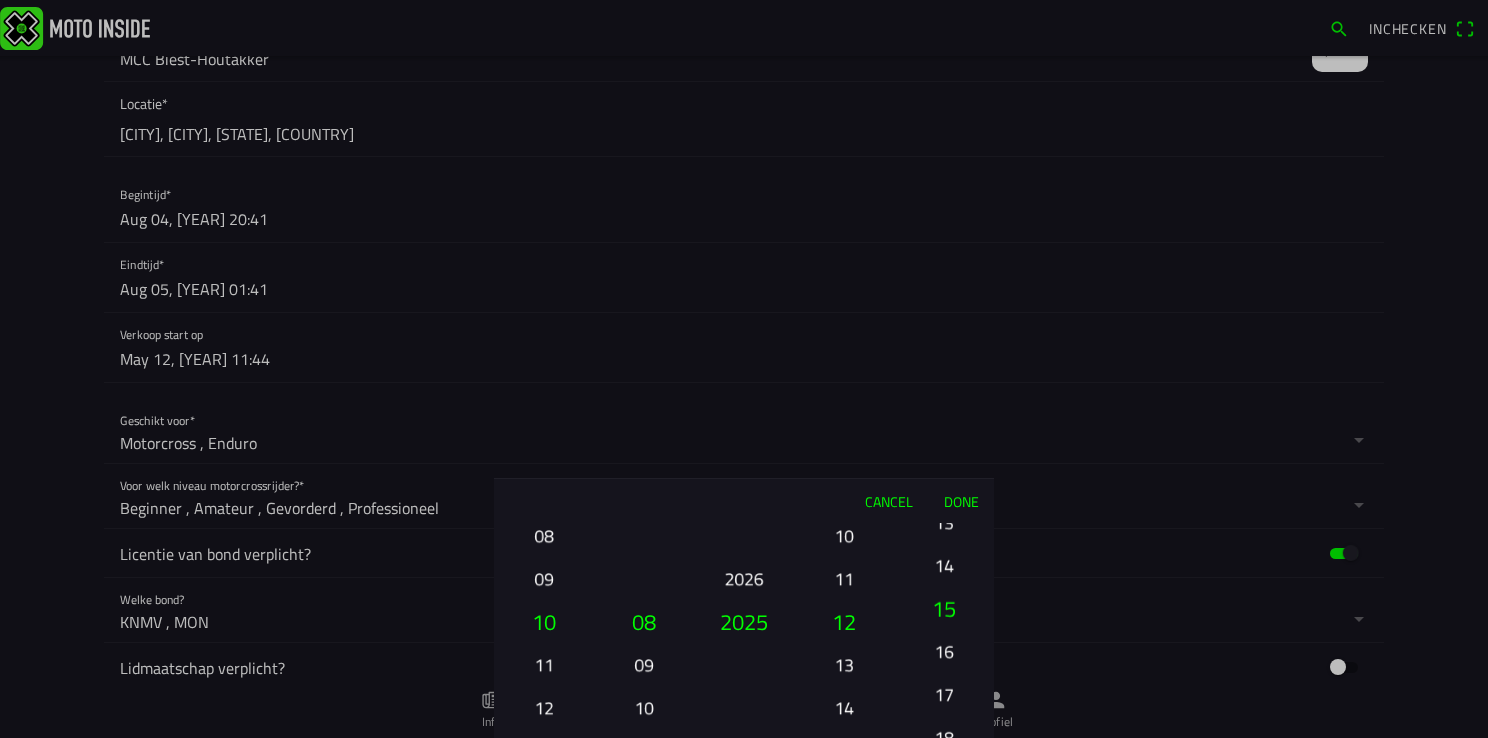 drag, startPoint x: 938, startPoint y: 564, endPoint x: 971, endPoint y: 789, distance: 227.40712 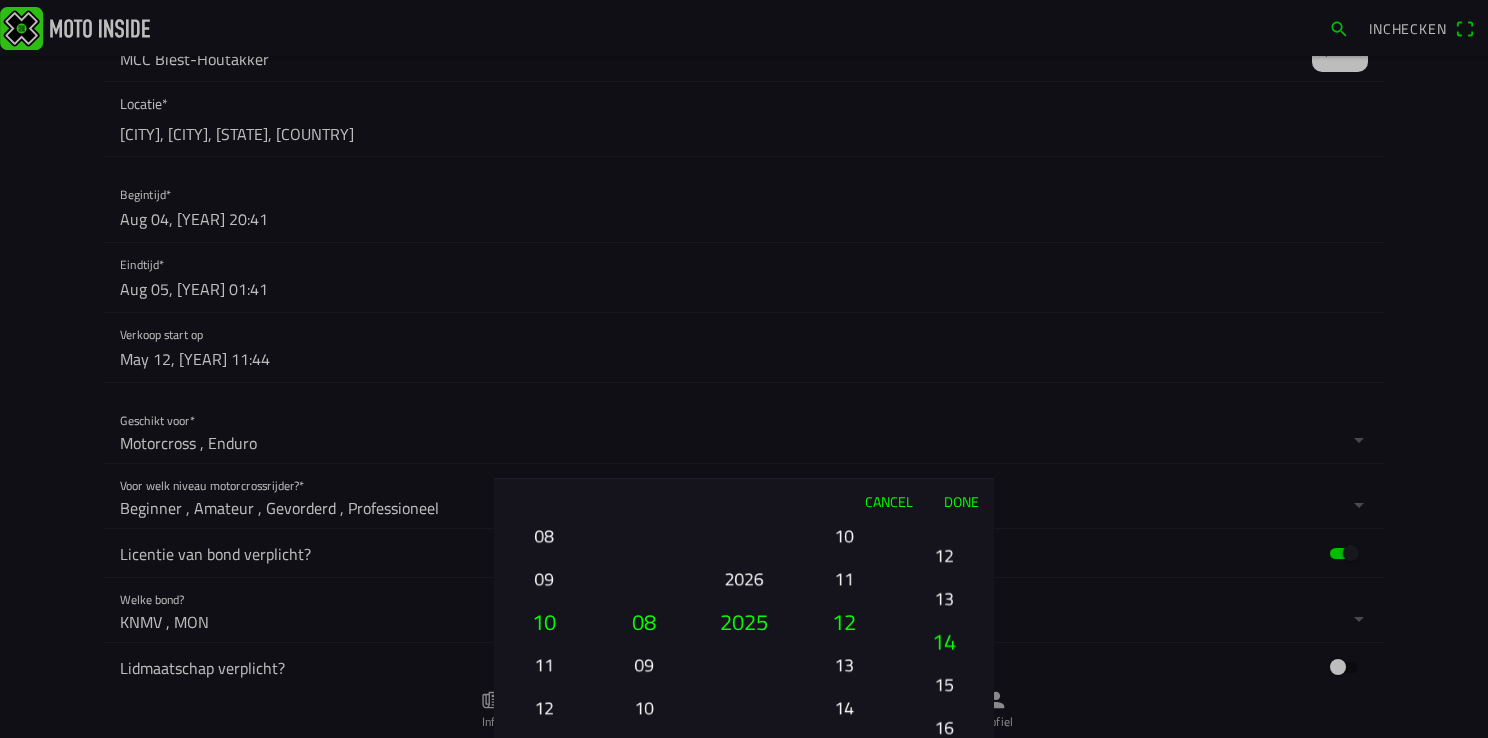 drag, startPoint x: 961, startPoint y: 588, endPoint x: 961, endPoint y: 789, distance: 201 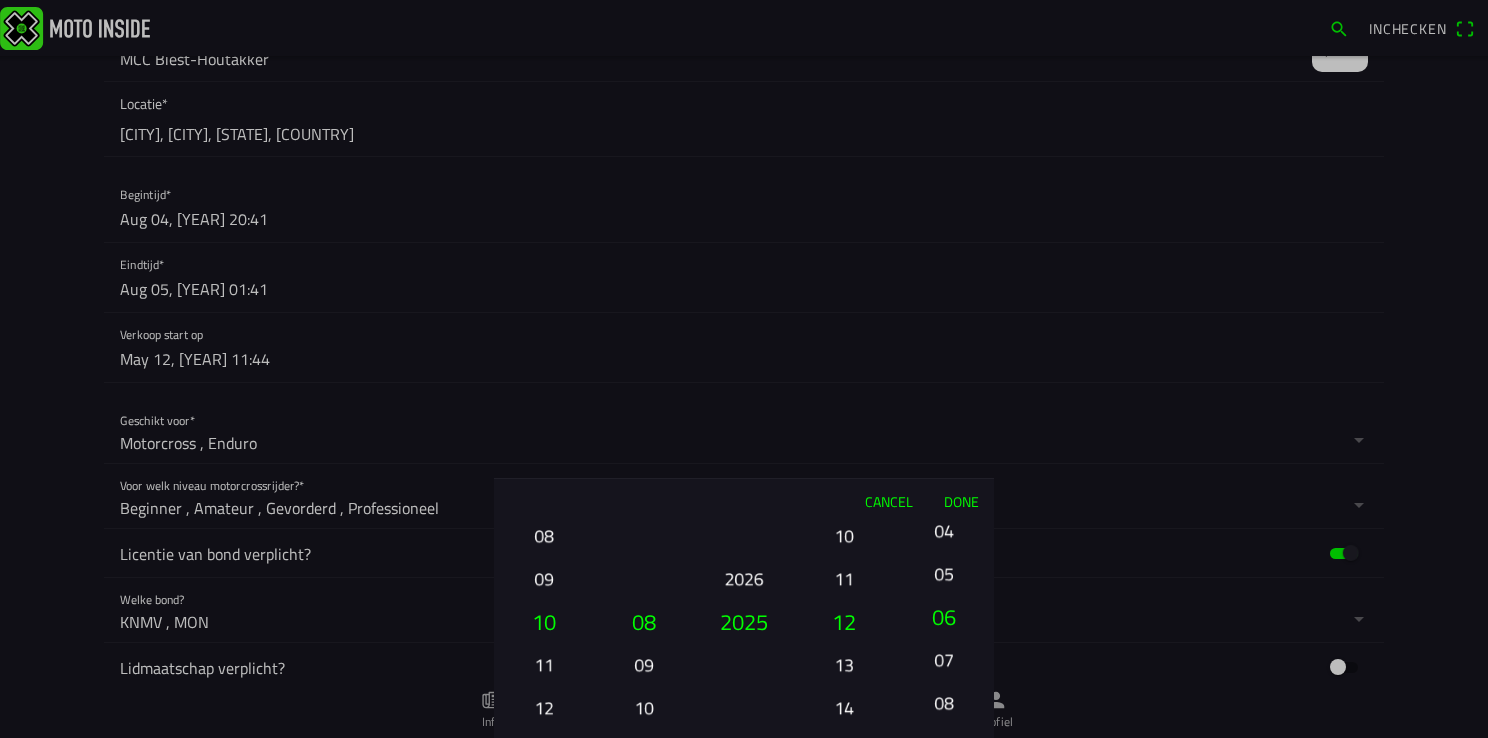 drag, startPoint x: 935, startPoint y: 552, endPoint x: 954, endPoint y: 782, distance: 230.78345 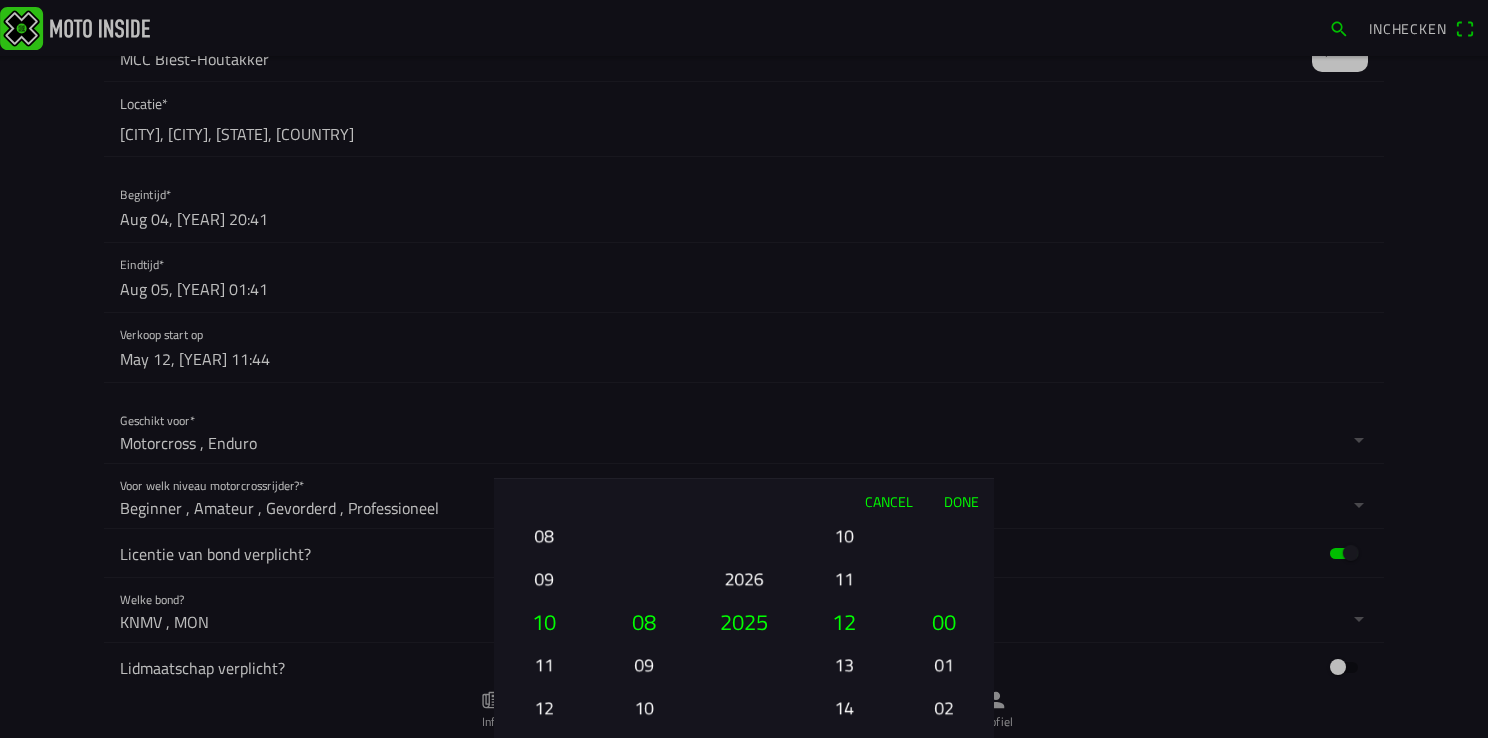 click on "Done" at bounding box center (961, 501) 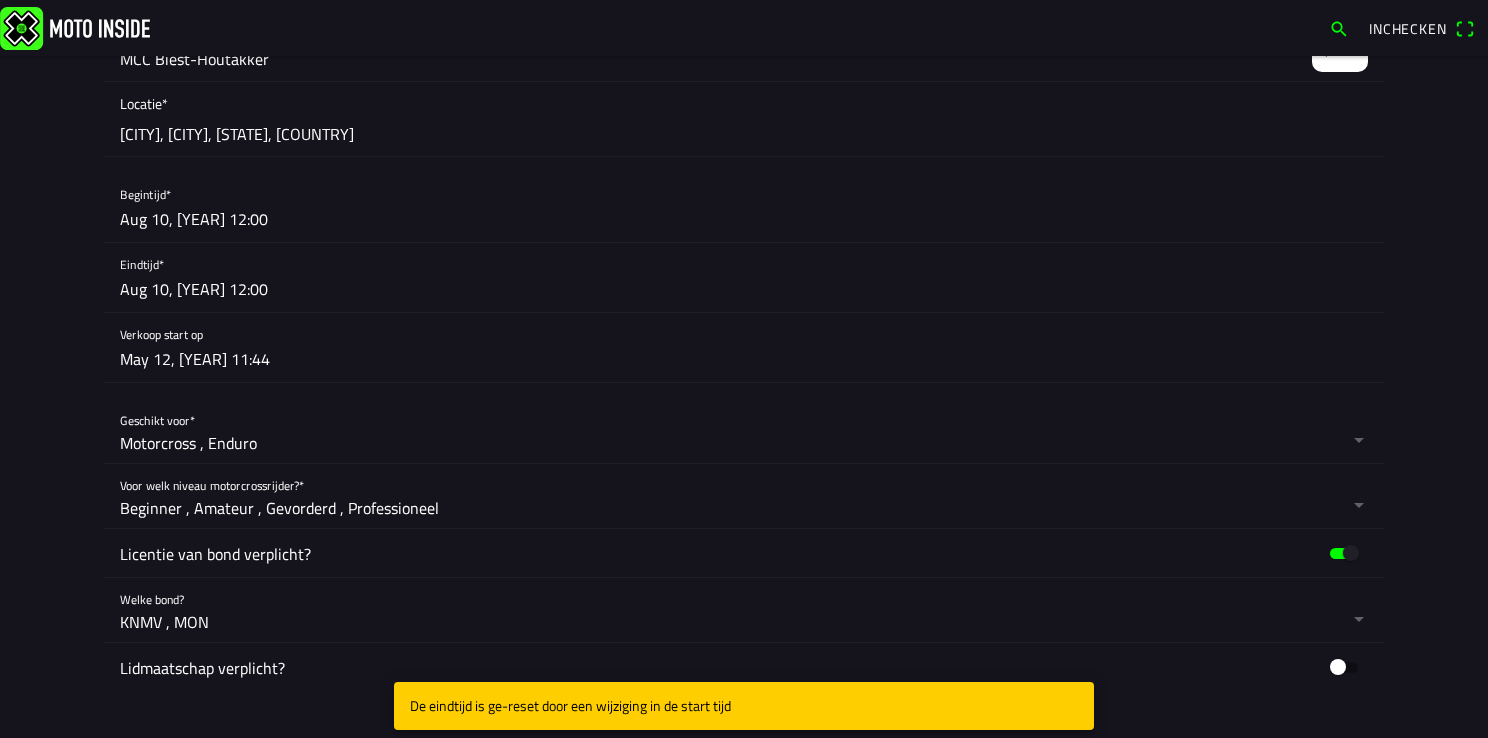 click 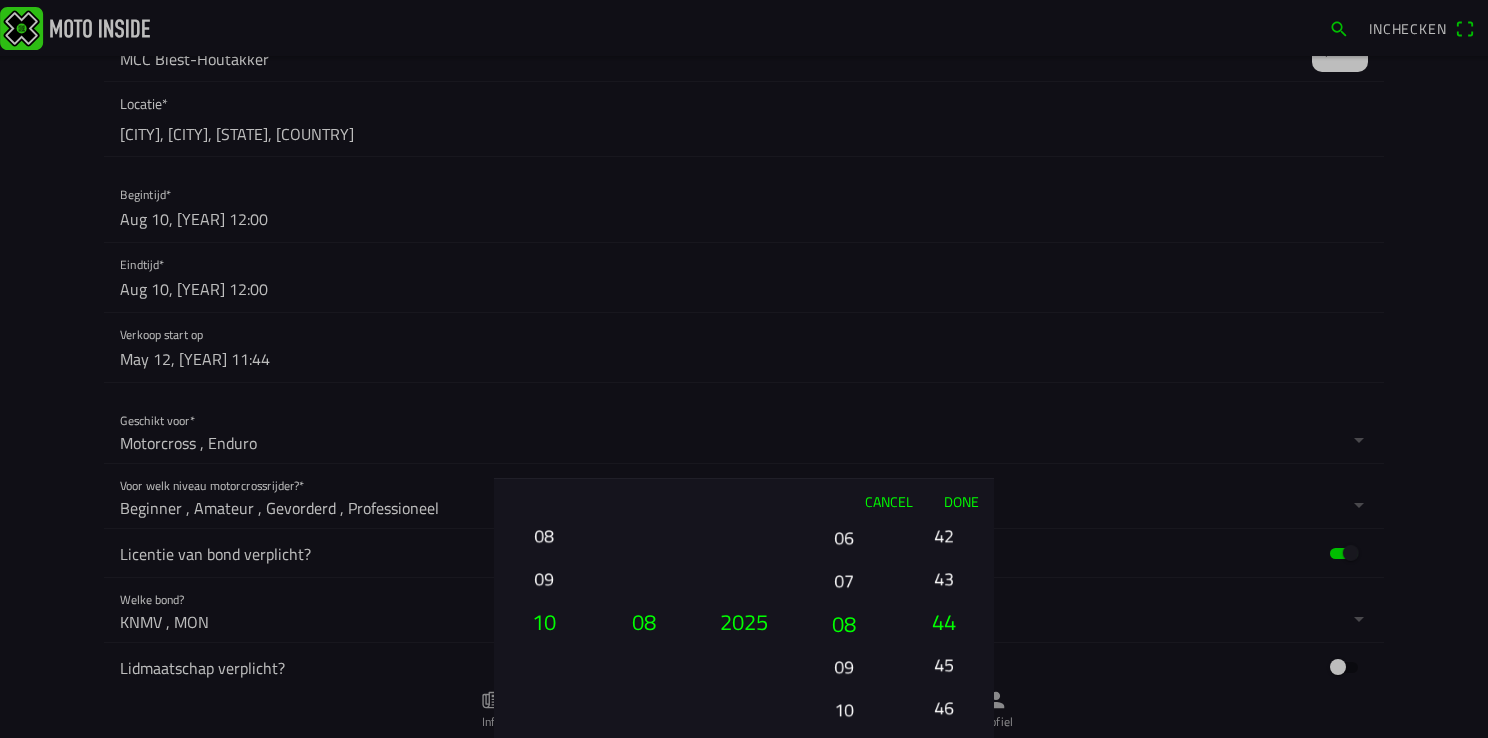 drag, startPoint x: 847, startPoint y: 658, endPoint x: 872, endPoint y: 789, distance: 133.36417 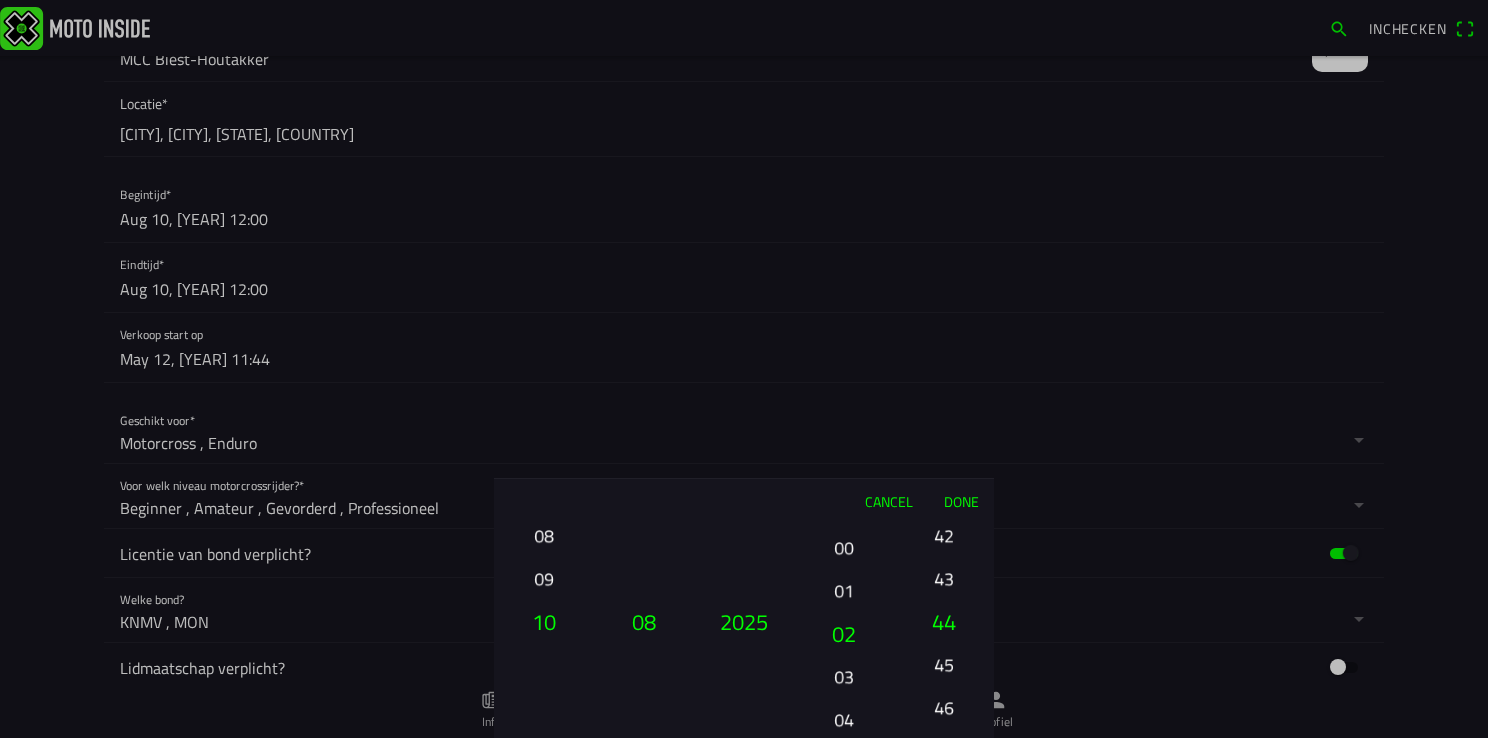 drag, startPoint x: 843, startPoint y: 547, endPoint x: 822, endPoint y: 778, distance: 231.95258 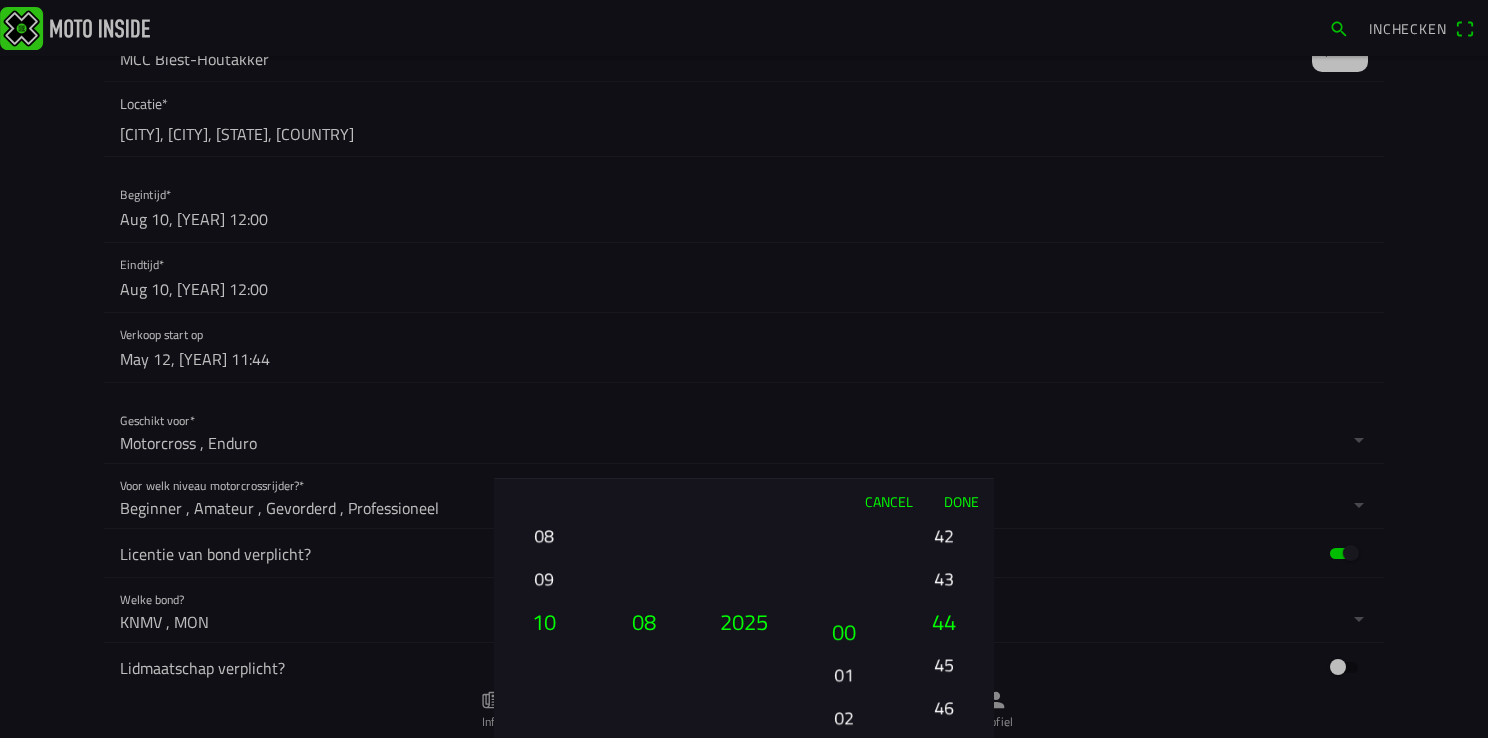 drag, startPoint x: 840, startPoint y: 613, endPoint x: 827, endPoint y: 789, distance: 176.47946 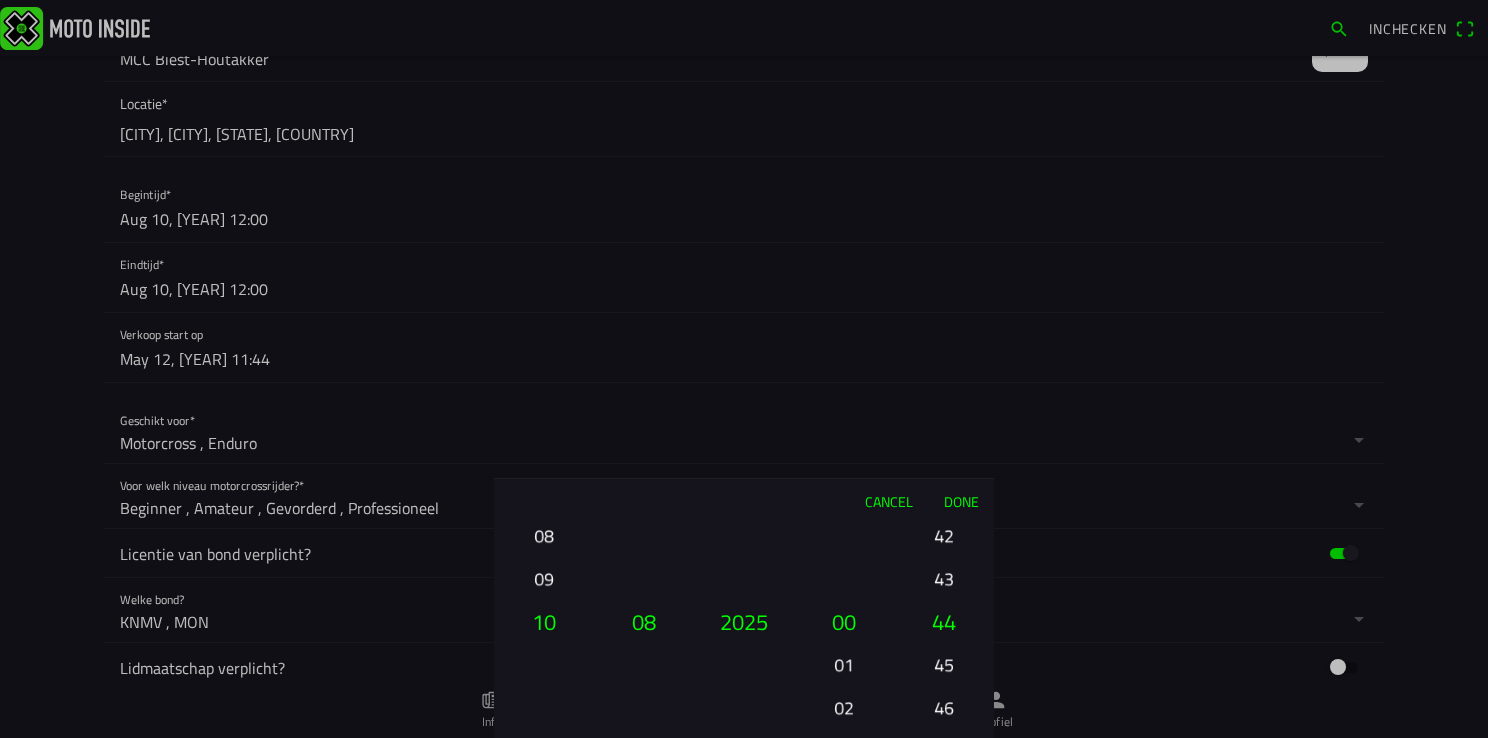 click on "Cancel" at bounding box center (888, 501) 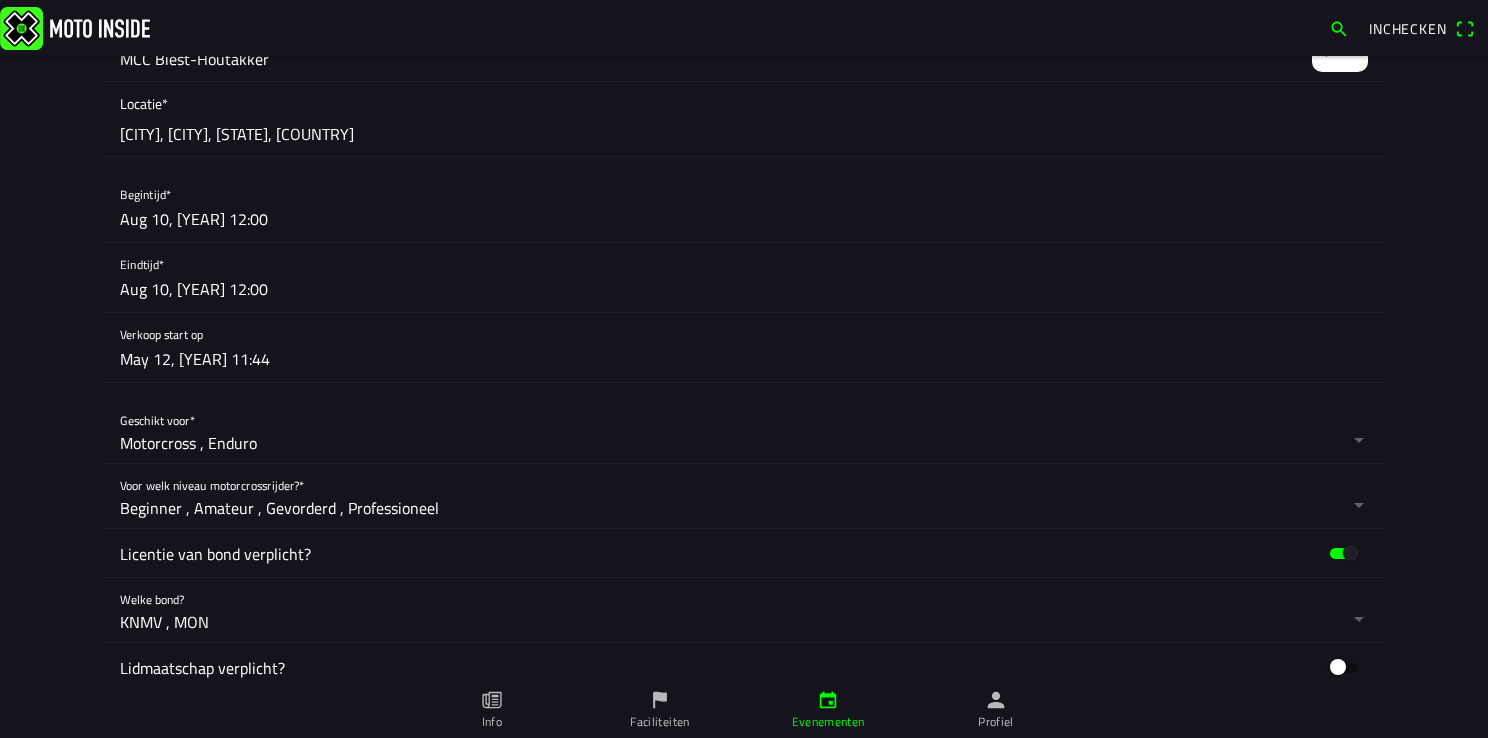 click 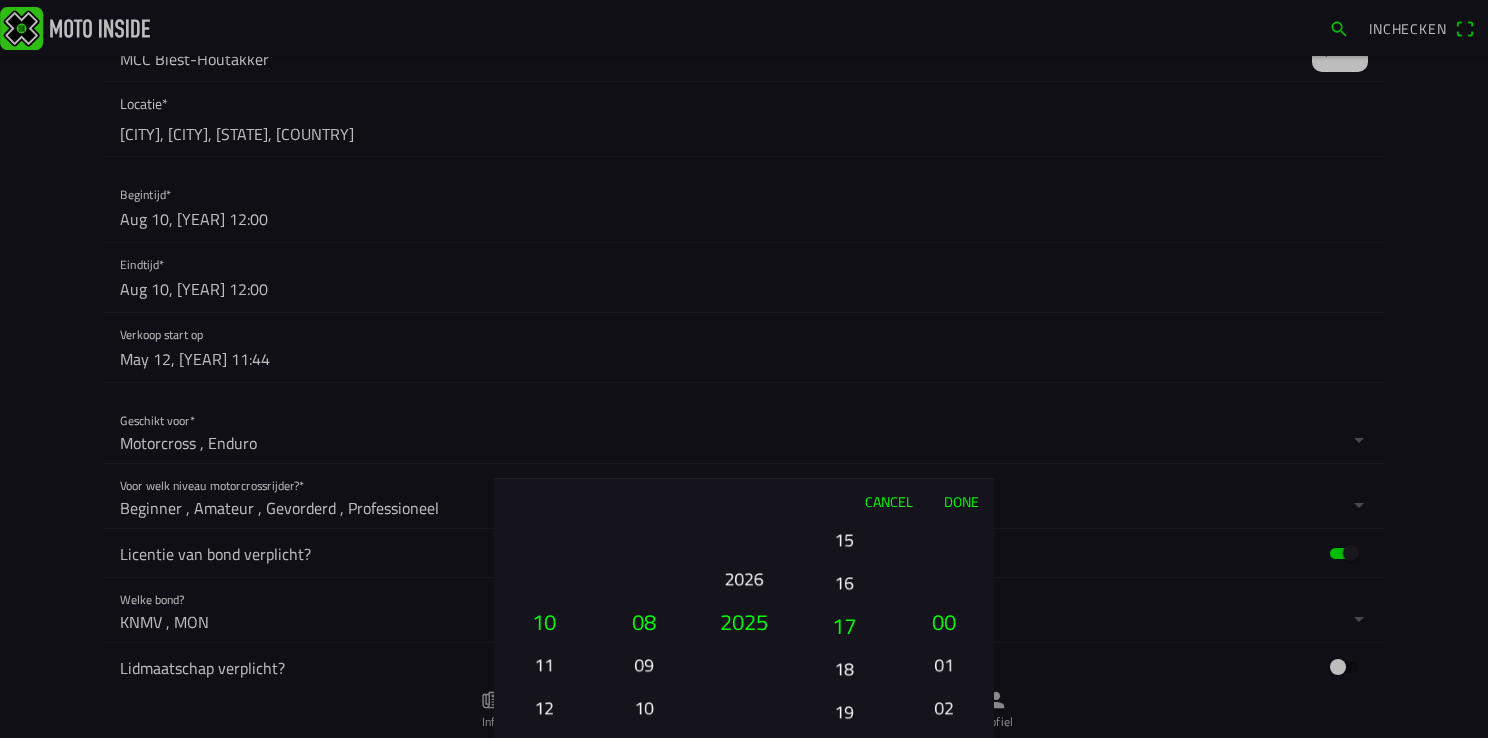 drag, startPoint x: 848, startPoint y: 712, endPoint x: 827, endPoint y: 501, distance: 212.04245 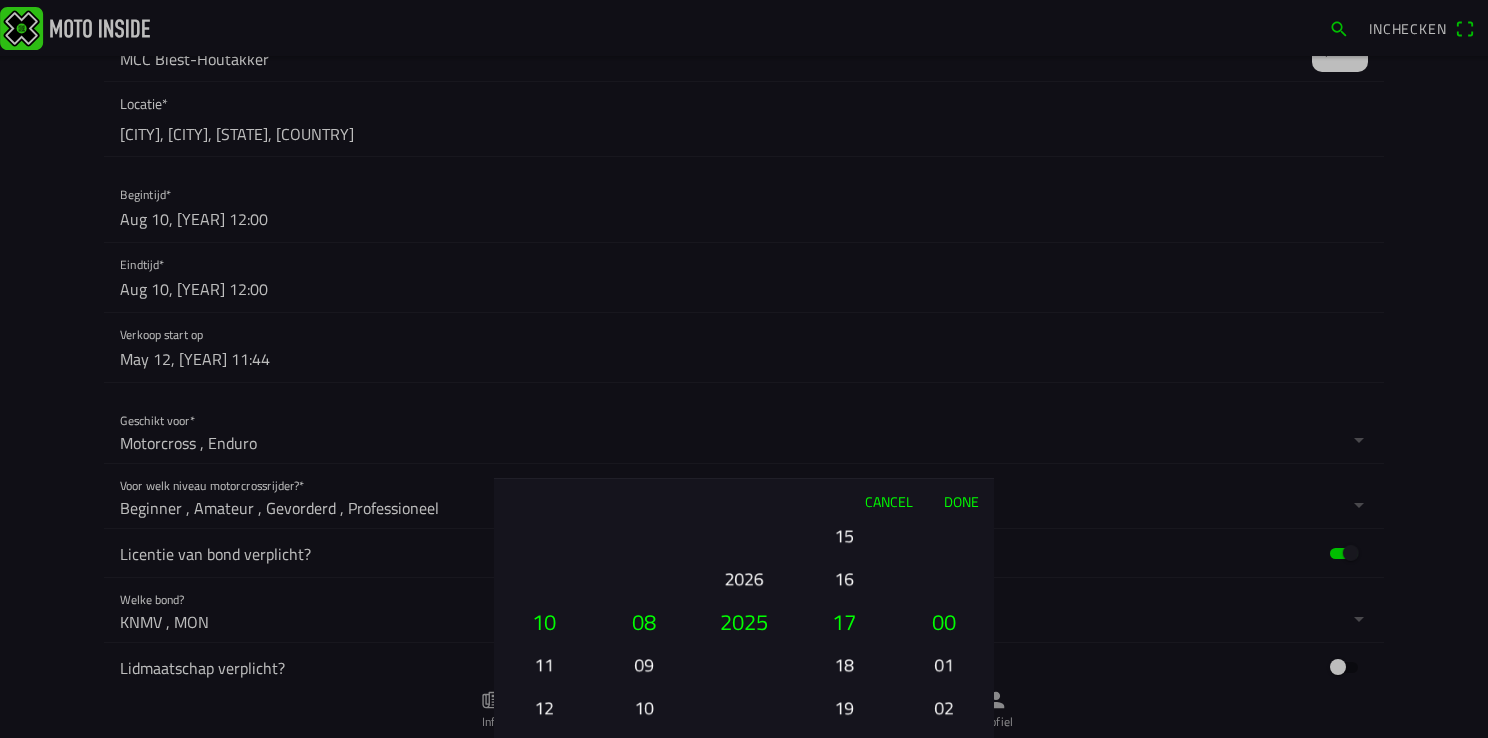 click on "Done" at bounding box center [961, 501] 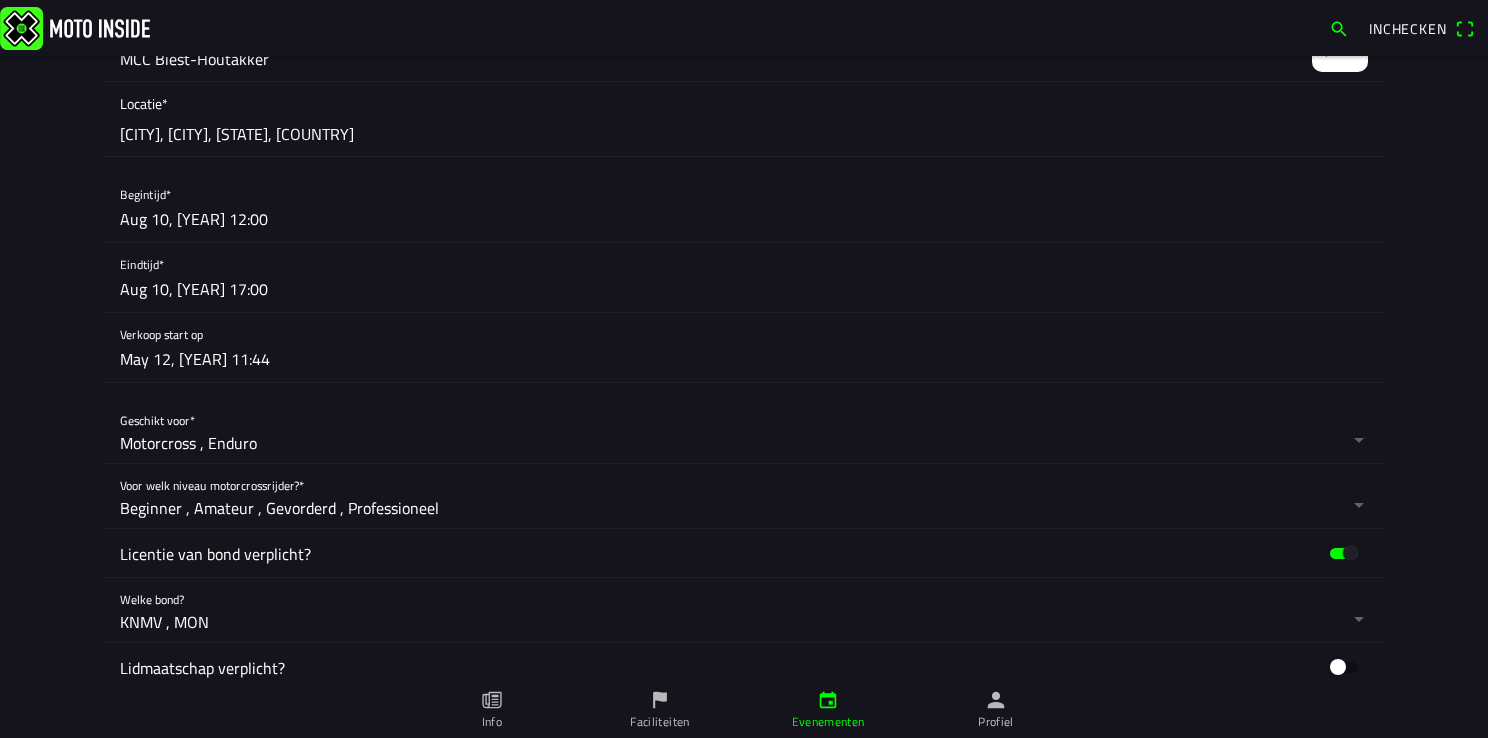 click 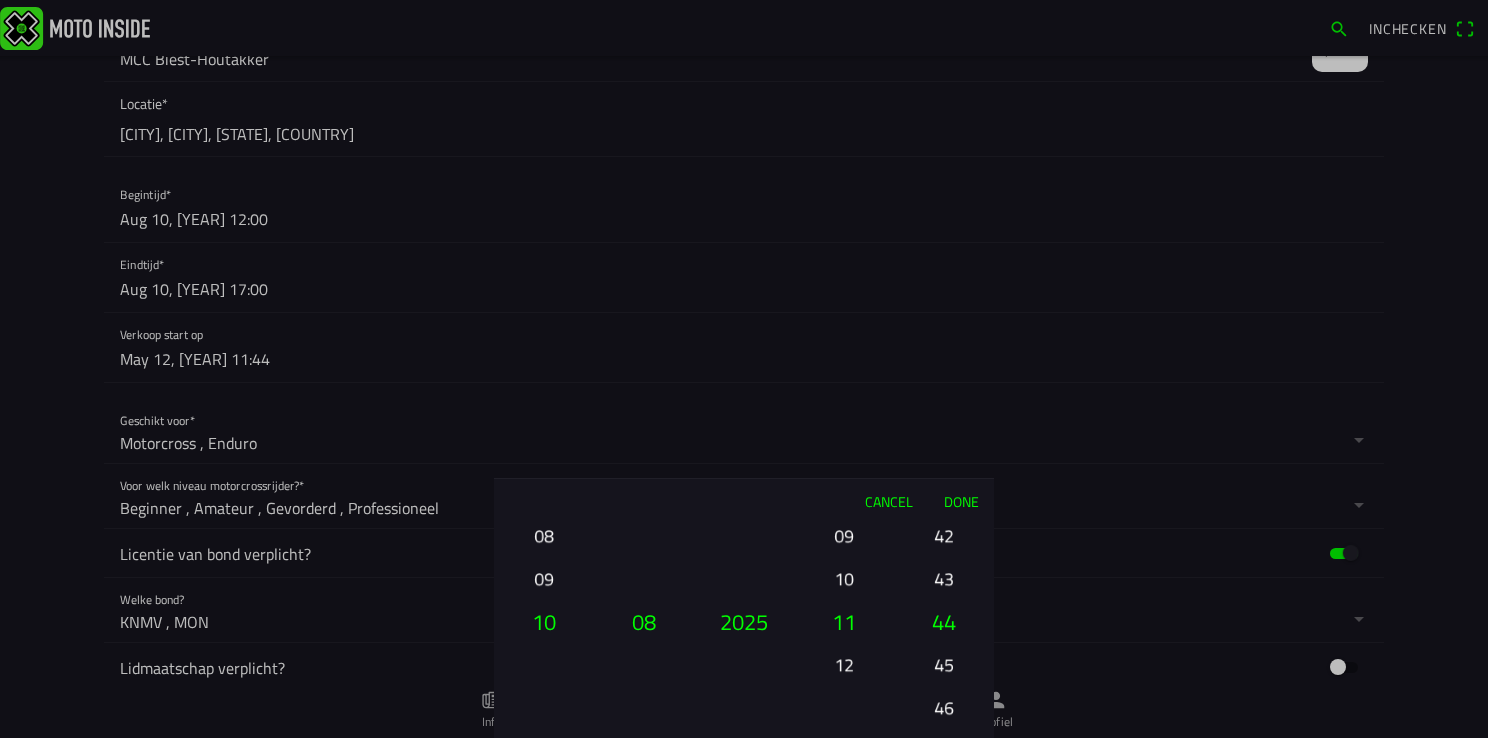 click on "10" at bounding box center [544, 621] 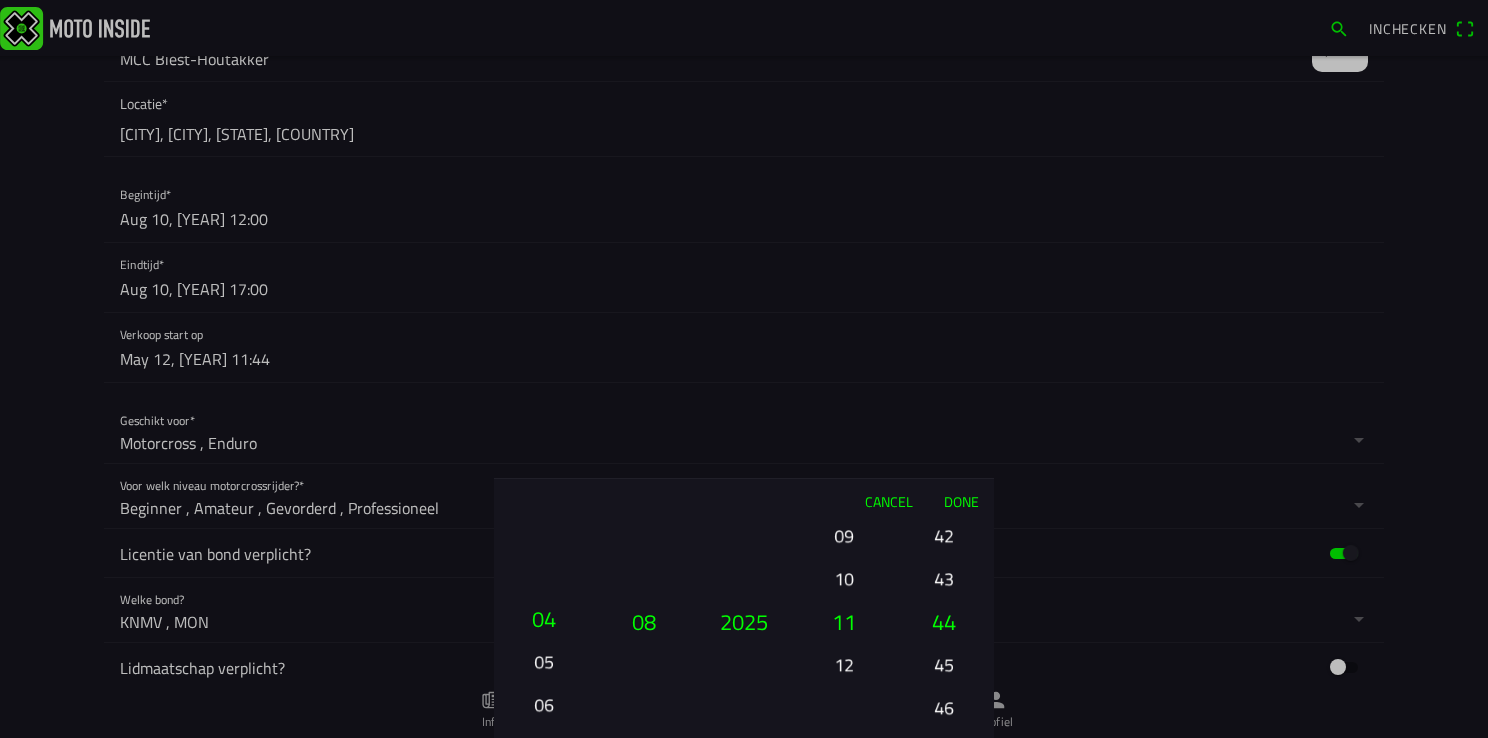 drag, startPoint x: 545, startPoint y: 622, endPoint x: 556, endPoint y: 789, distance: 167.36188 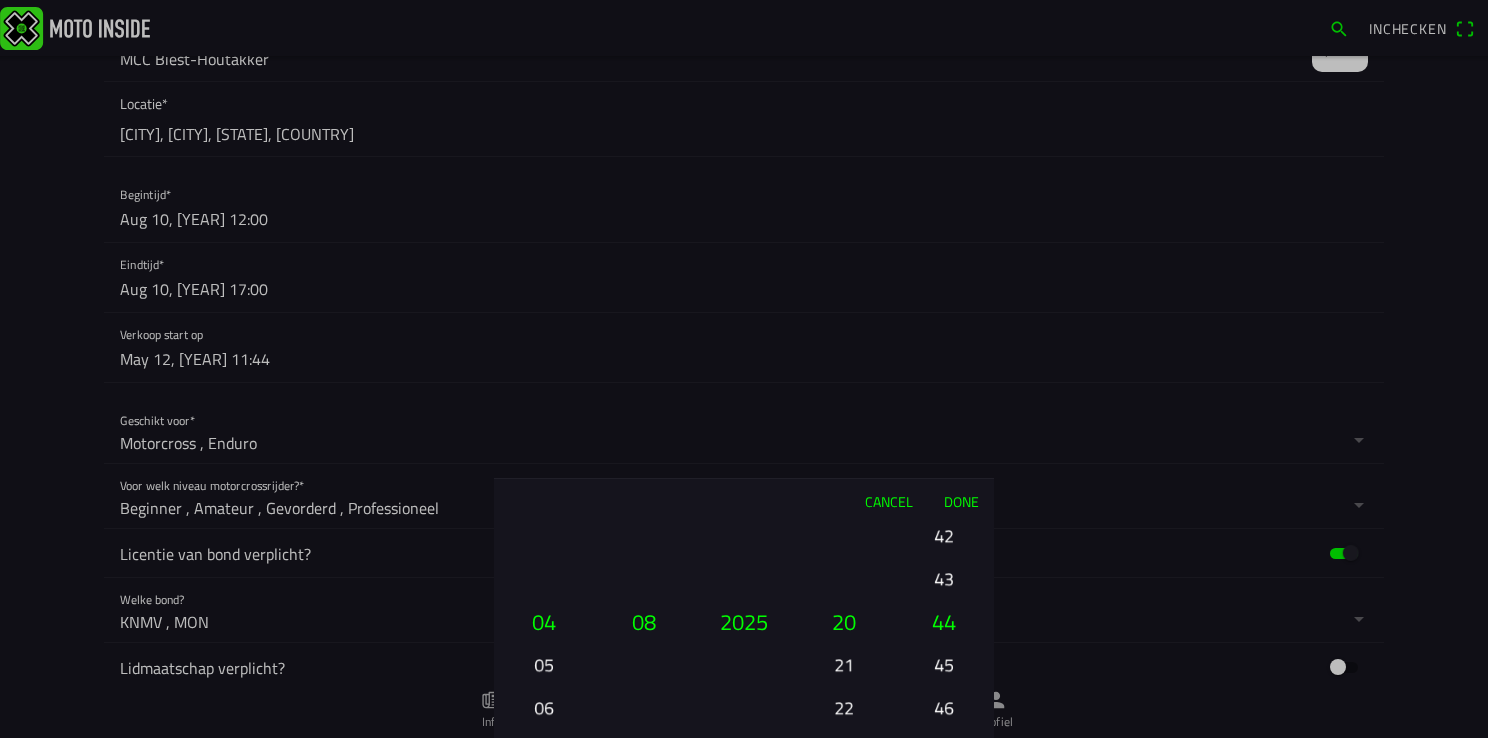 click on "04" at bounding box center [544, 621] 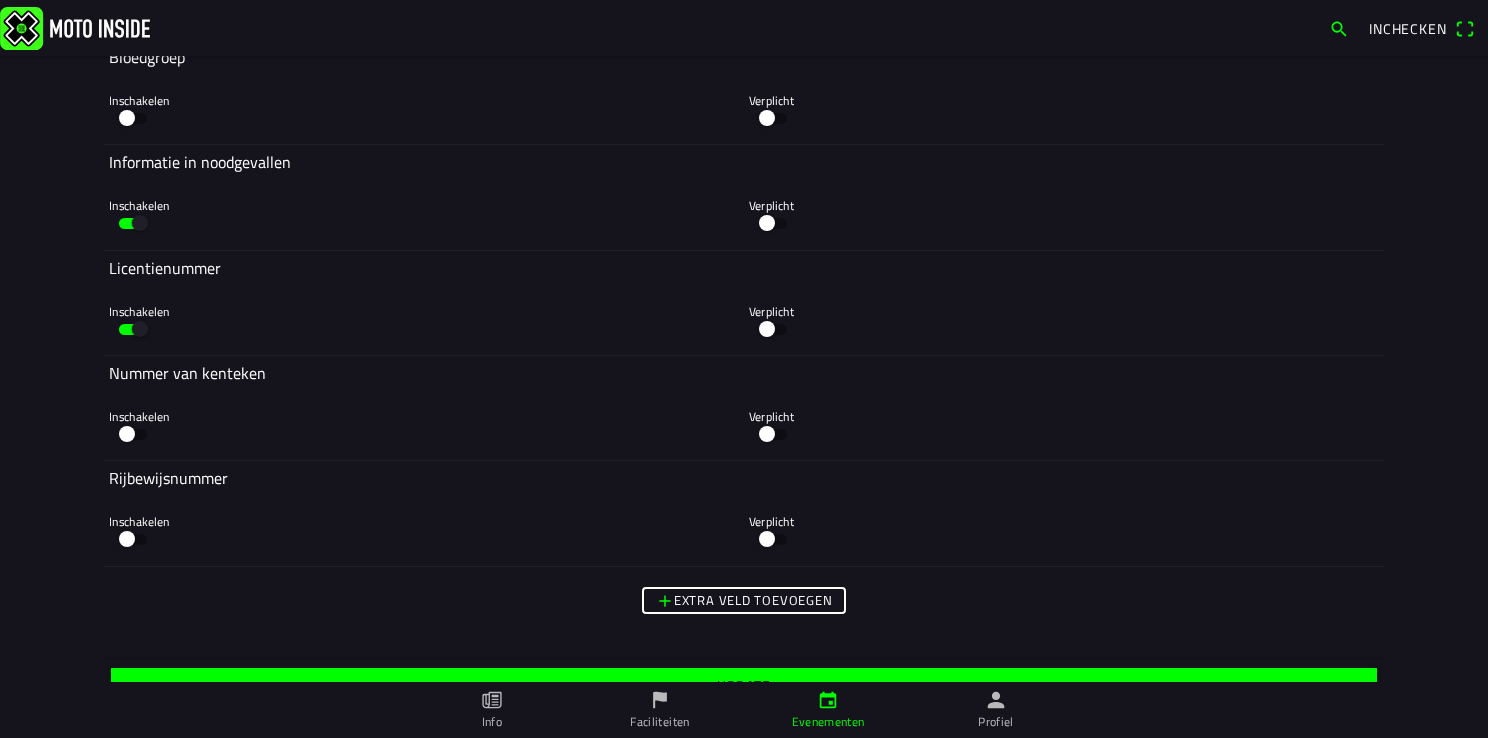 scroll, scrollTop: 6087, scrollLeft: 0, axis: vertical 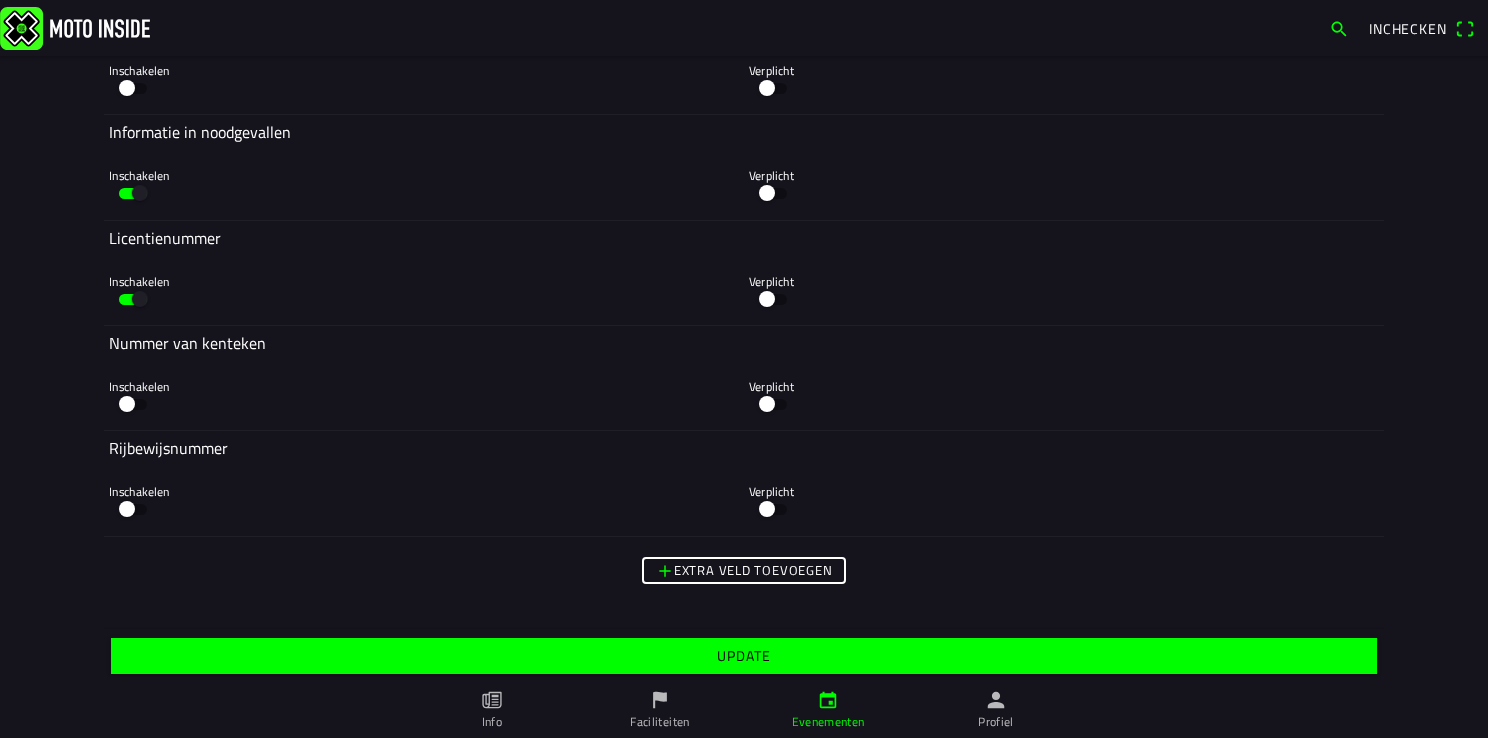 click on "Update" 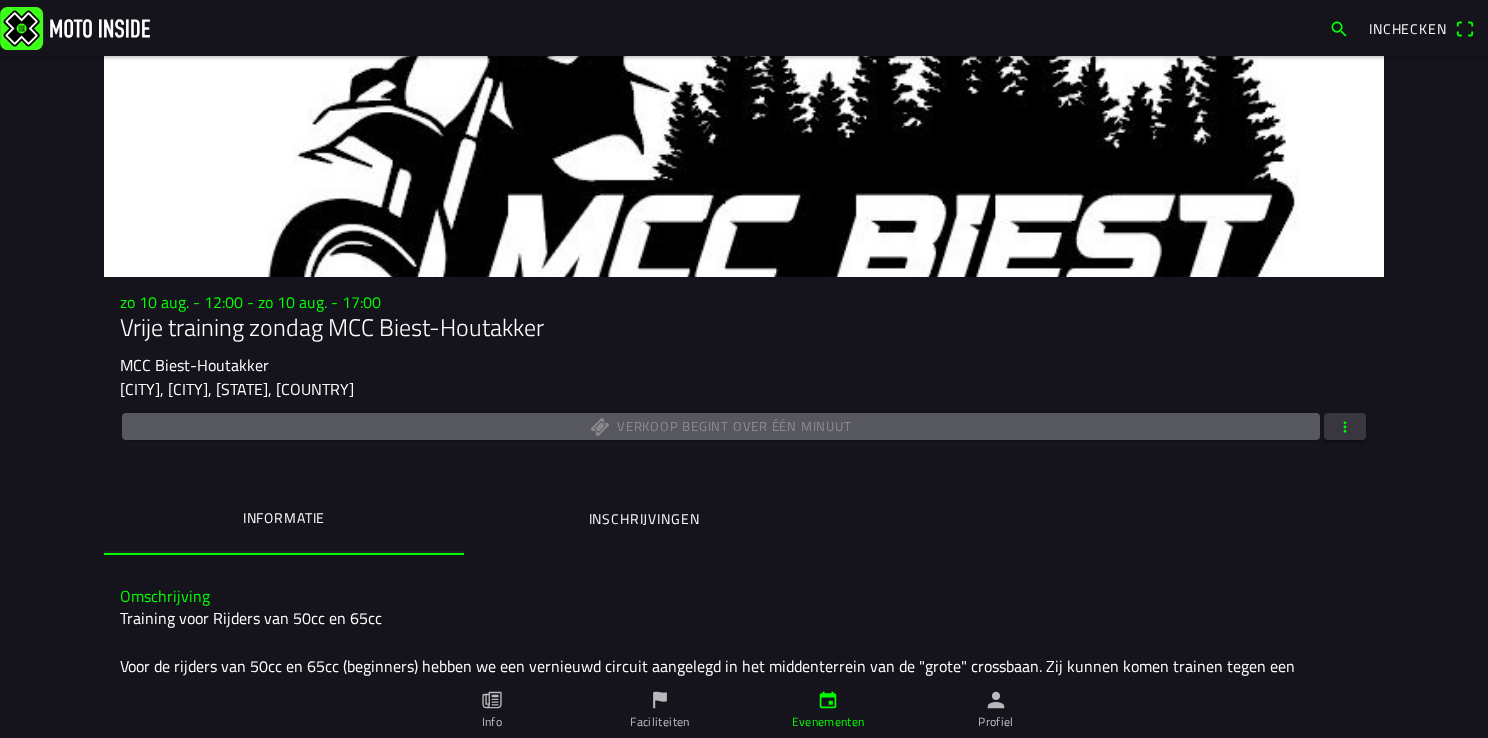 click 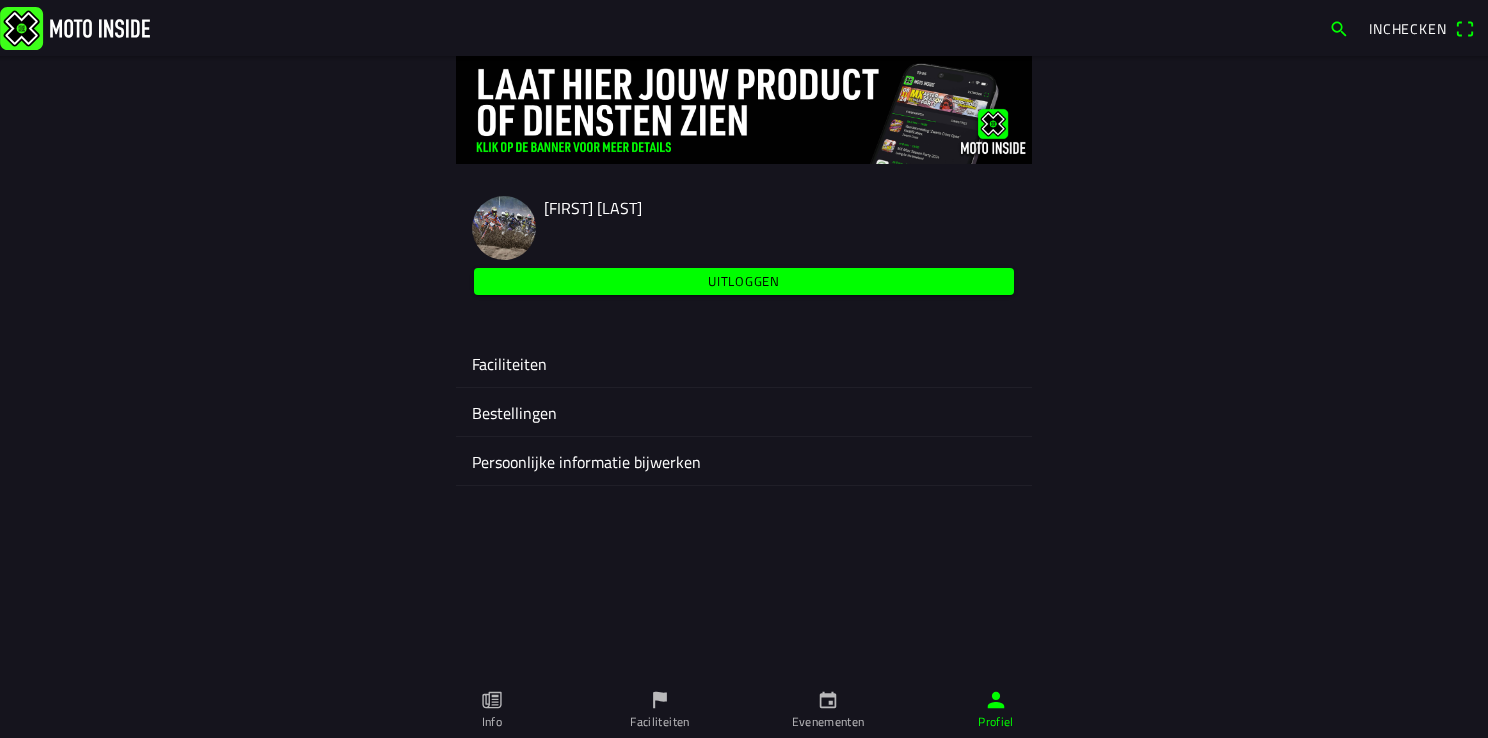 click on "Faciliteiten" 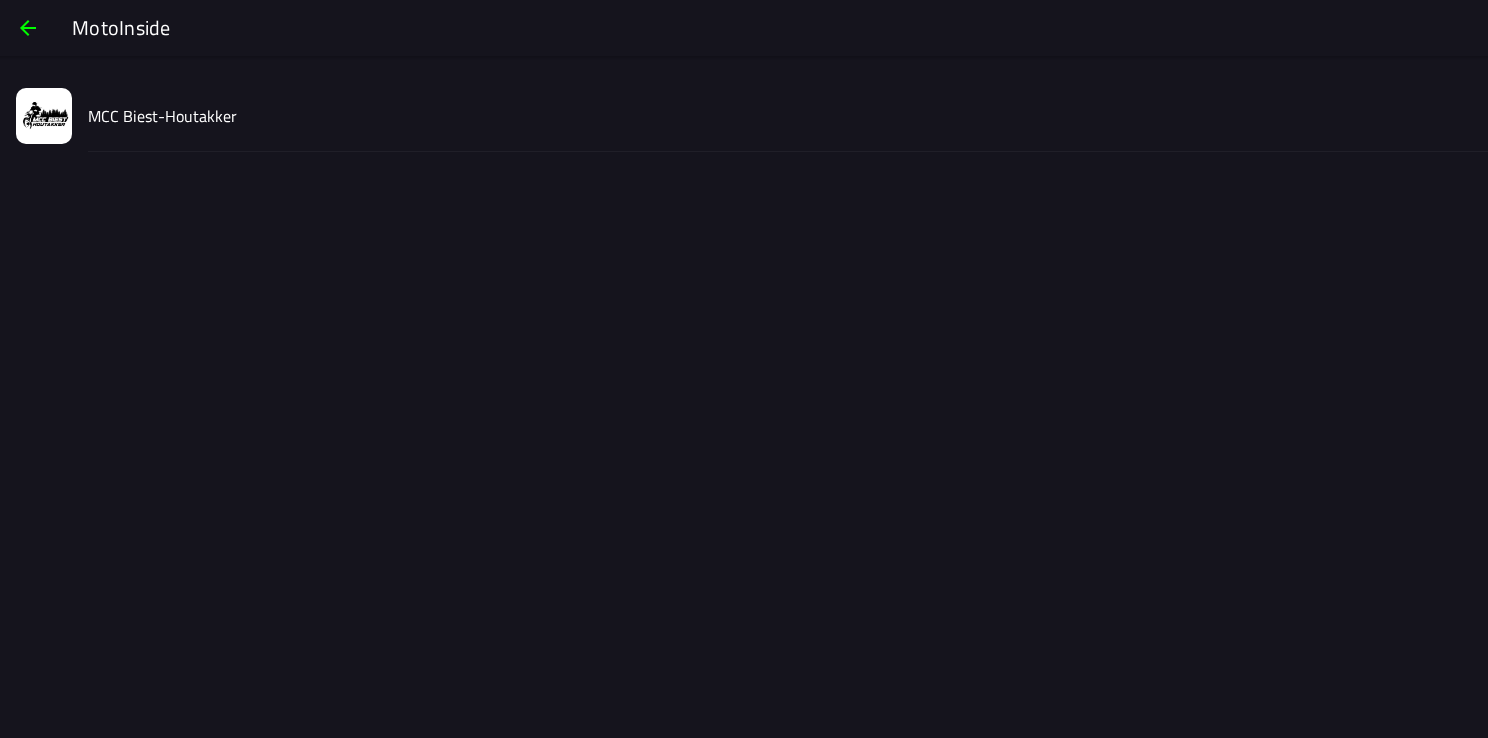 click on "MCC Biest-Houtakker" 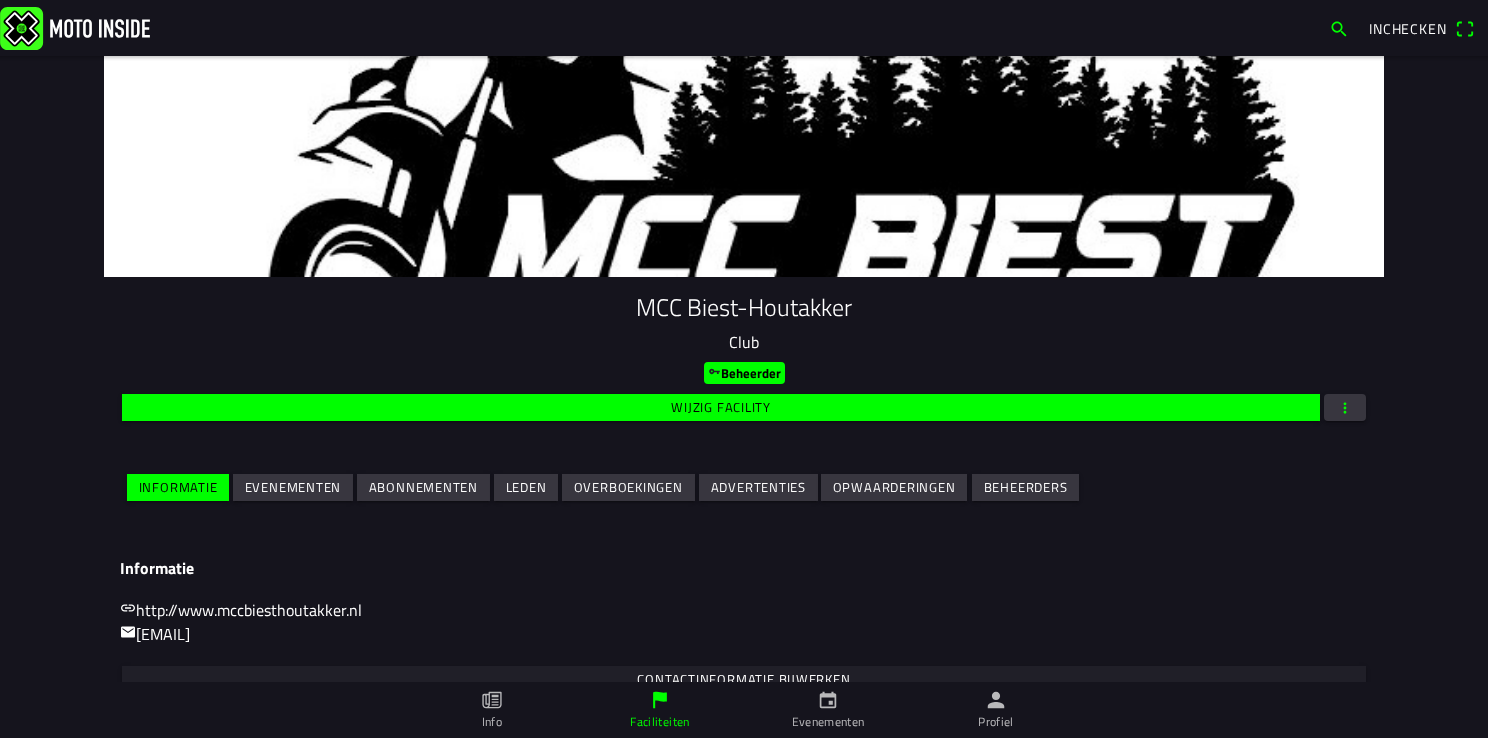 click on "Evenementen" at bounding box center (0, 0) 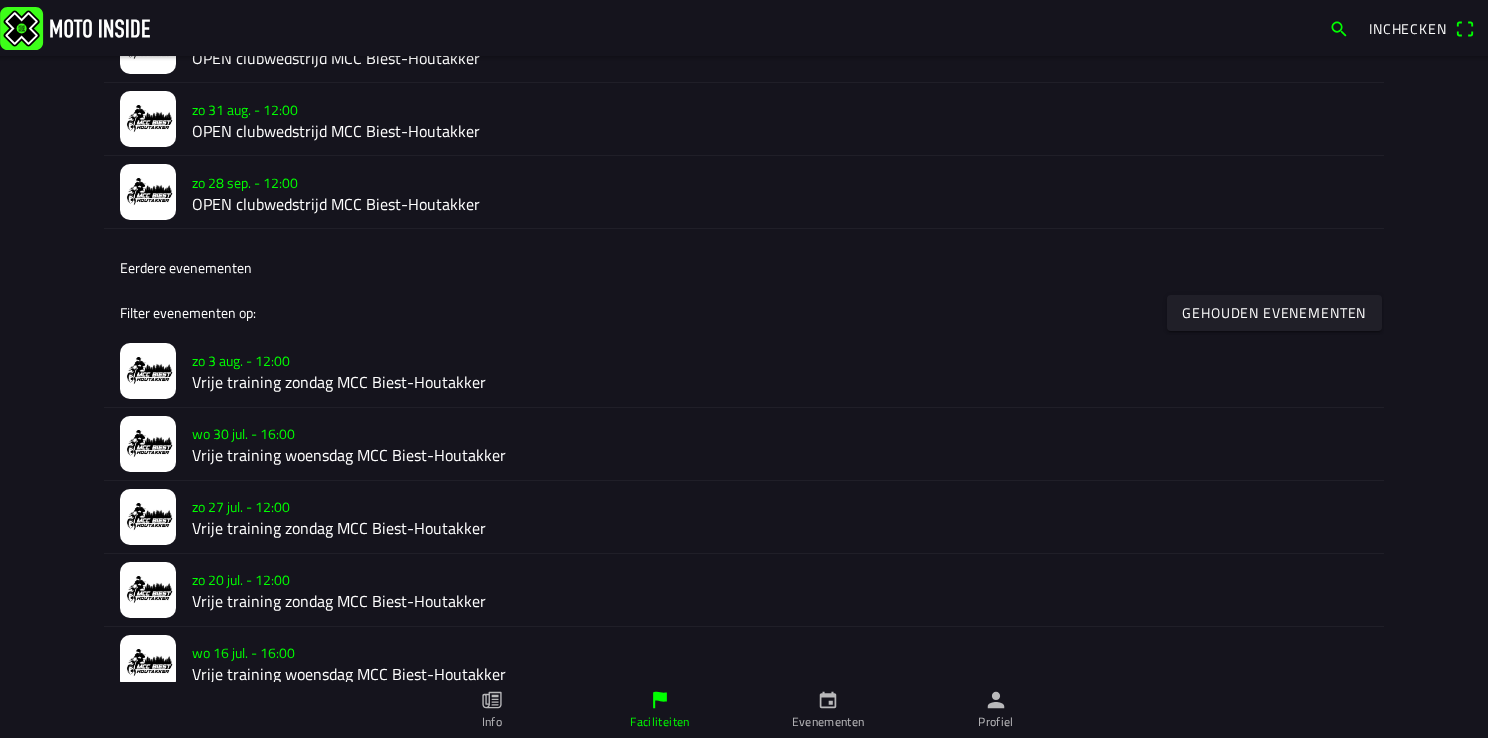 scroll, scrollTop: 900, scrollLeft: 0, axis: vertical 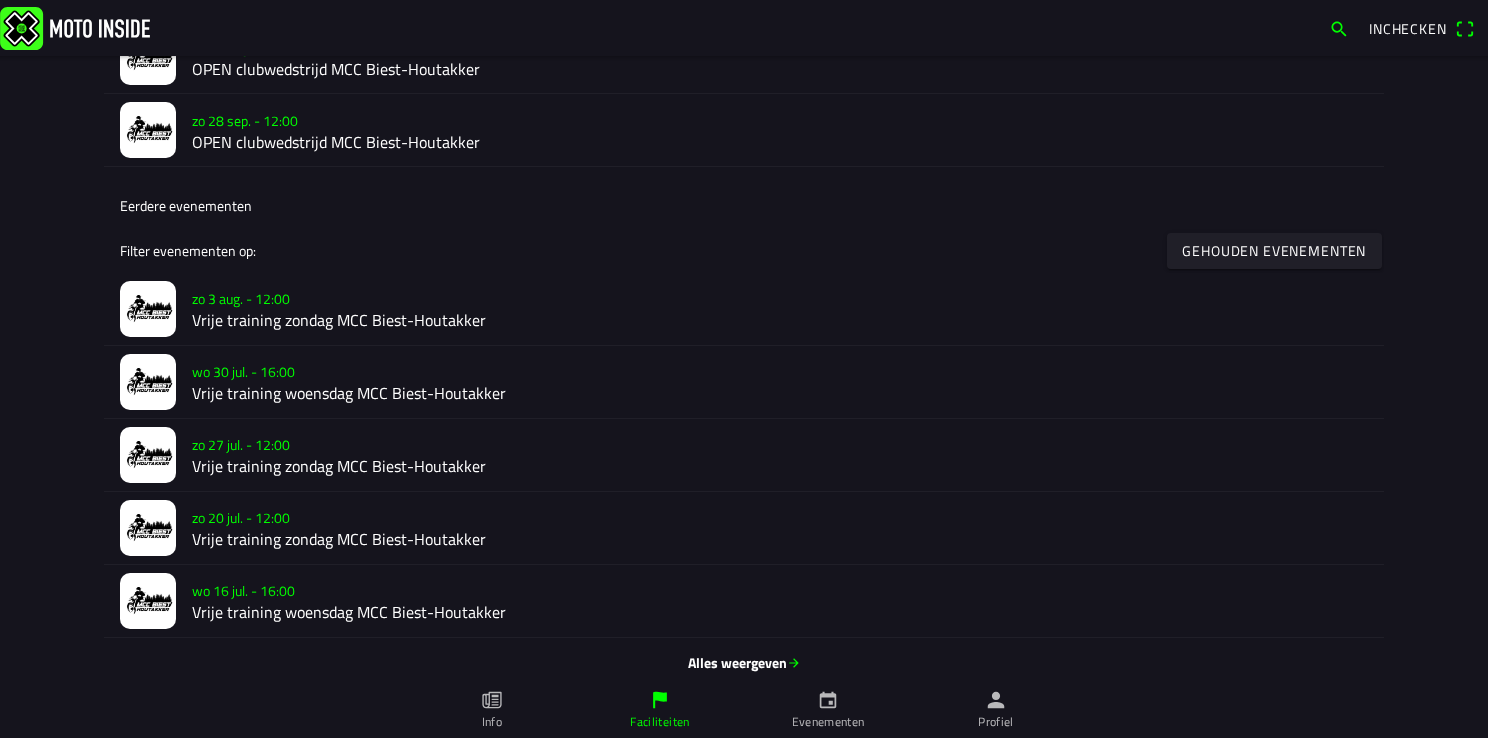 click on "Vrije training woensdag MCC Biest-Houtakker" 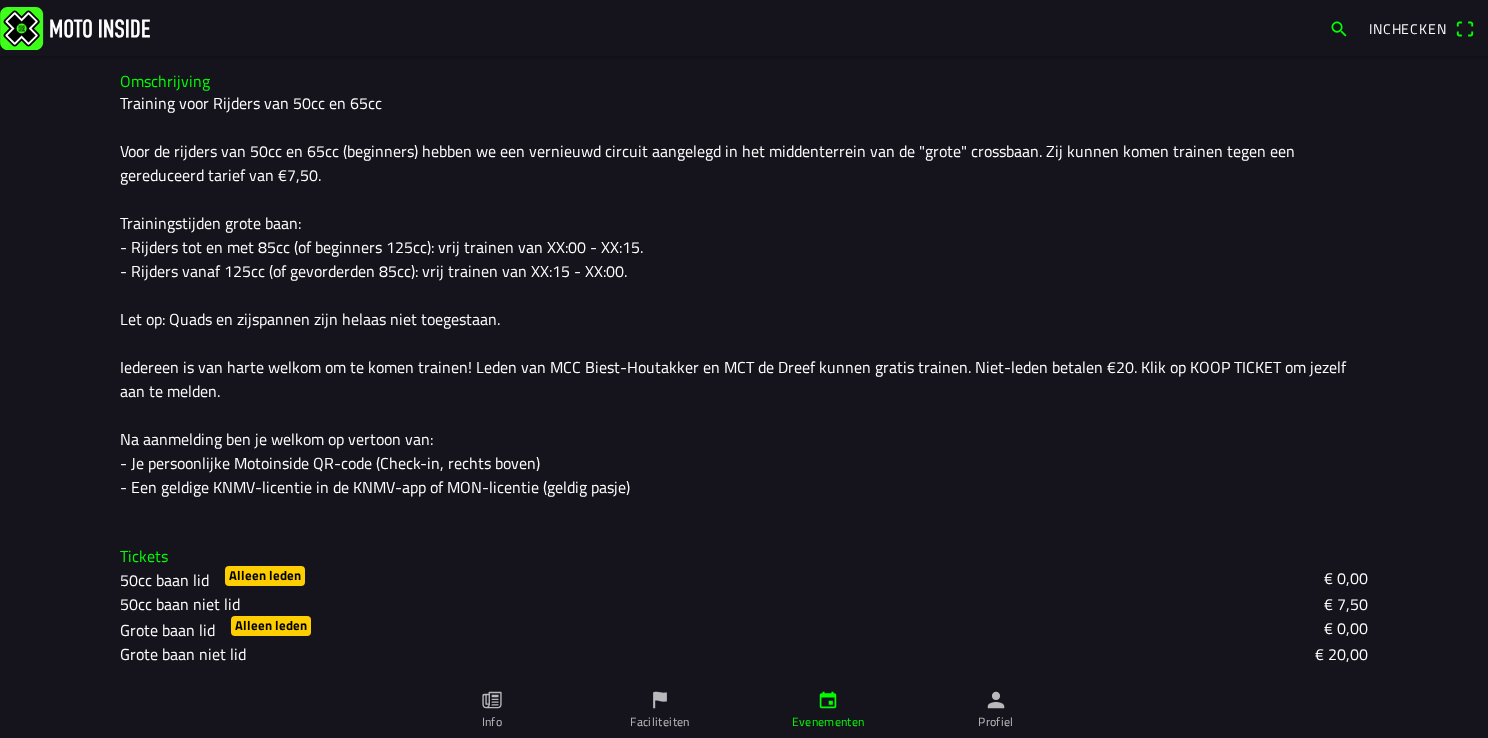 scroll, scrollTop: 15, scrollLeft: 0, axis: vertical 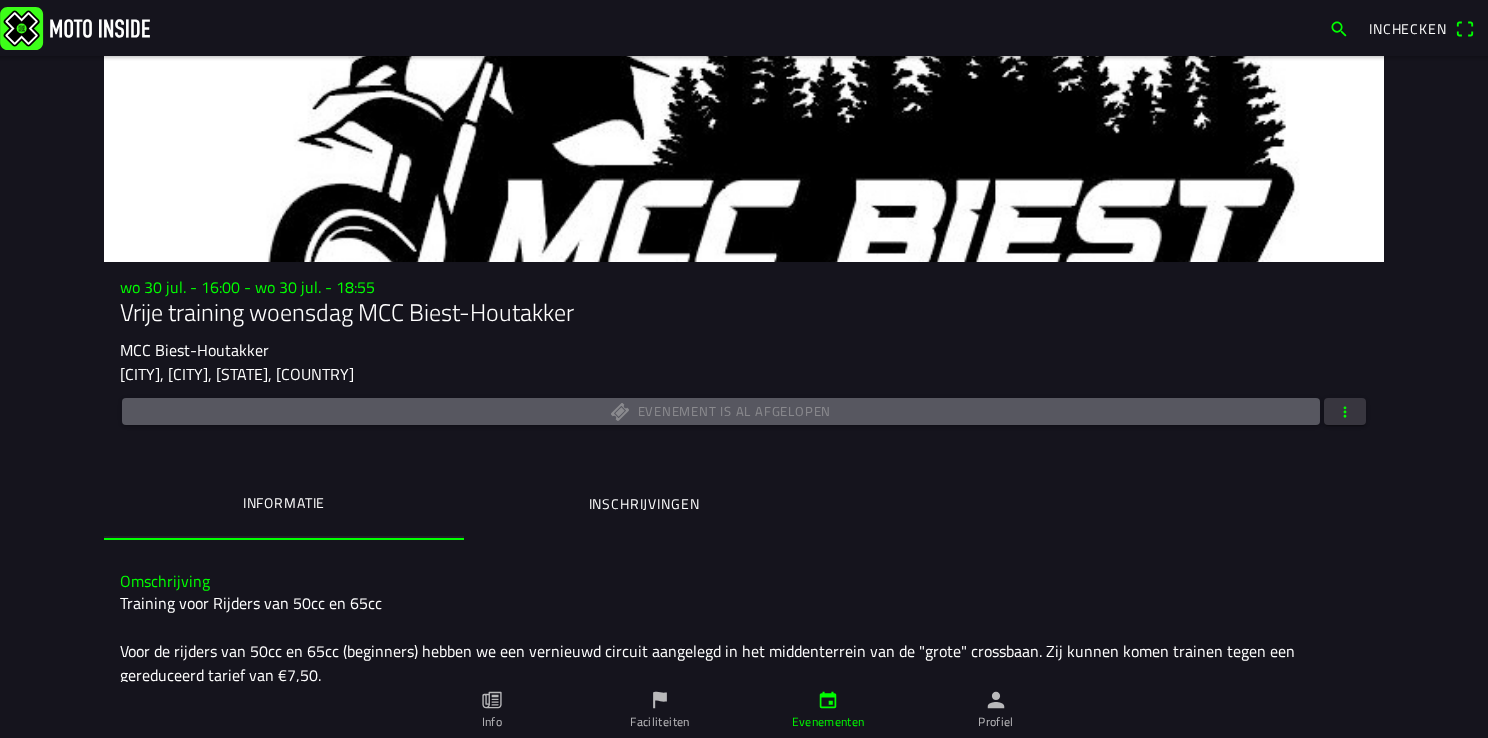 click at bounding box center [1345, 411] 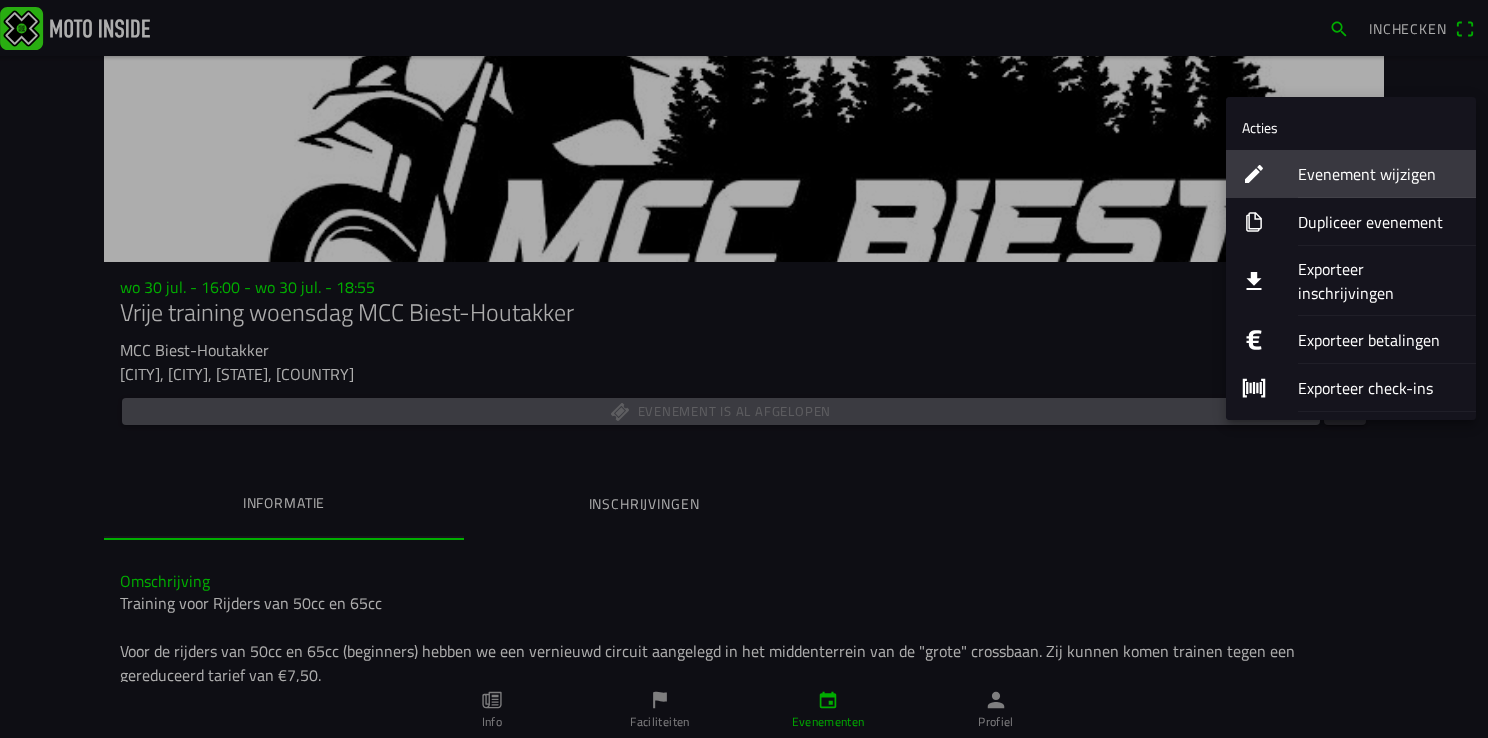 drag, startPoint x: 1356, startPoint y: 174, endPoint x: 1356, endPoint y: 336, distance: 162 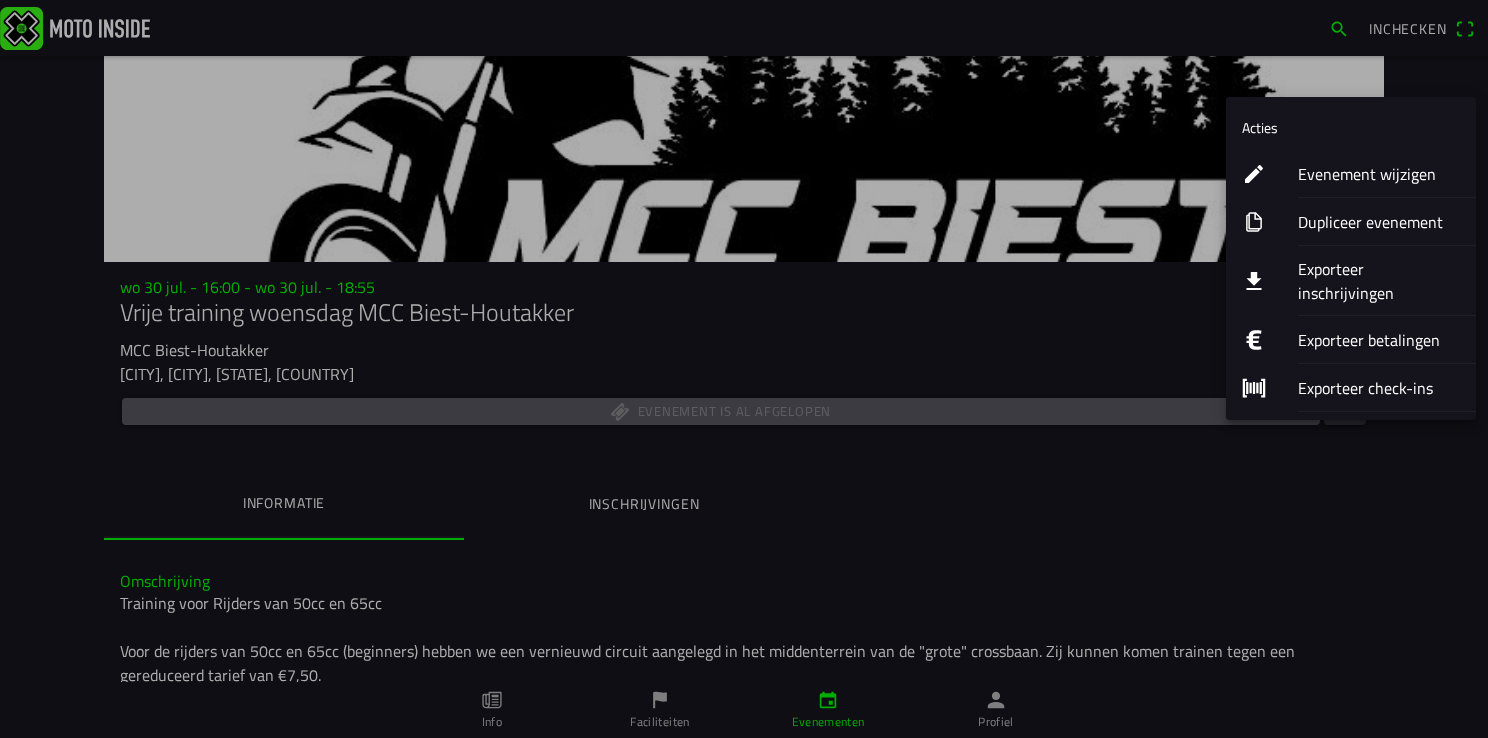 click on "Dupliceer evenement" 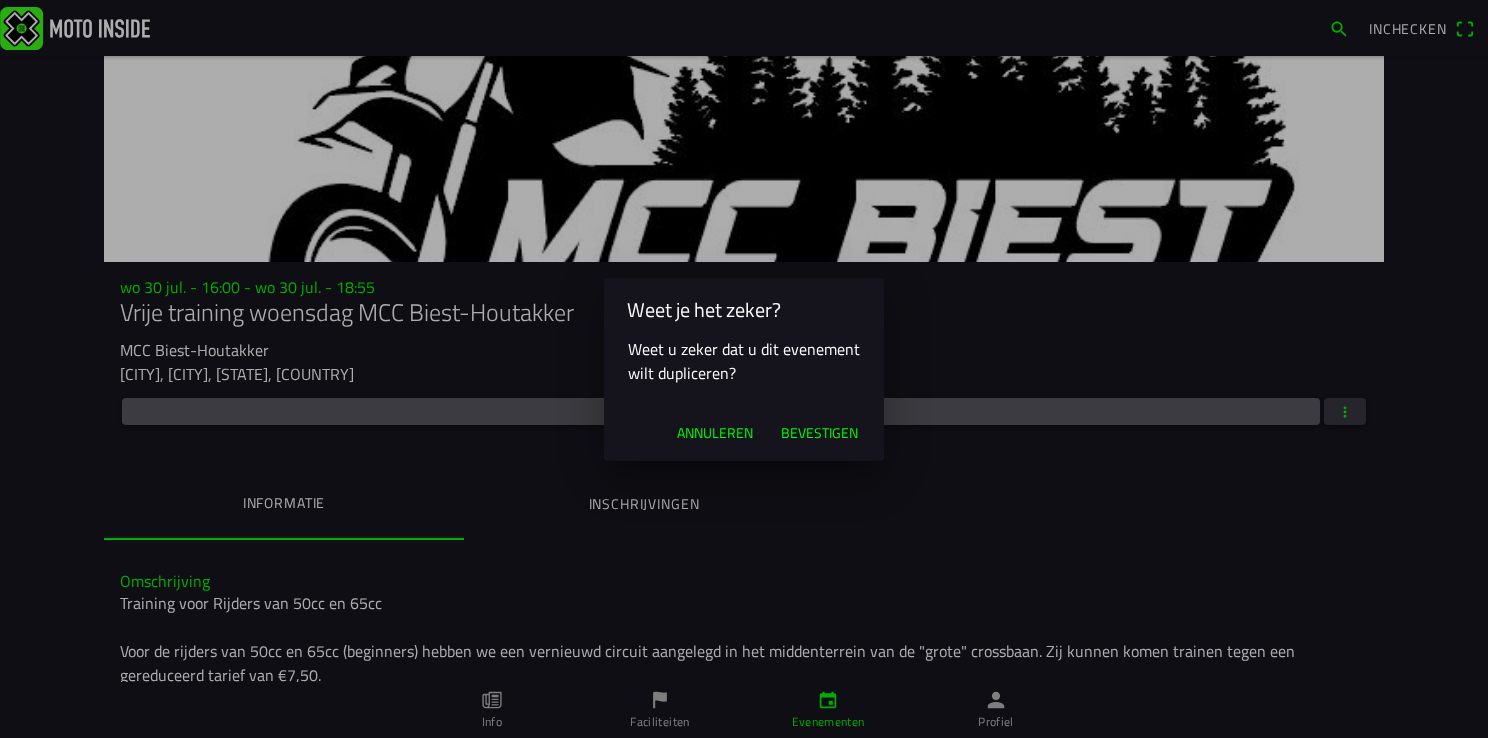 click on "Bevestigen" at bounding box center (819, 433) 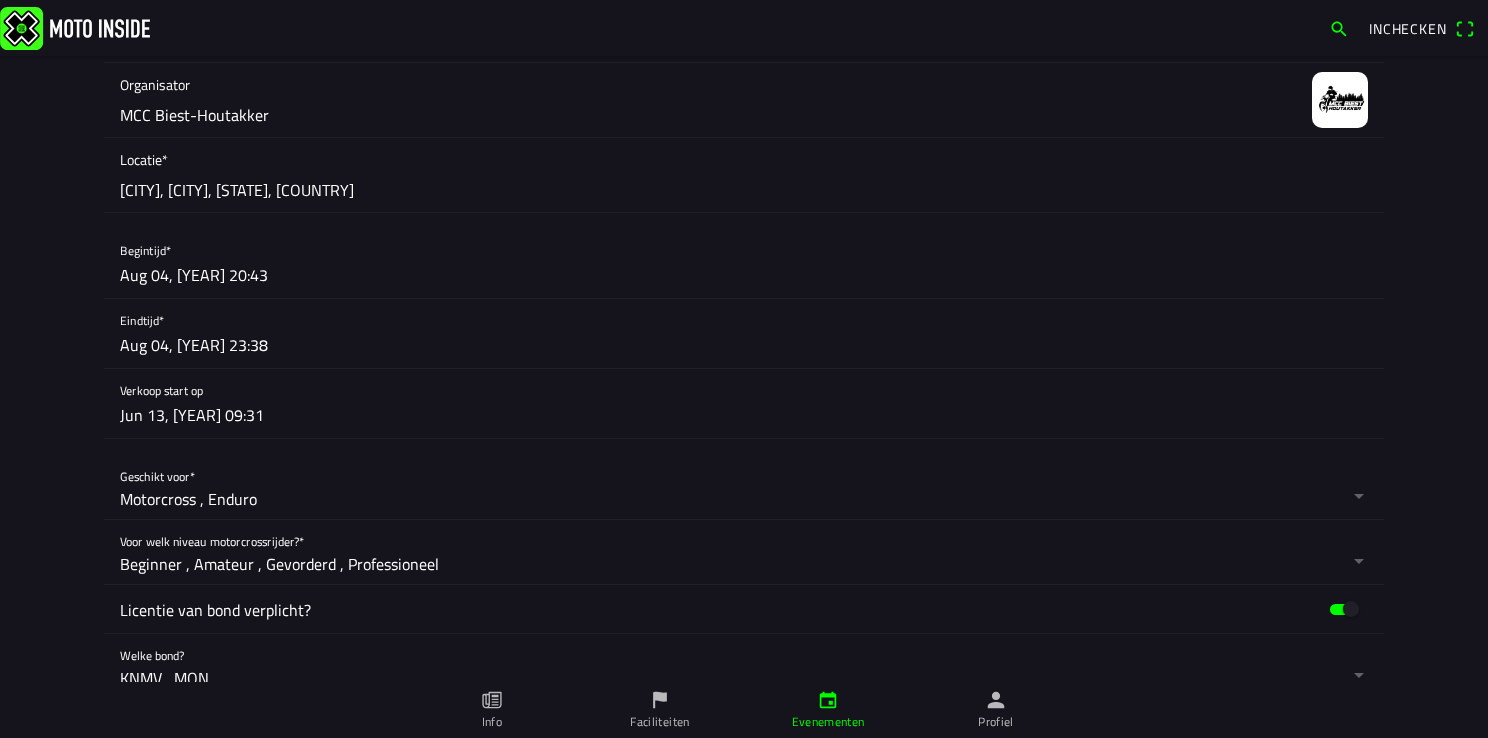scroll, scrollTop: 900, scrollLeft: 0, axis: vertical 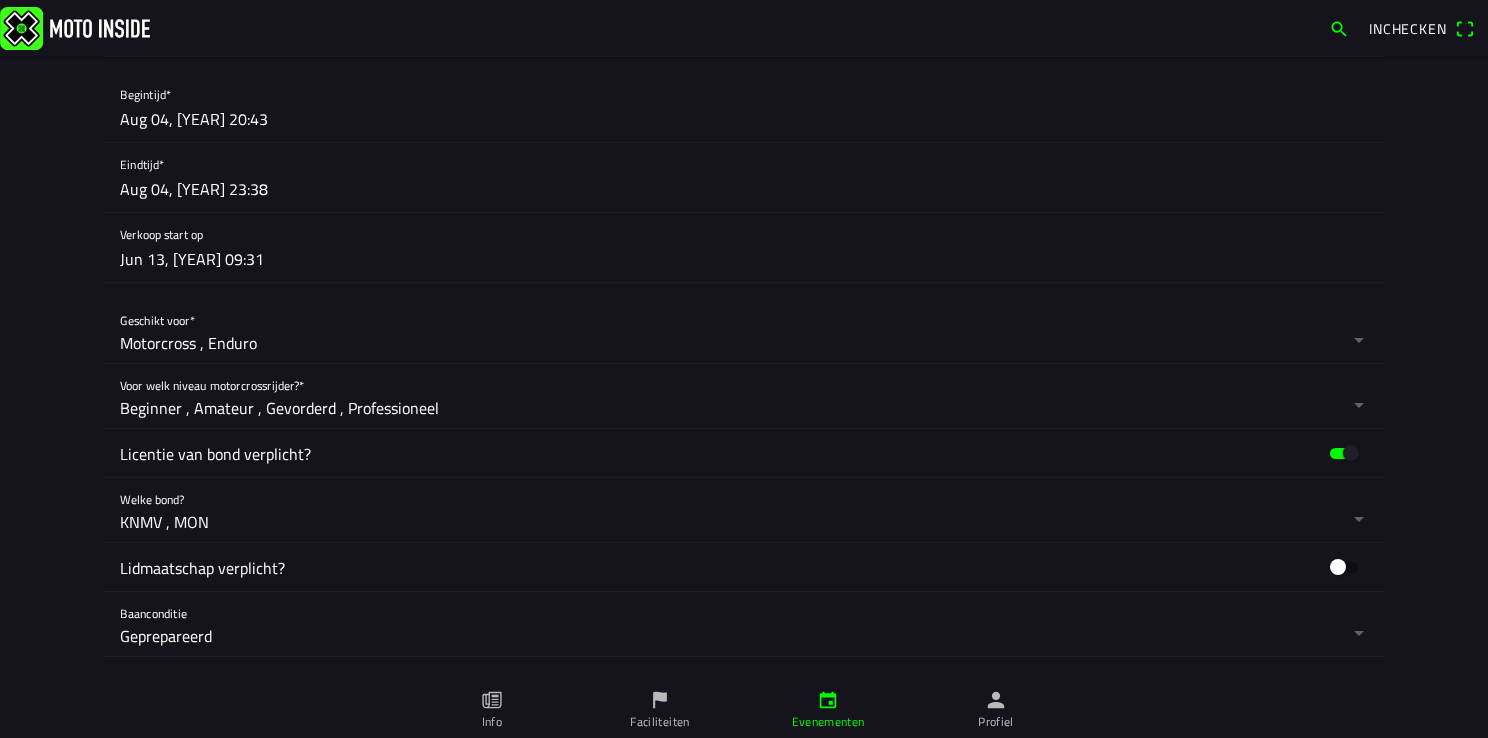 click 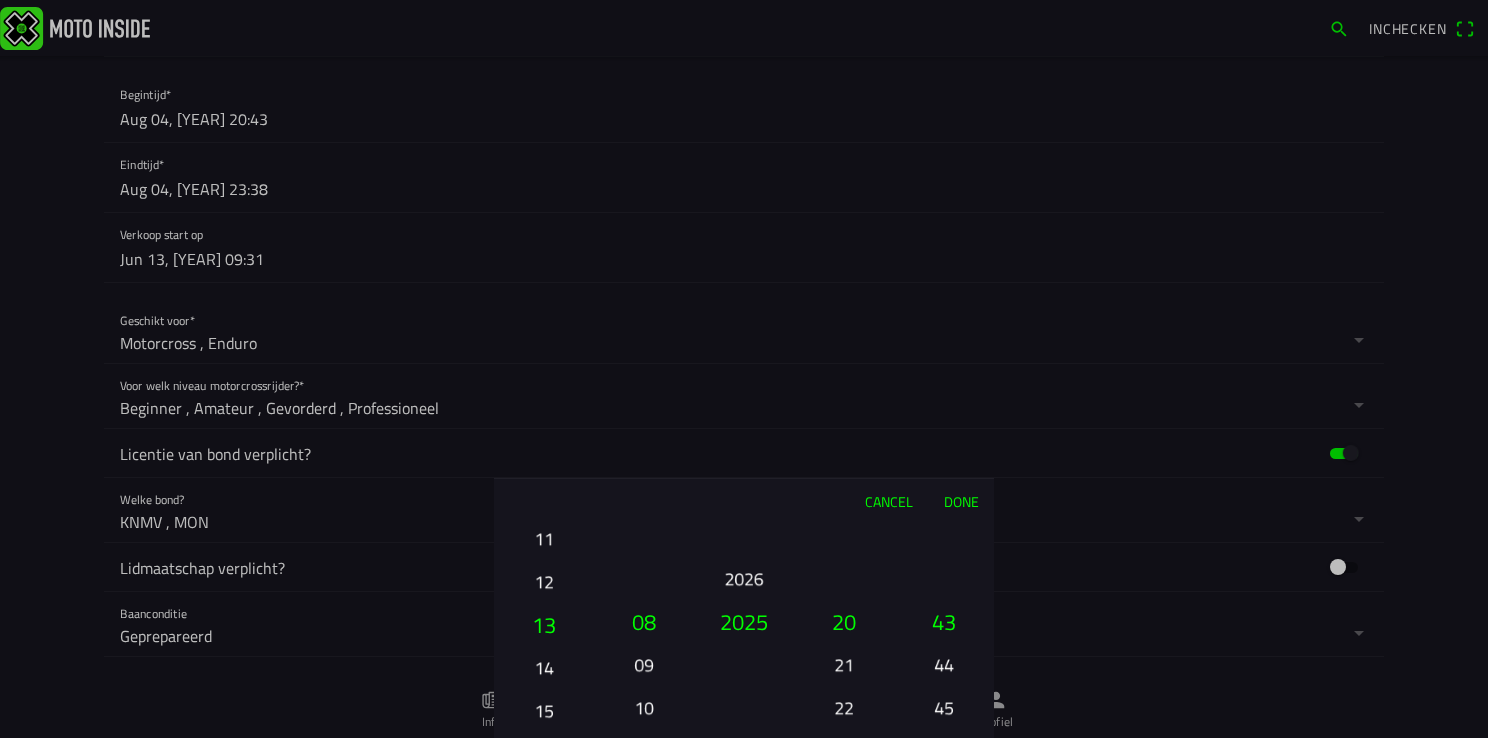 drag, startPoint x: 557, startPoint y: 702, endPoint x: 544, endPoint y: 318, distance: 384.22 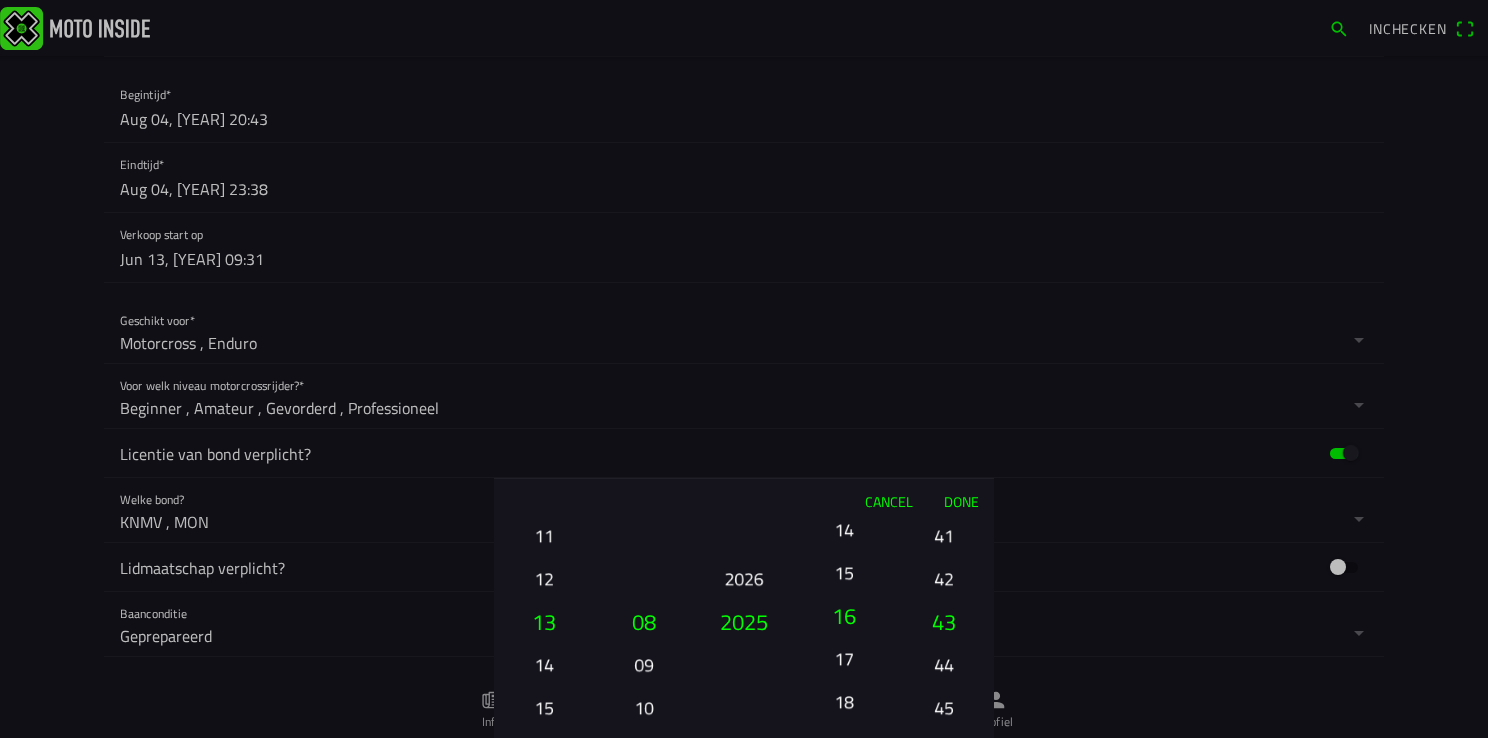 drag, startPoint x: 849, startPoint y: 562, endPoint x: 840, endPoint y: 704, distance: 142.28493 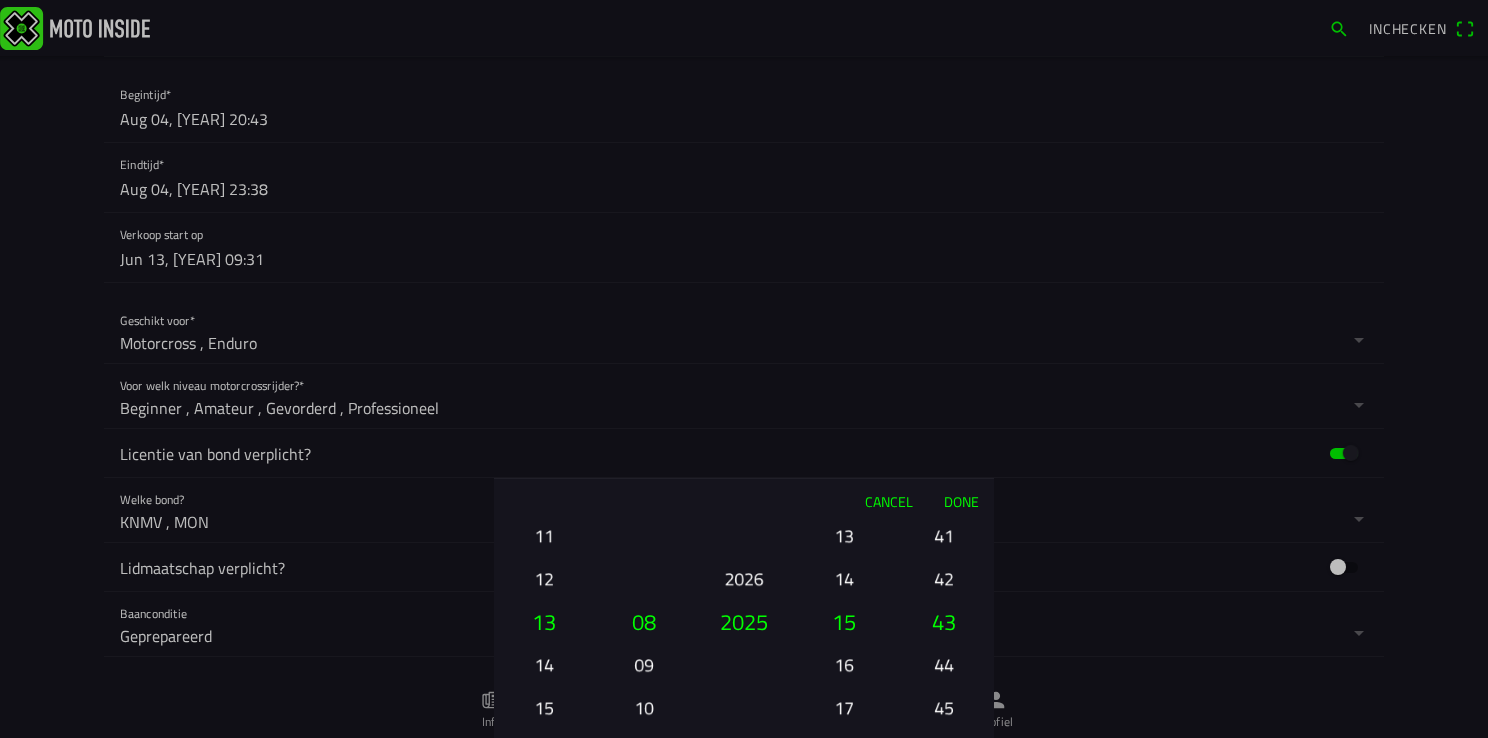 click on "16" at bounding box center [844, 664] 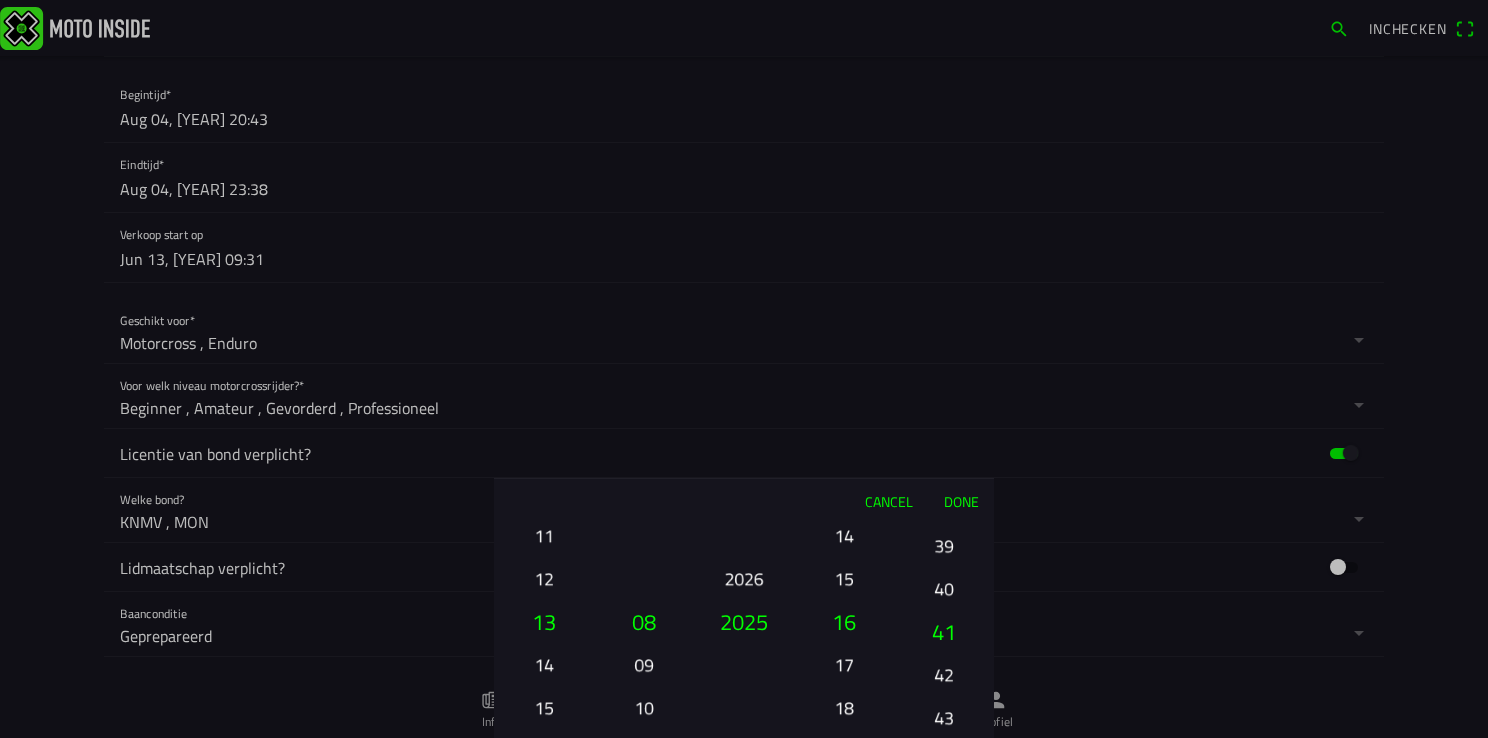 drag, startPoint x: 937, startPoint y: 537, endPoint x: 989, endPoint y: 789, distance: 257.30914 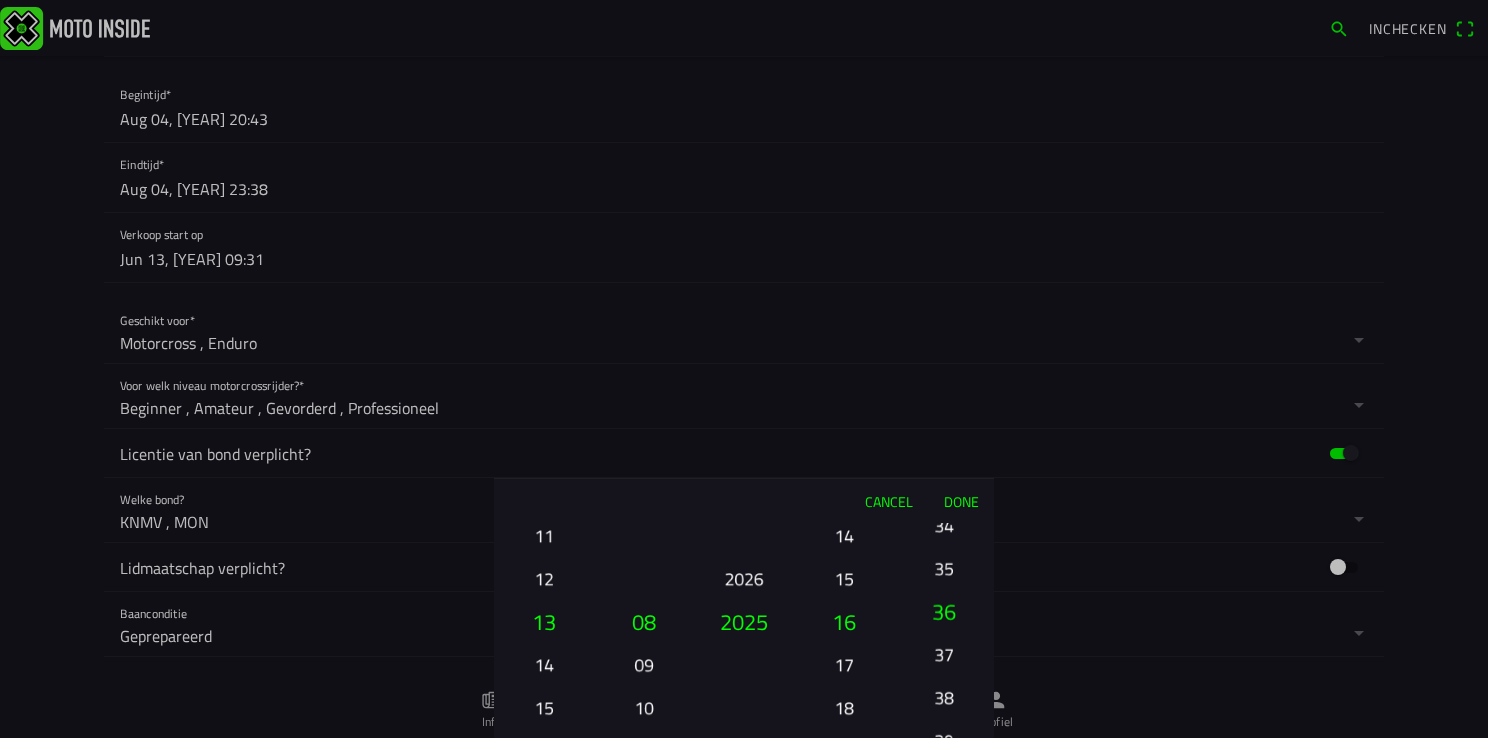 drag, startPoint x: 943, startPoint y: 538, endPoint x: 979, endPoint y: 789, distance: 253.56853 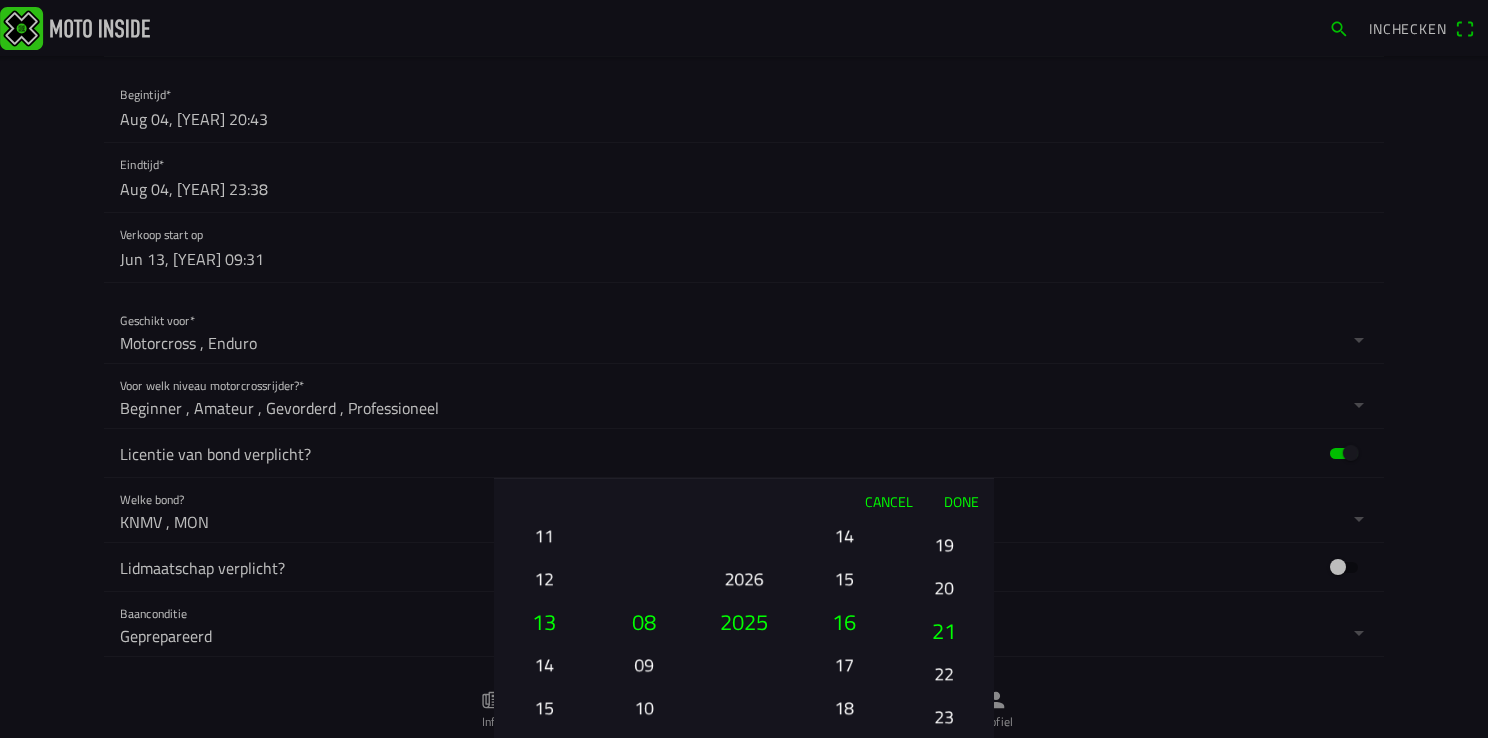 drag, startPoint x: 946, startPoint y: 543, endPoint x: 960, endPoint y: 789, distance: 246.39806 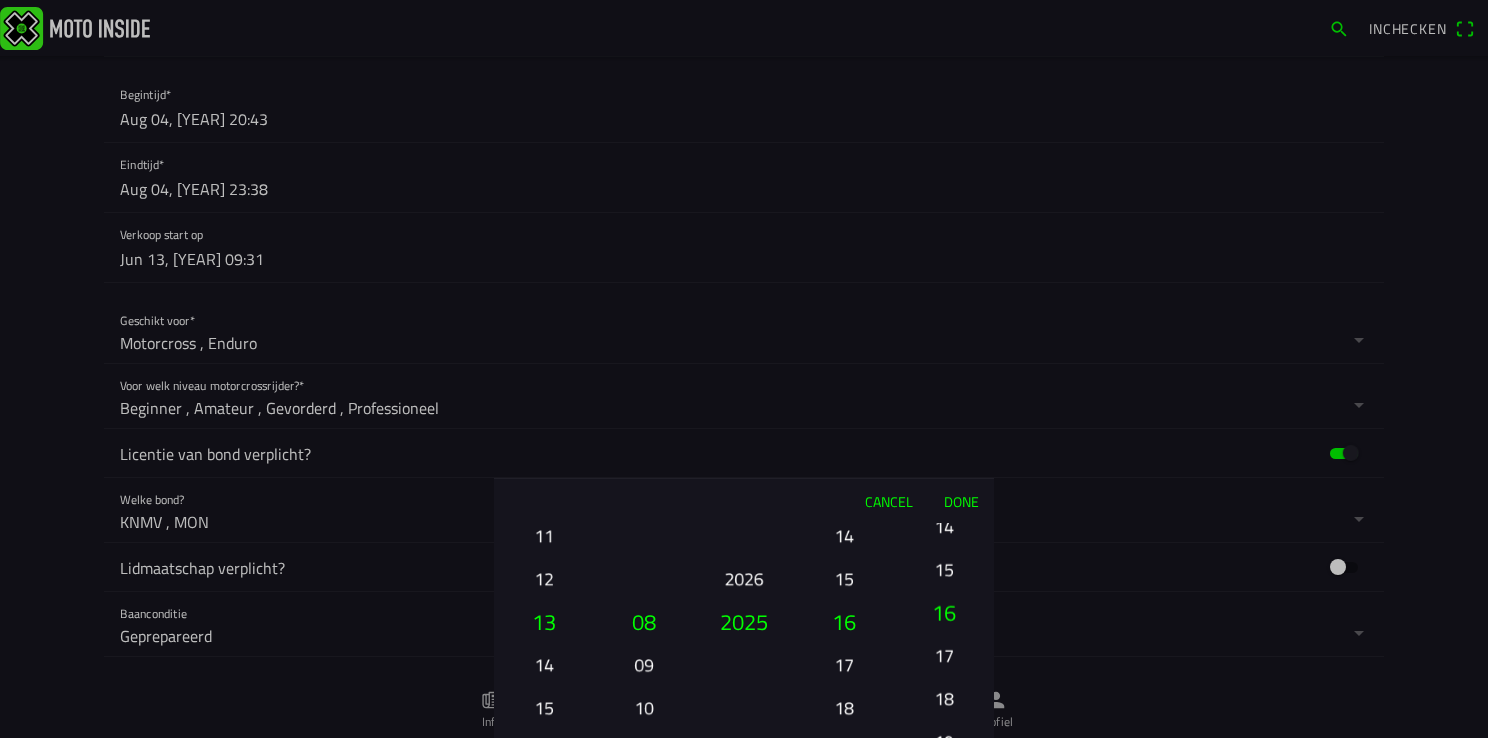 drag, startPoint x: 936, startPoint y: 545, endPoint x: 930, endPoint y: 789, distance: 244.07376 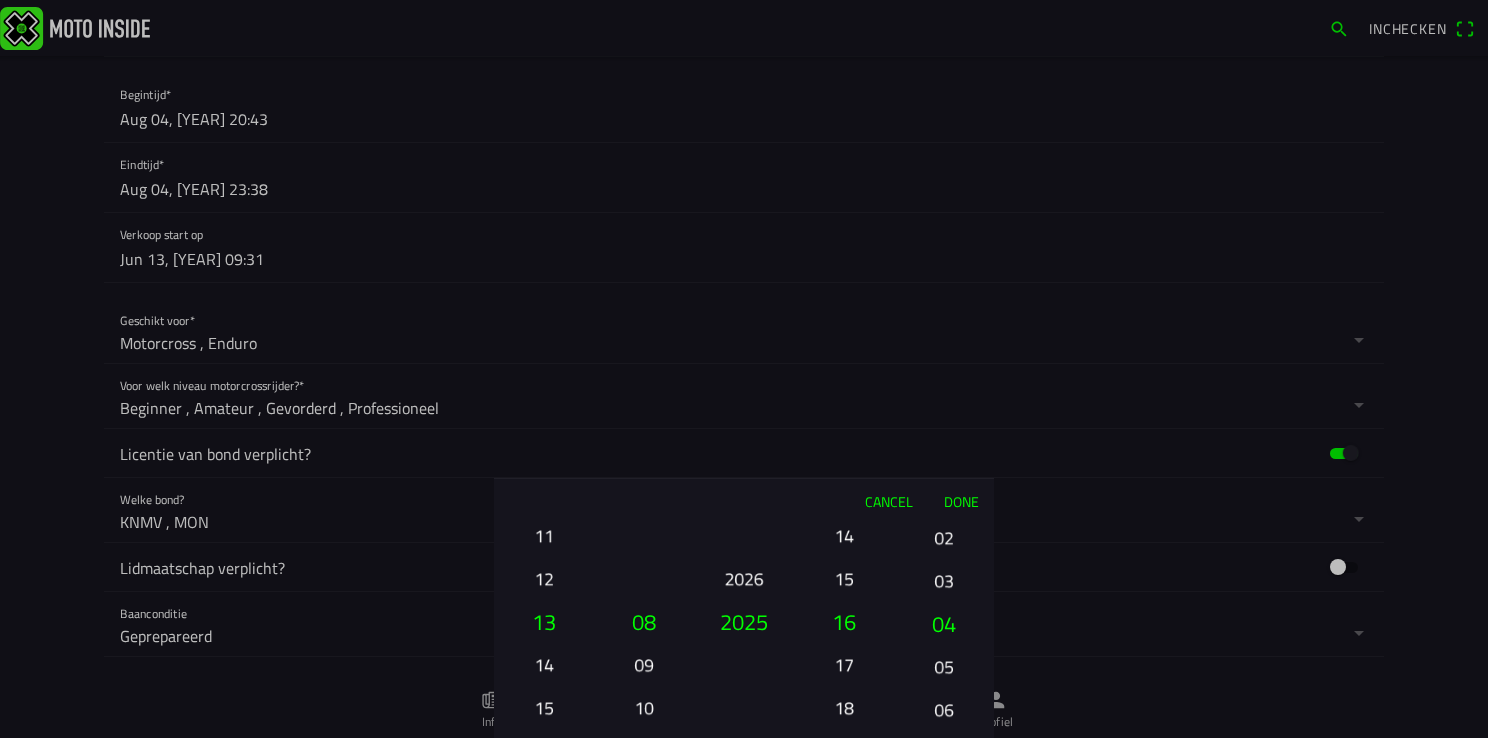 drag, startPoint x: 939, startPoint y: 530, endPoint x: 920, endPoint y: 789, distance: 259.69598 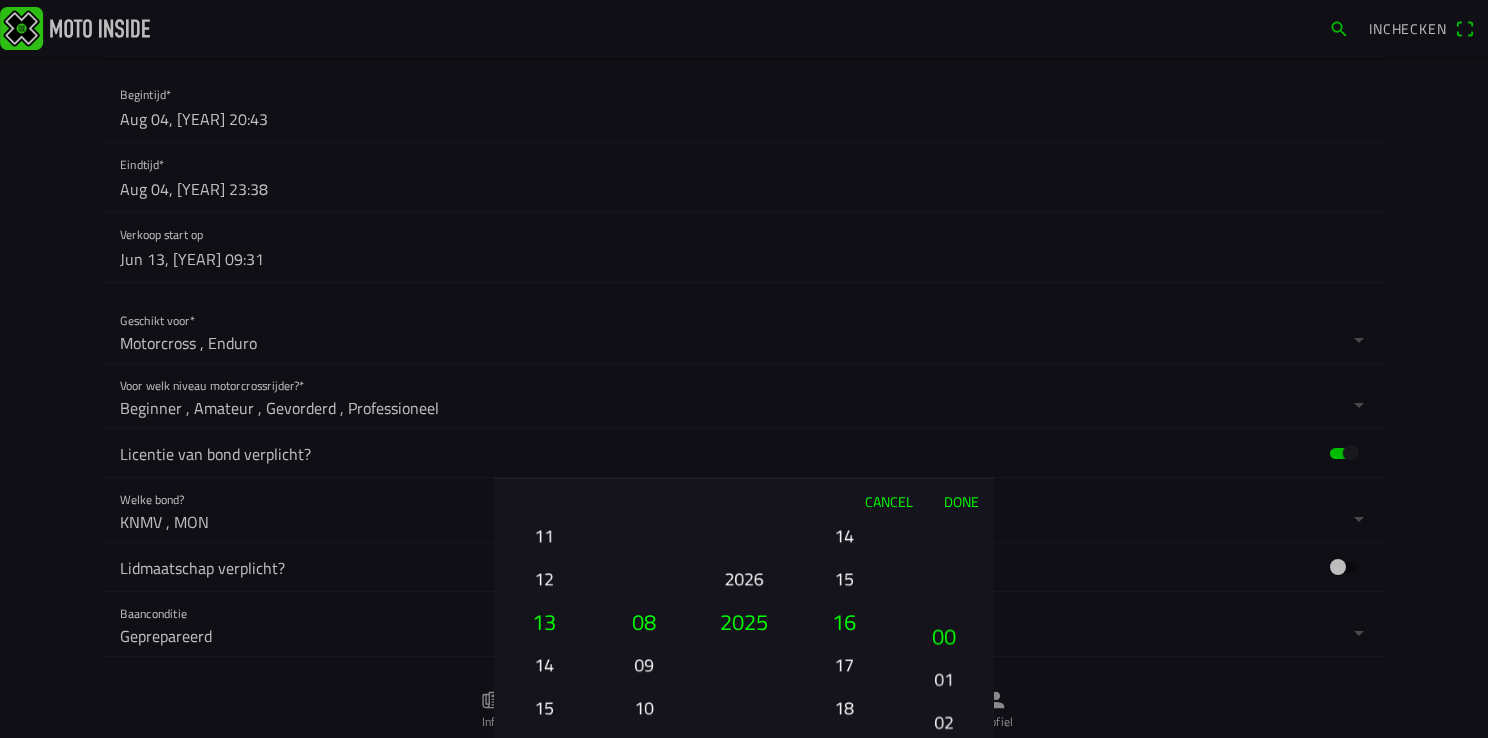 drag, startPoint x: 940, startPoint y: 553, endPoint x: 946, endPoint y: 692, distance: 139.12944 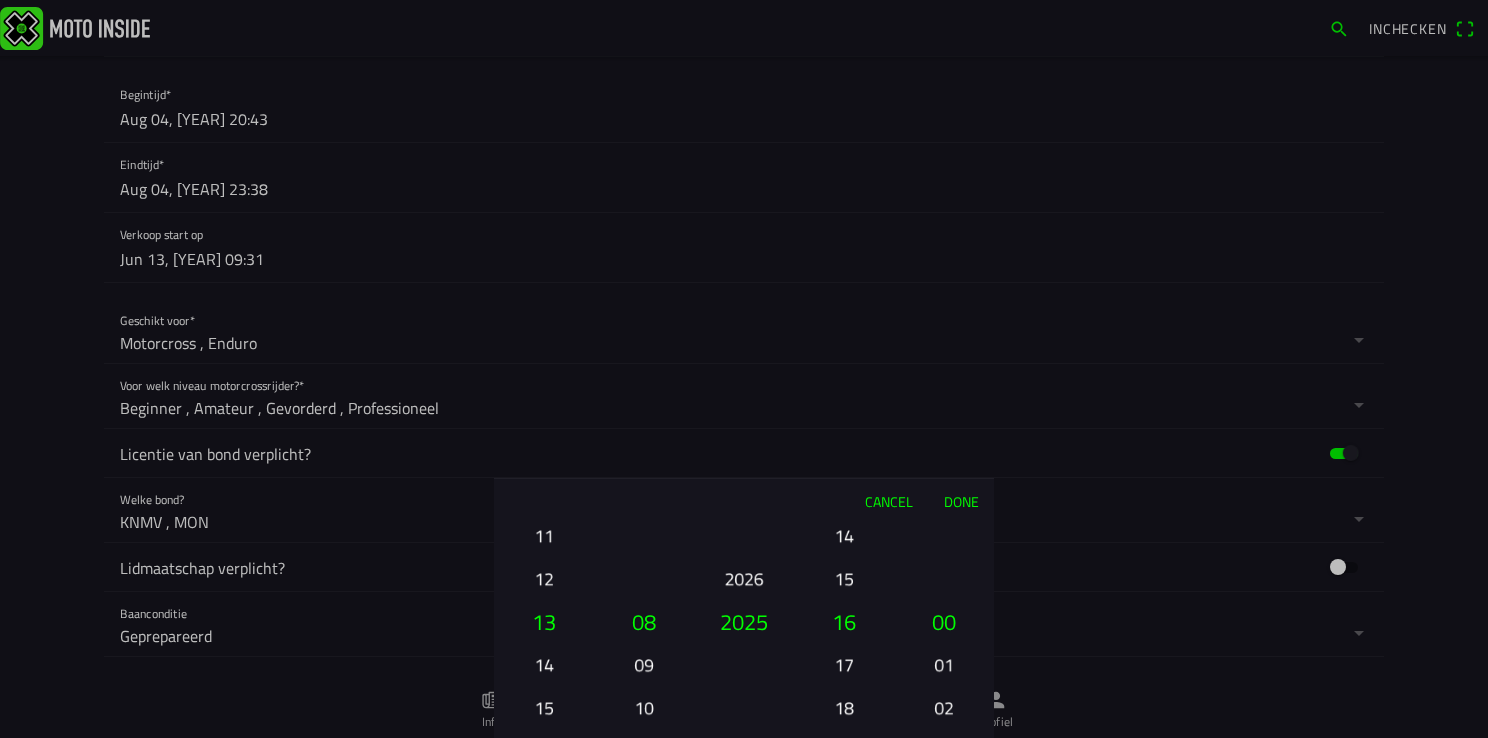 click on "Done" at bounding box center (961, 501) 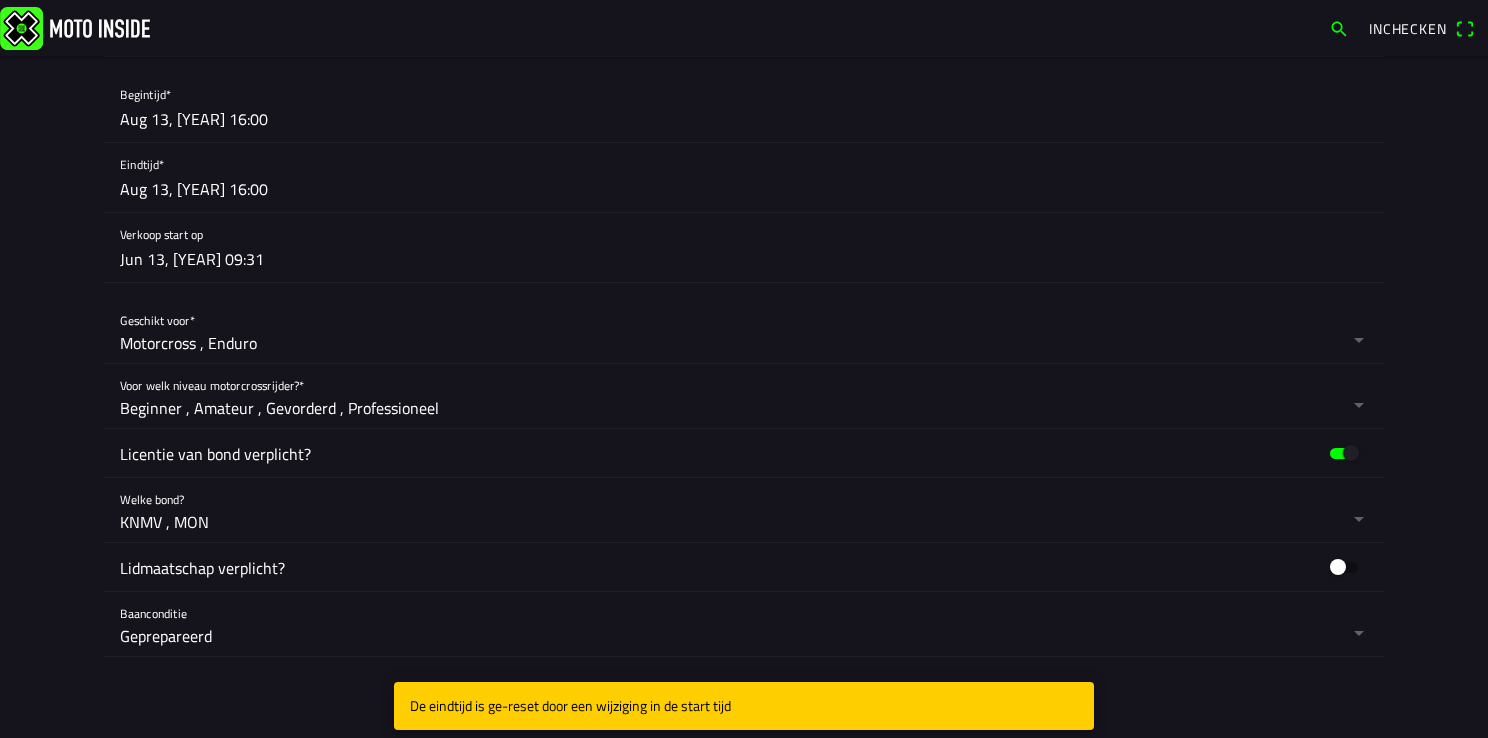 click 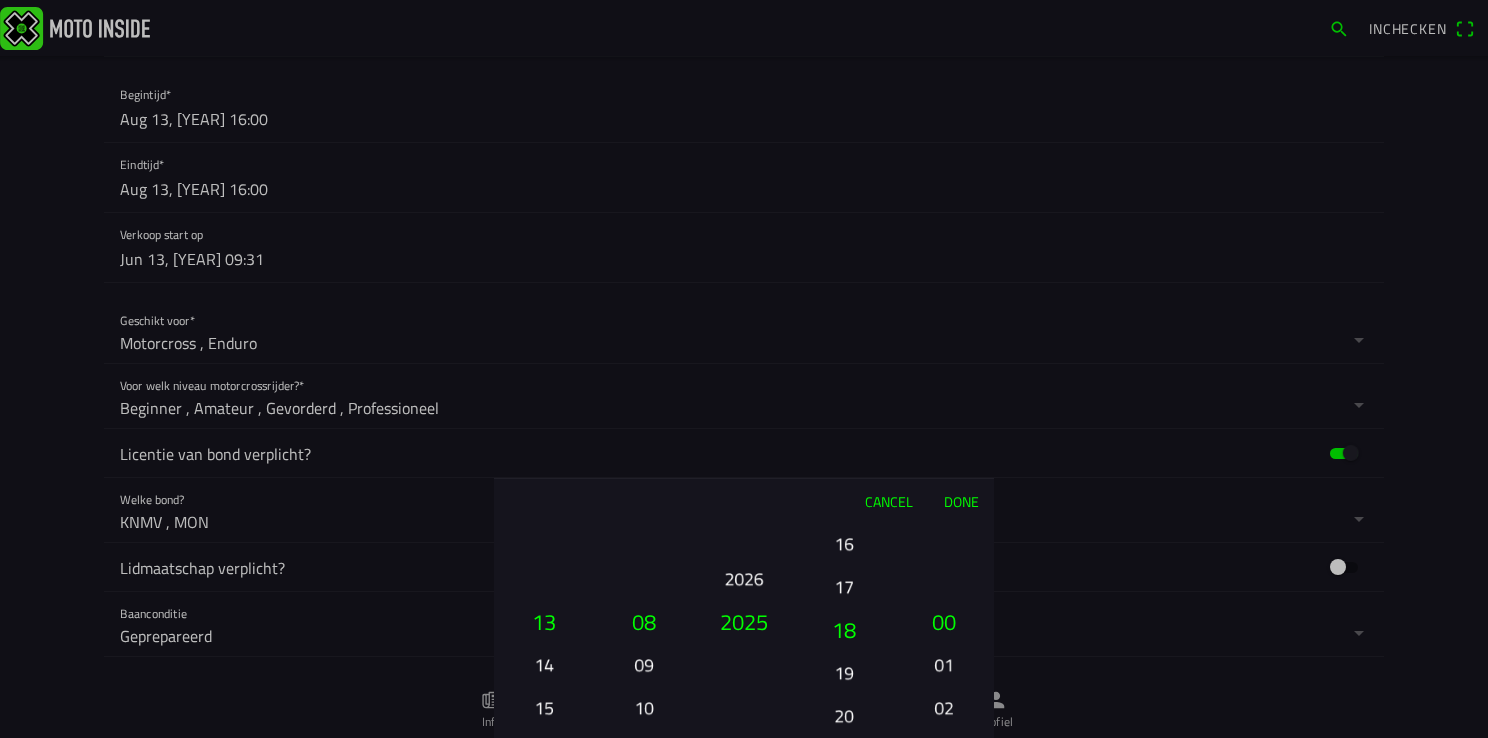 drag, startPoint x: 846, startPoint y: 660, endPoint x: 846, endPoint y: 582, distance: 78 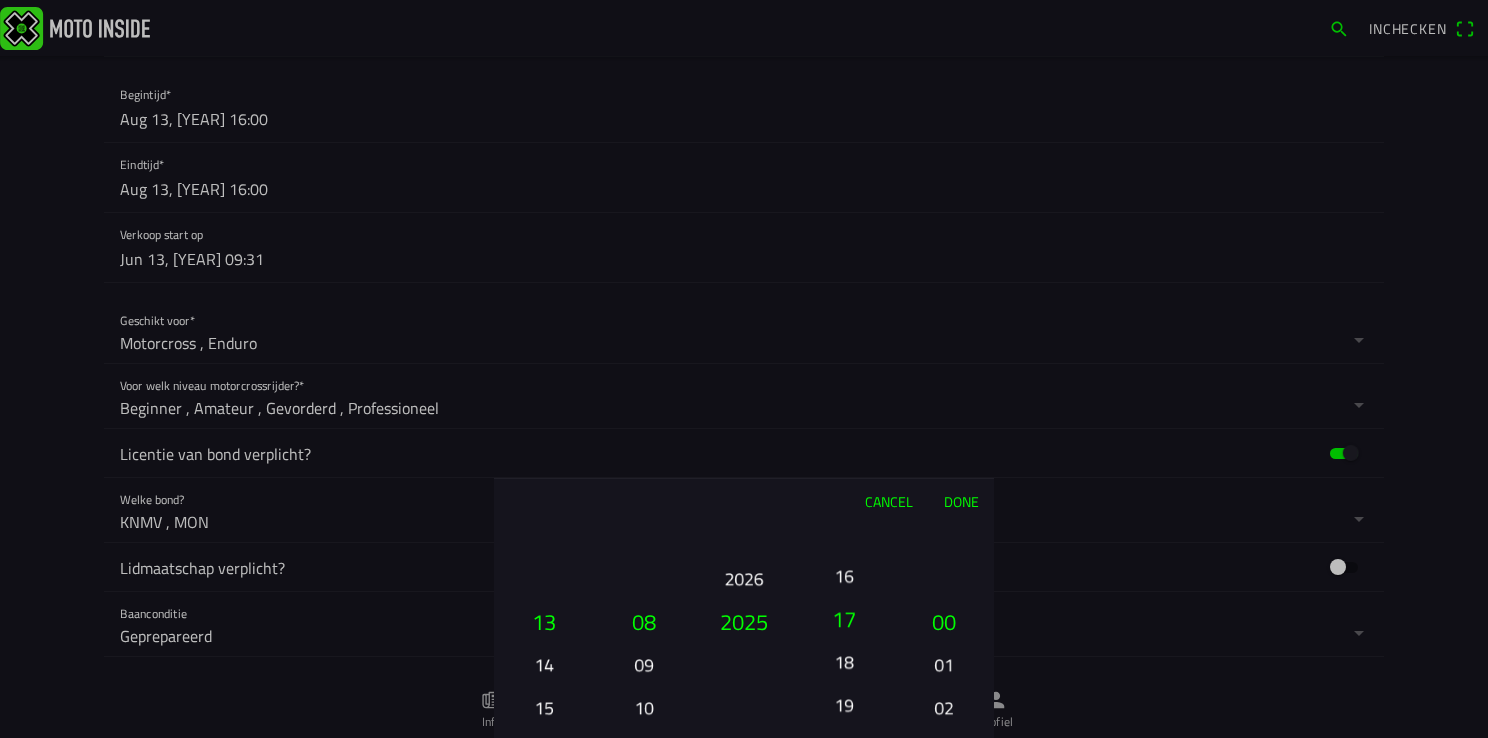 click on "18" at bounding box center (844, 661) 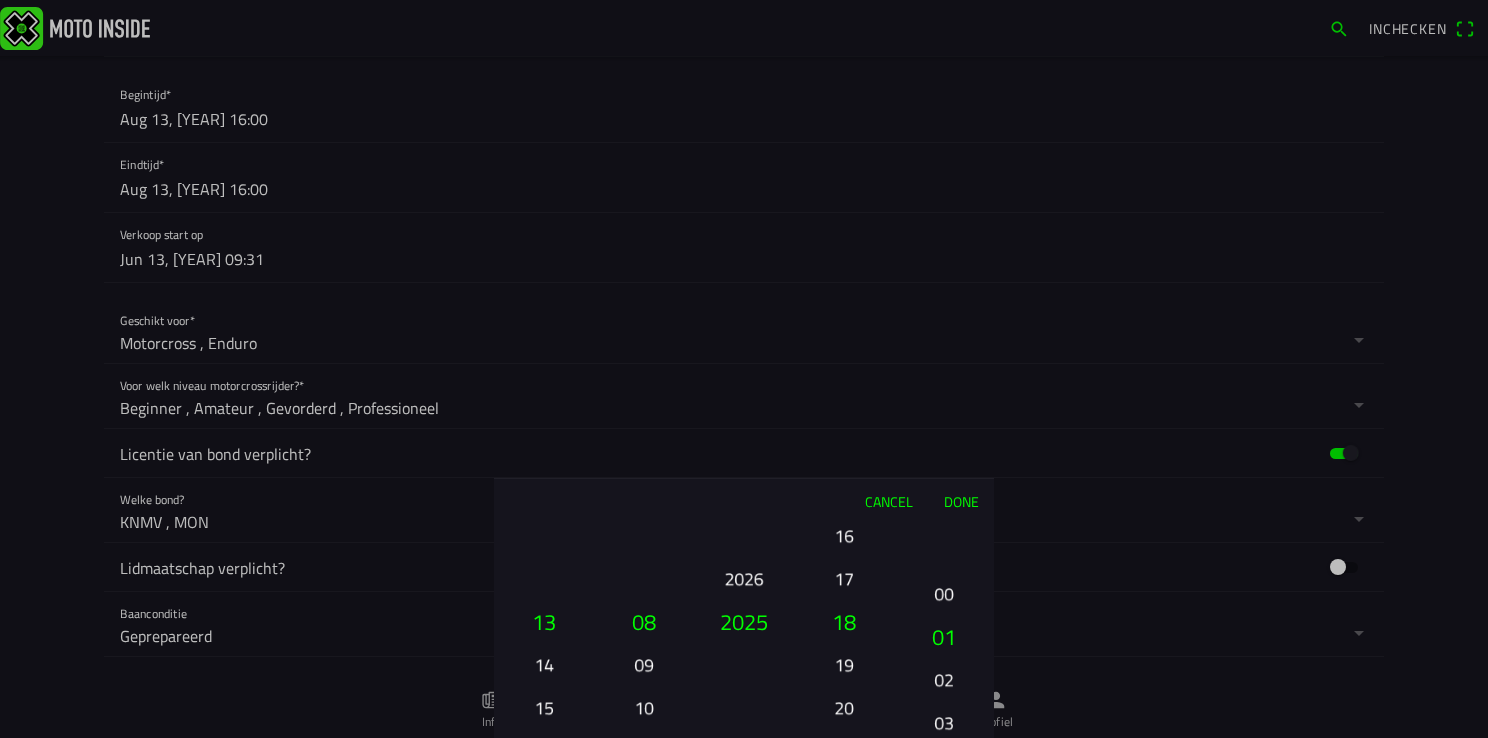drag, startPoint x: 944, startPoint y: 638, endPoint x: 924, endPoint y: 348, distance: 290.68884 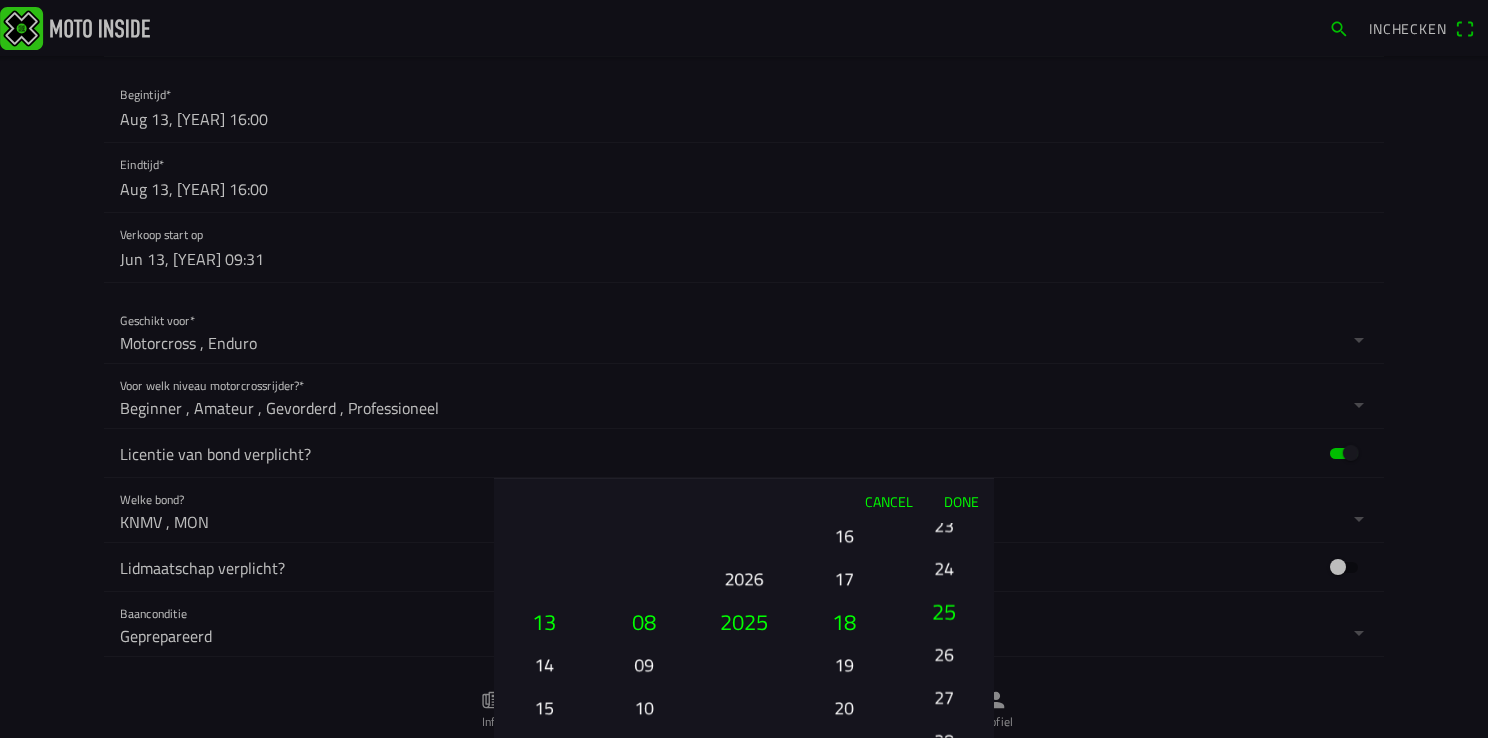 drag, startPoint x: 948, startPoint y: 530, endPoint x: 922, endPoint y: 215, distance: 316.0712 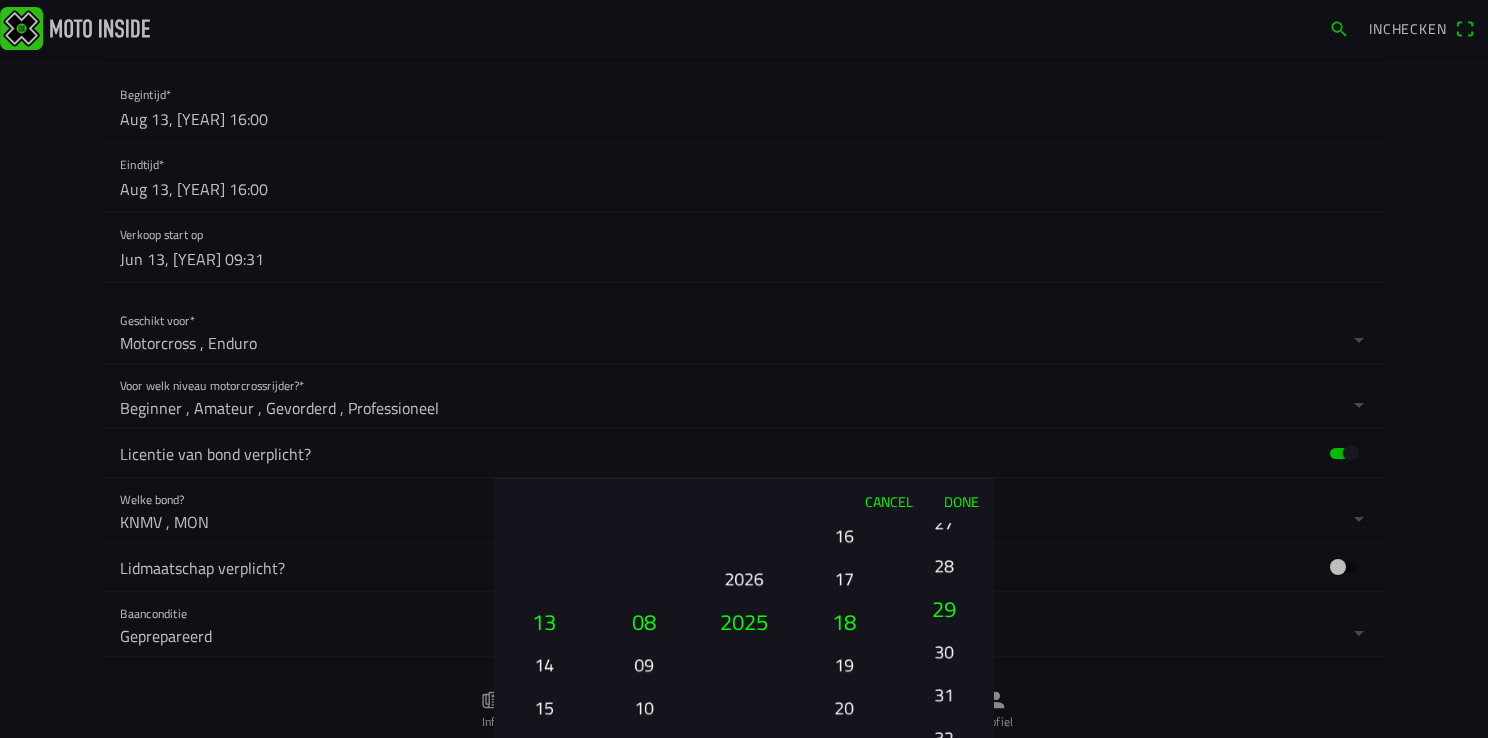drag, startPoint x: 958, startPoint y: 655, endPoint x: 938, endPoint y: 274, distance: 381.52457 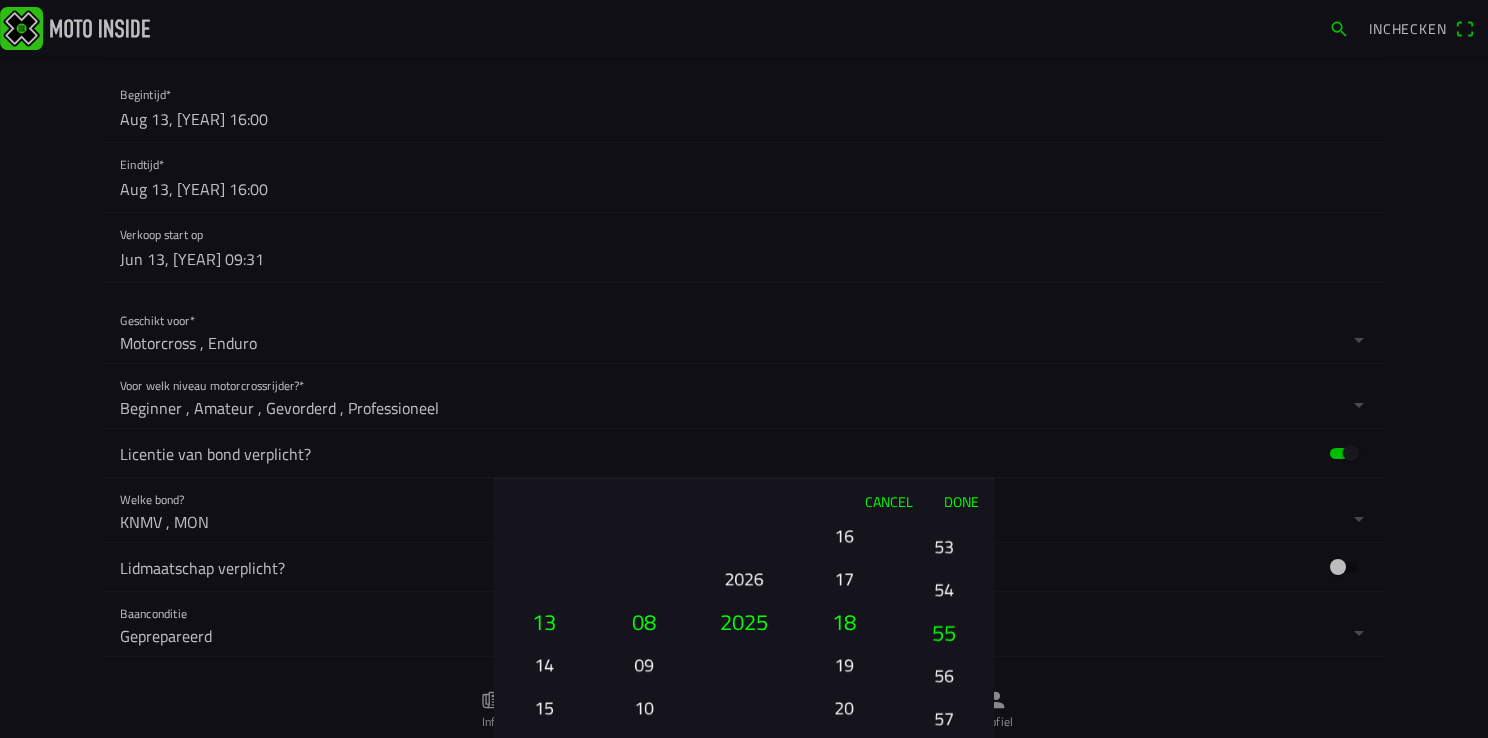 drag, startPoint x: 942, startPoint y: 694, endPoint x: 908, endPoint y: 149, distance: 546.0595 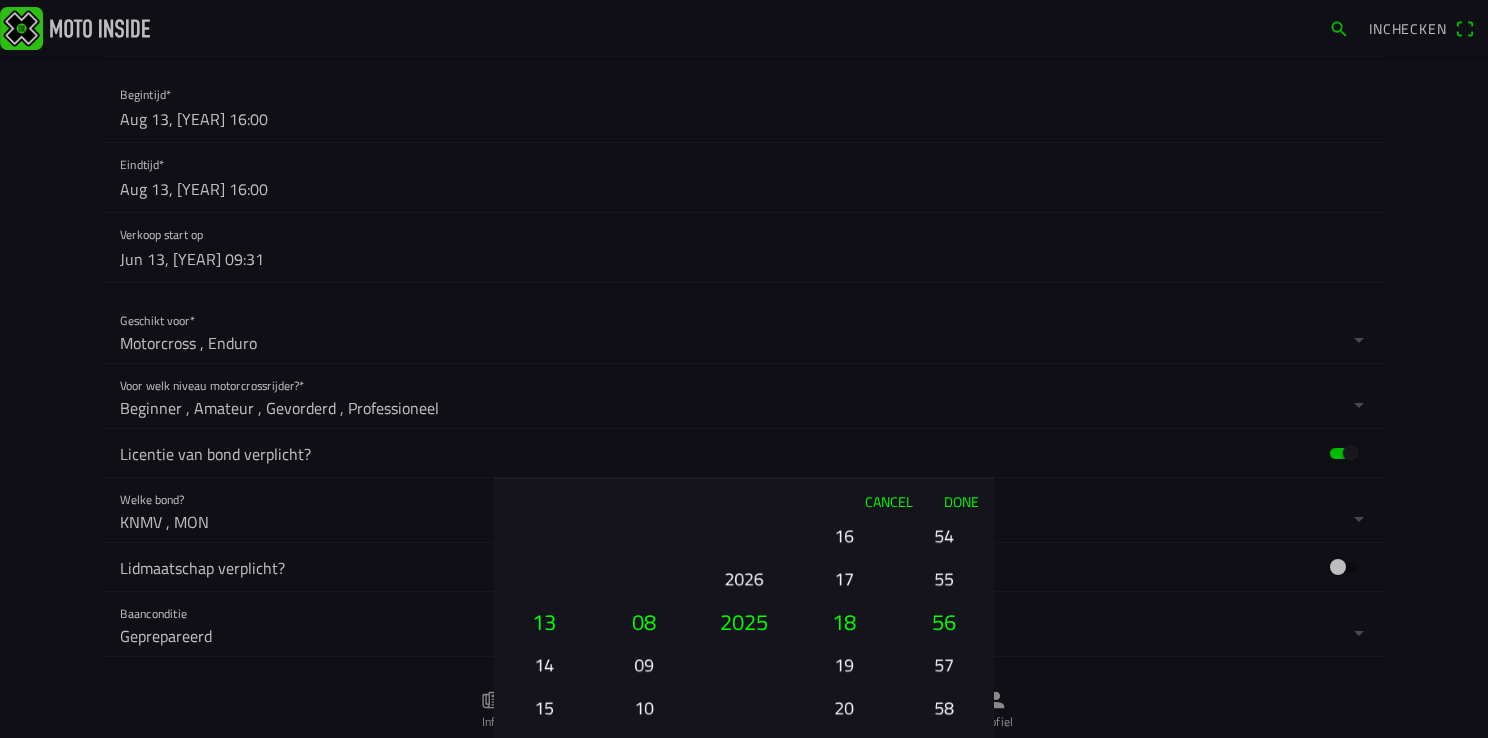 click on "55" at bounding box center [944, 578] 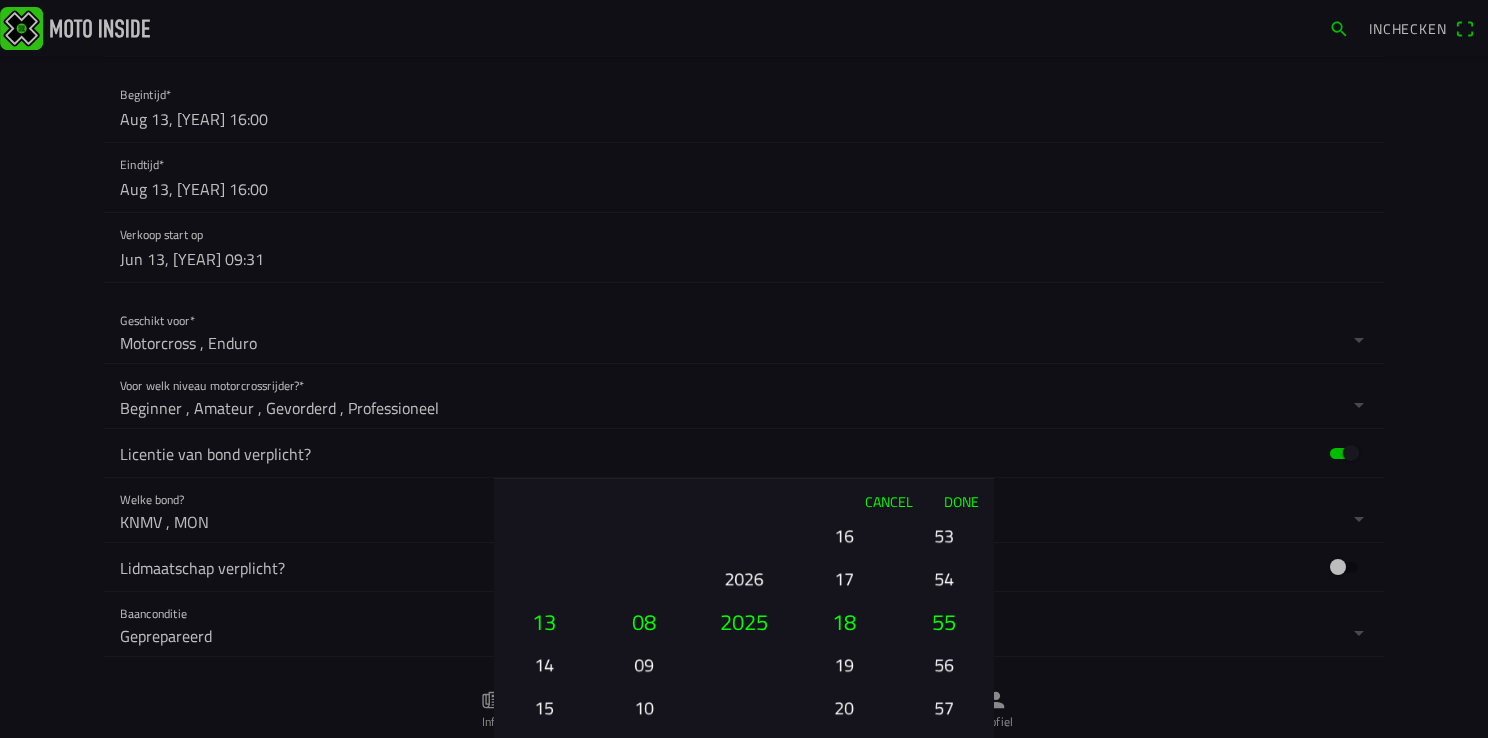 click on "Done" at bounding box center (961, 501) 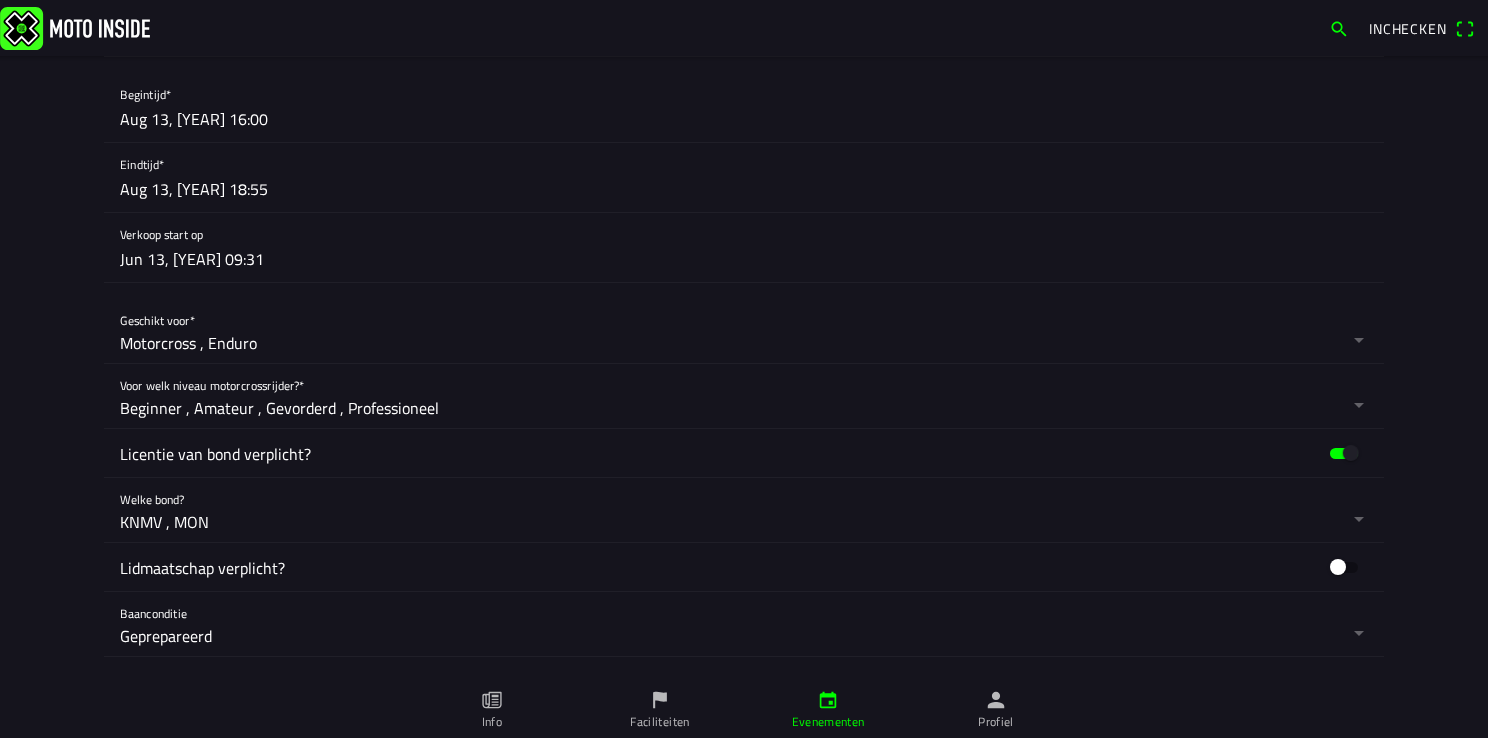 click 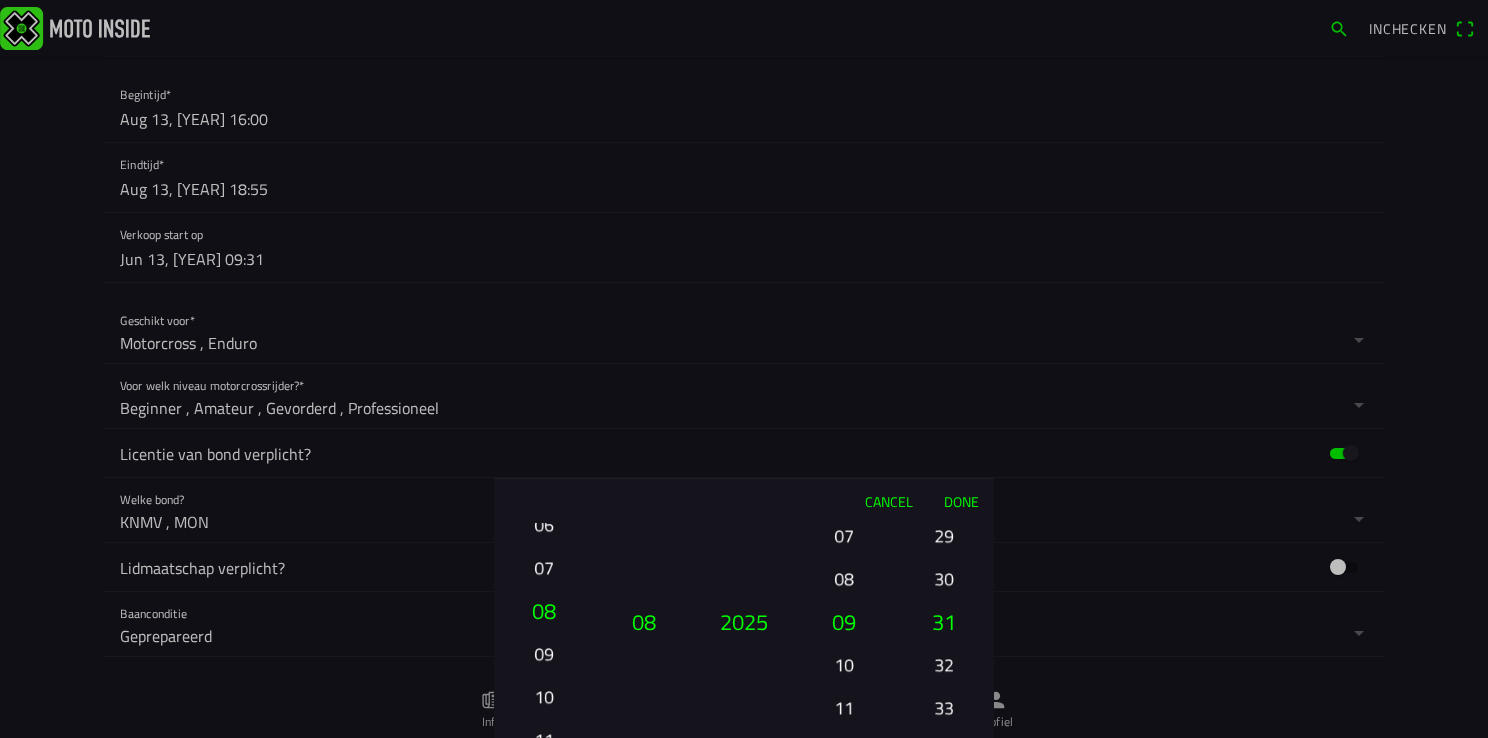 drag, startPoint x: 545, startPoint y: 527, endPoint x: 542, endPoint y: 731, distance: 204.02206 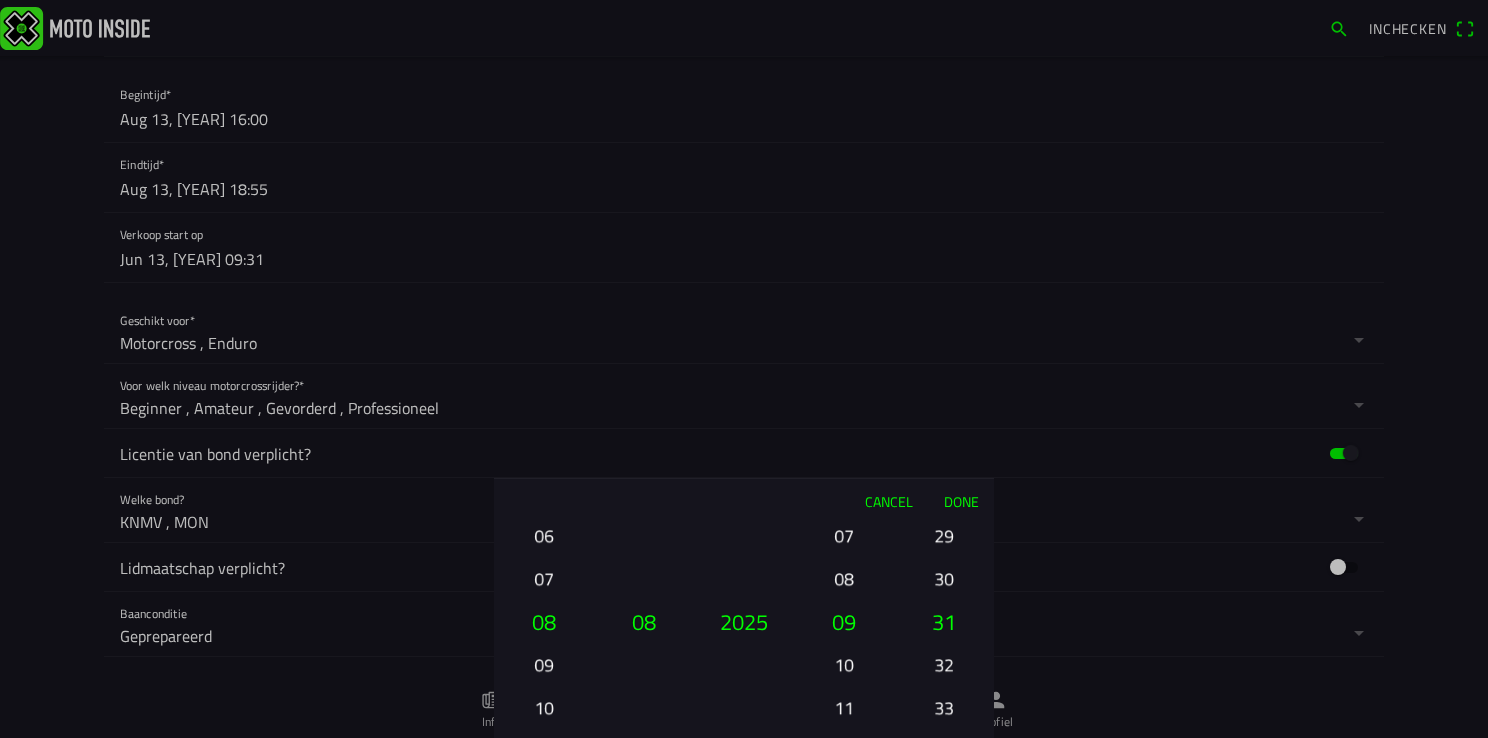 click on "08" at bounding box center (544, 621) 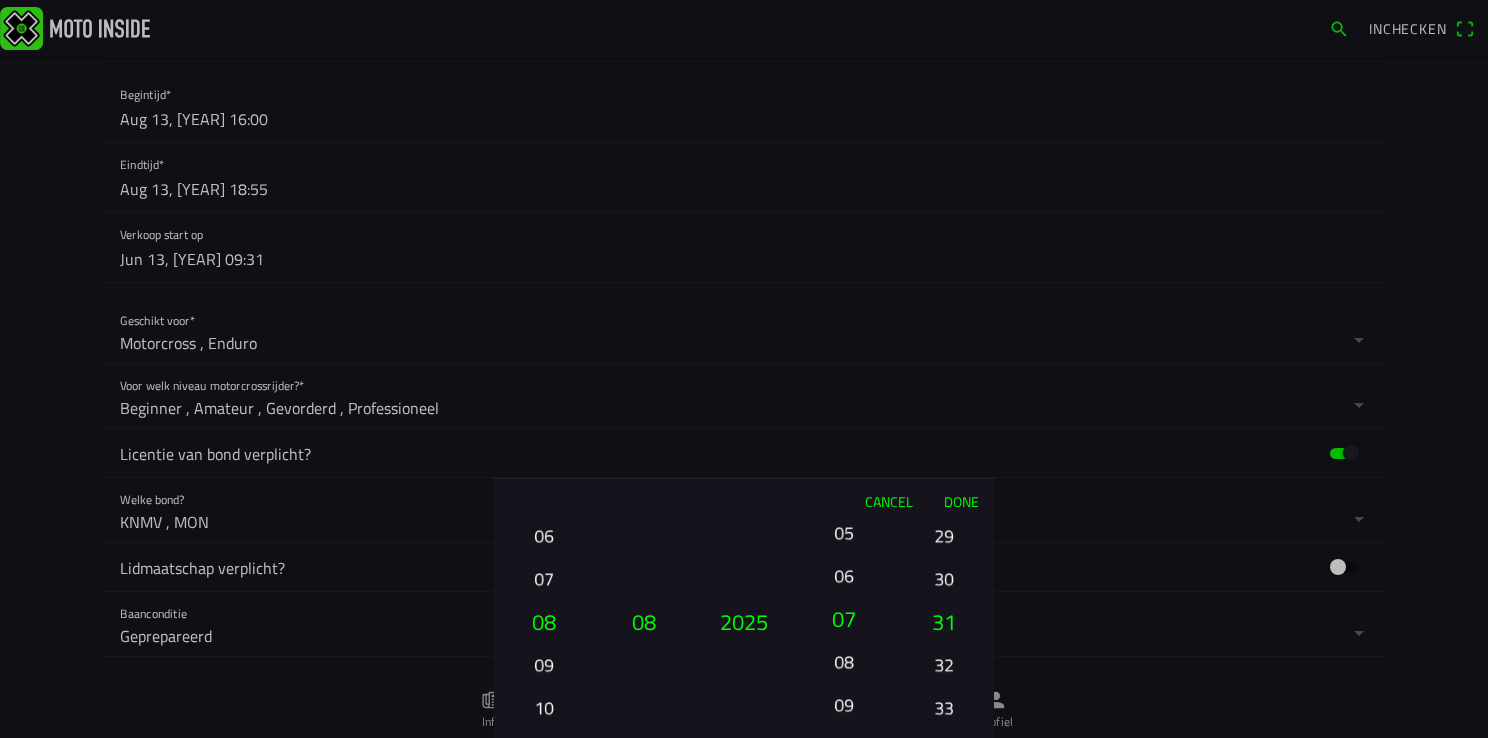drag, startPoint x: 849, startPoint y: 531, endPoint x: 852, endPoint y: 614, distance: 83.0542 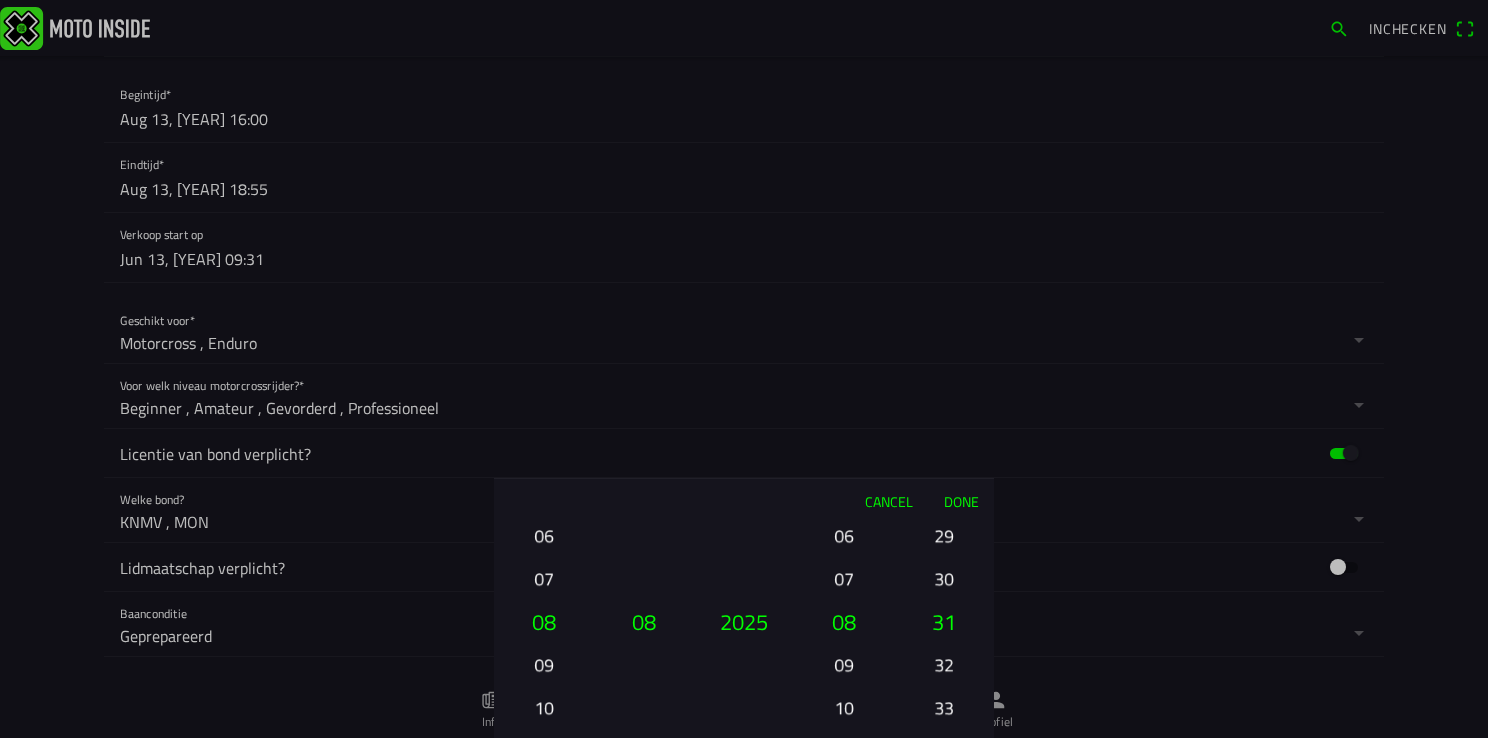 click on "07" at bounding box center (844, 578) 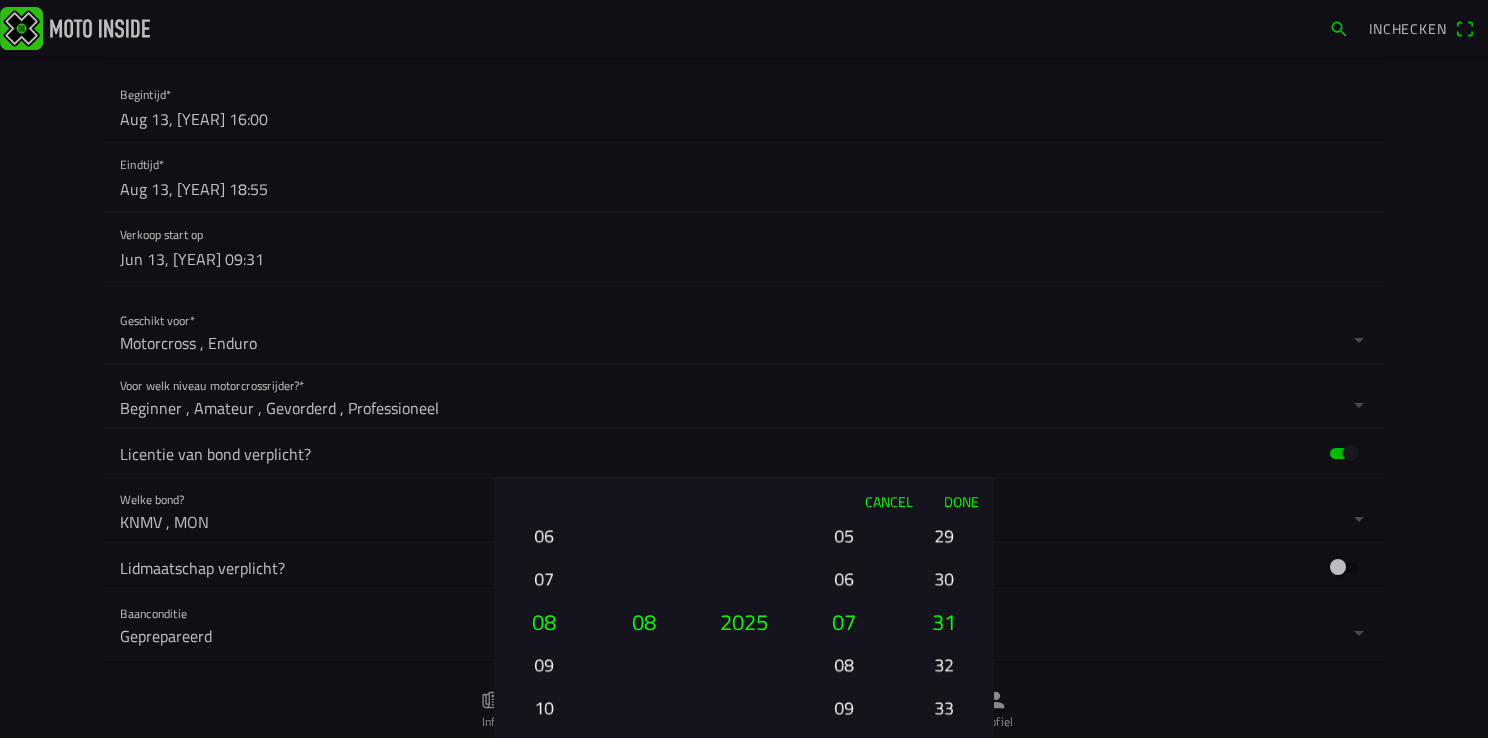 click on "30" at bounding box center (944, 578) 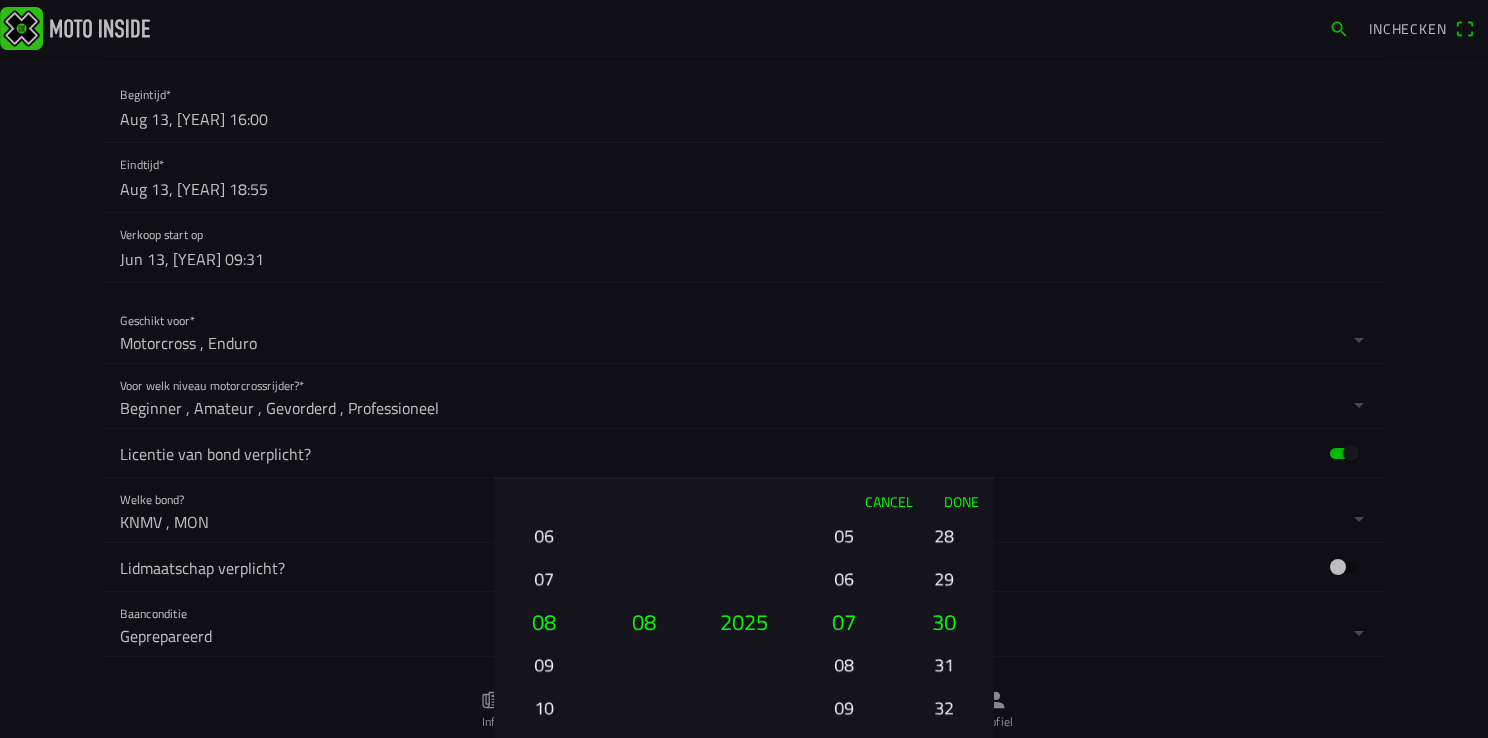 click on "Done" at bounding box center (961, 501) 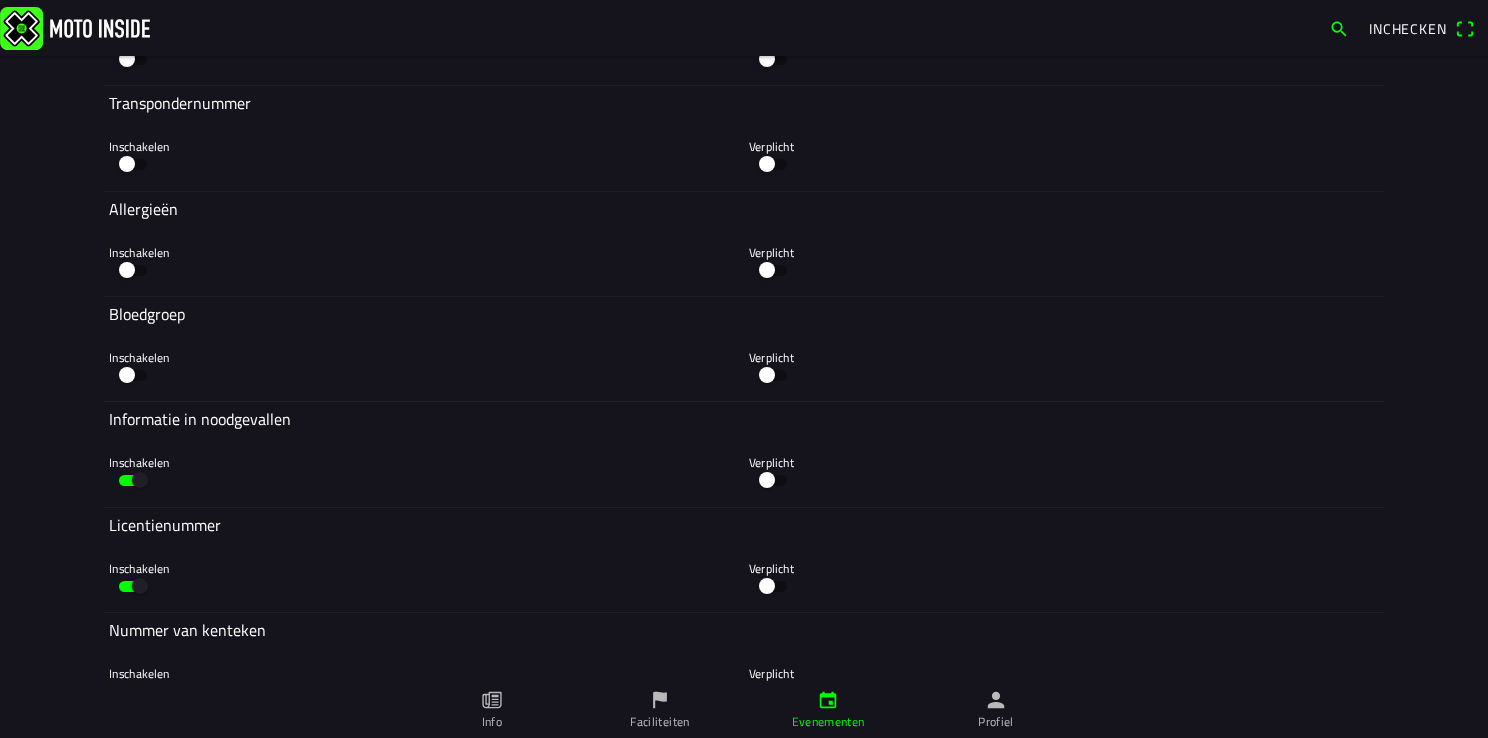 scroll, scrollTop: 6087, scrollLeft: 0, axis: vertical 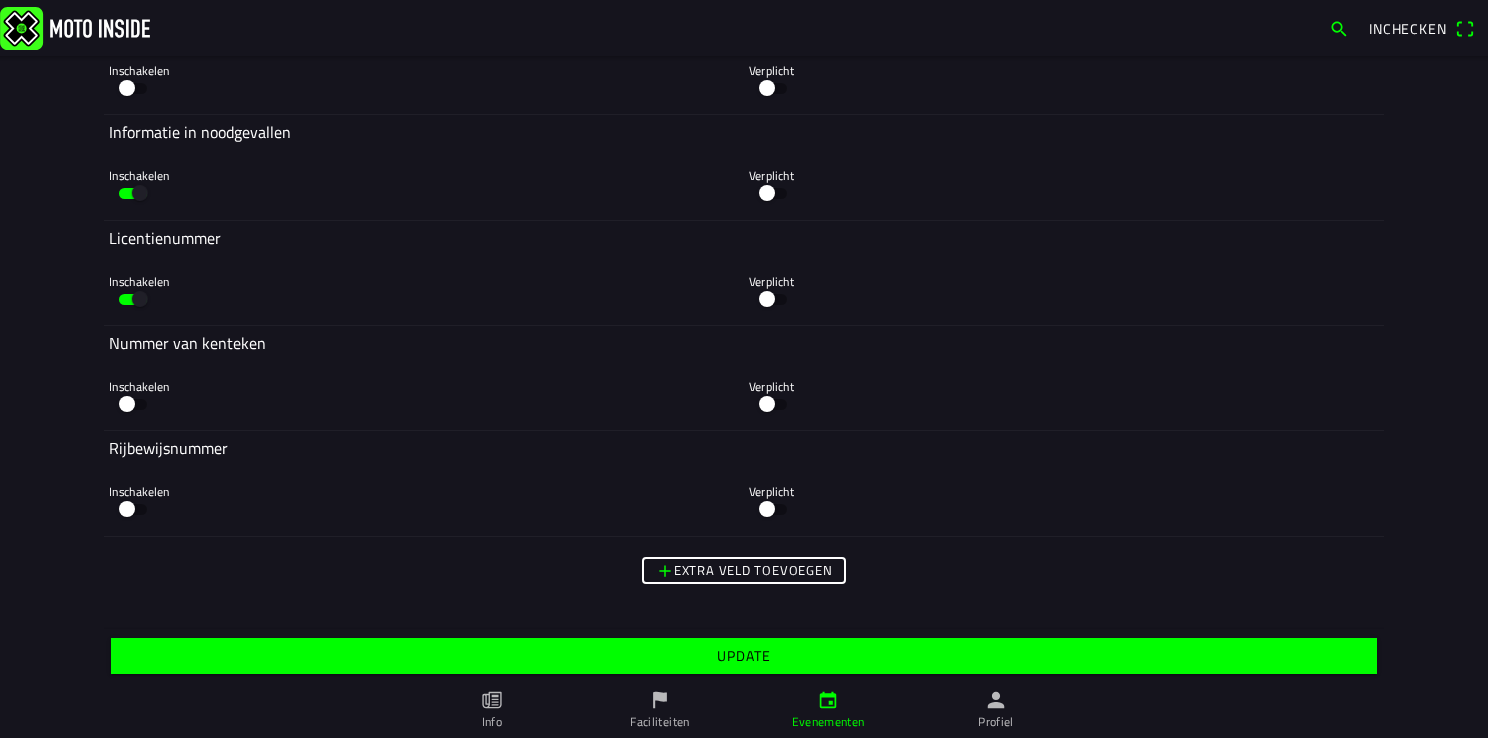 click on "Update" 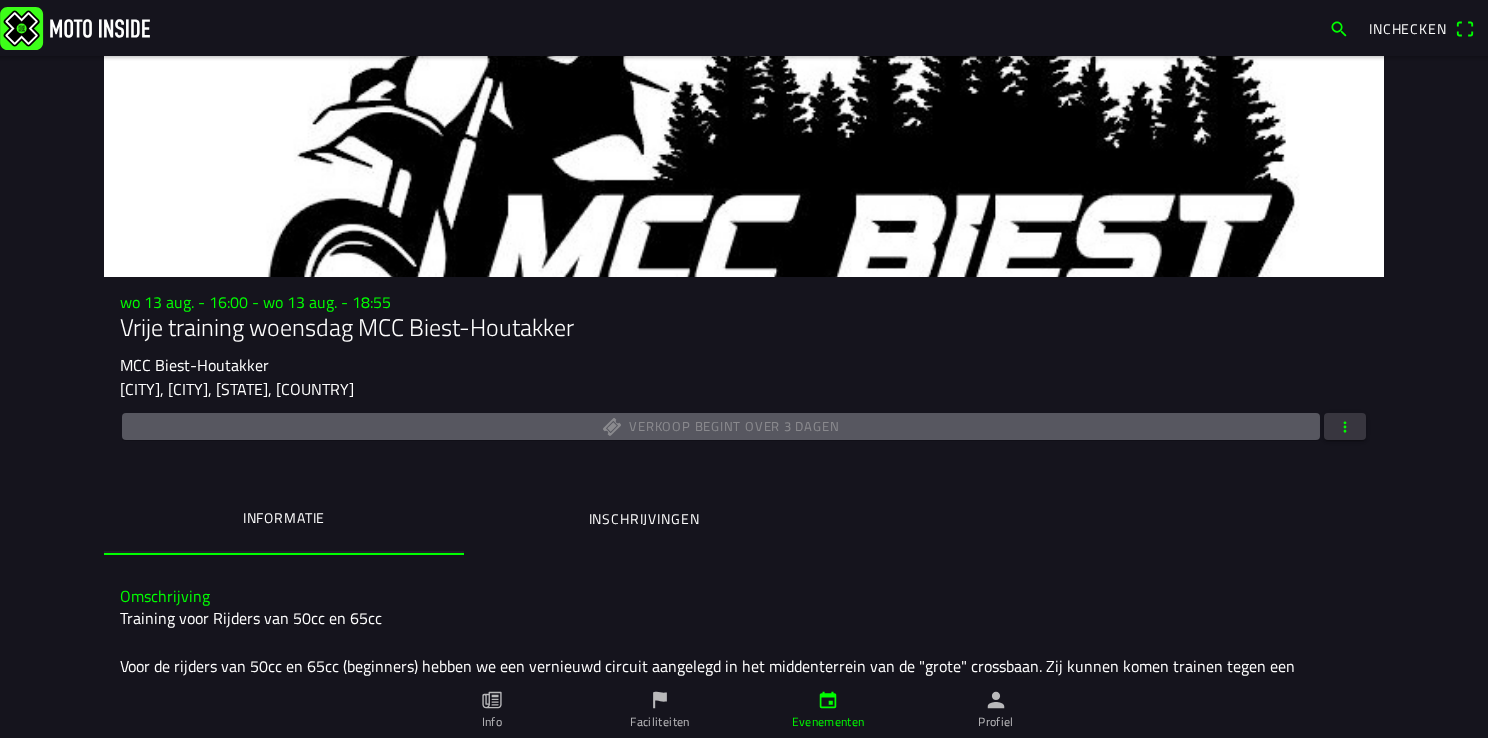 click at bounding box center (1345, 426) 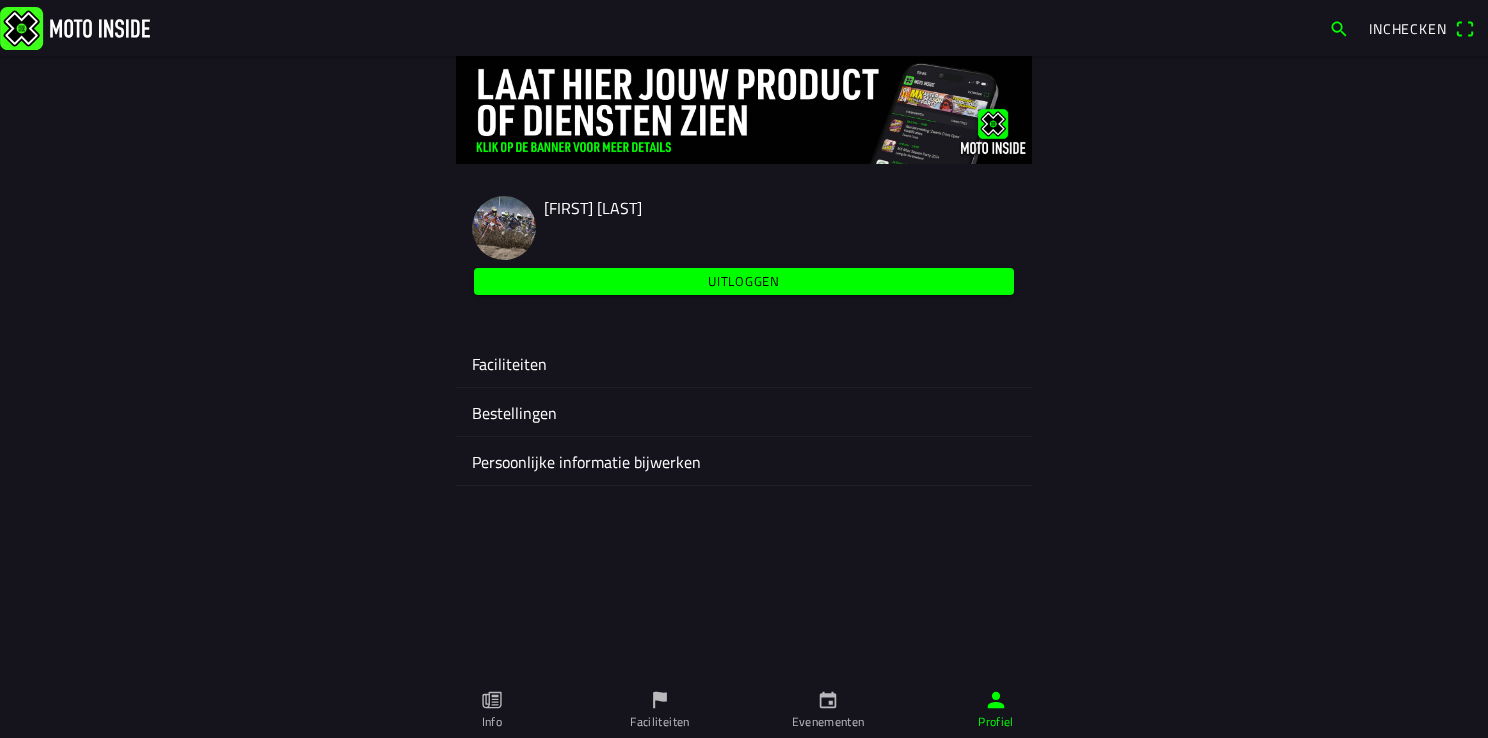 click on "Faciliteiten" 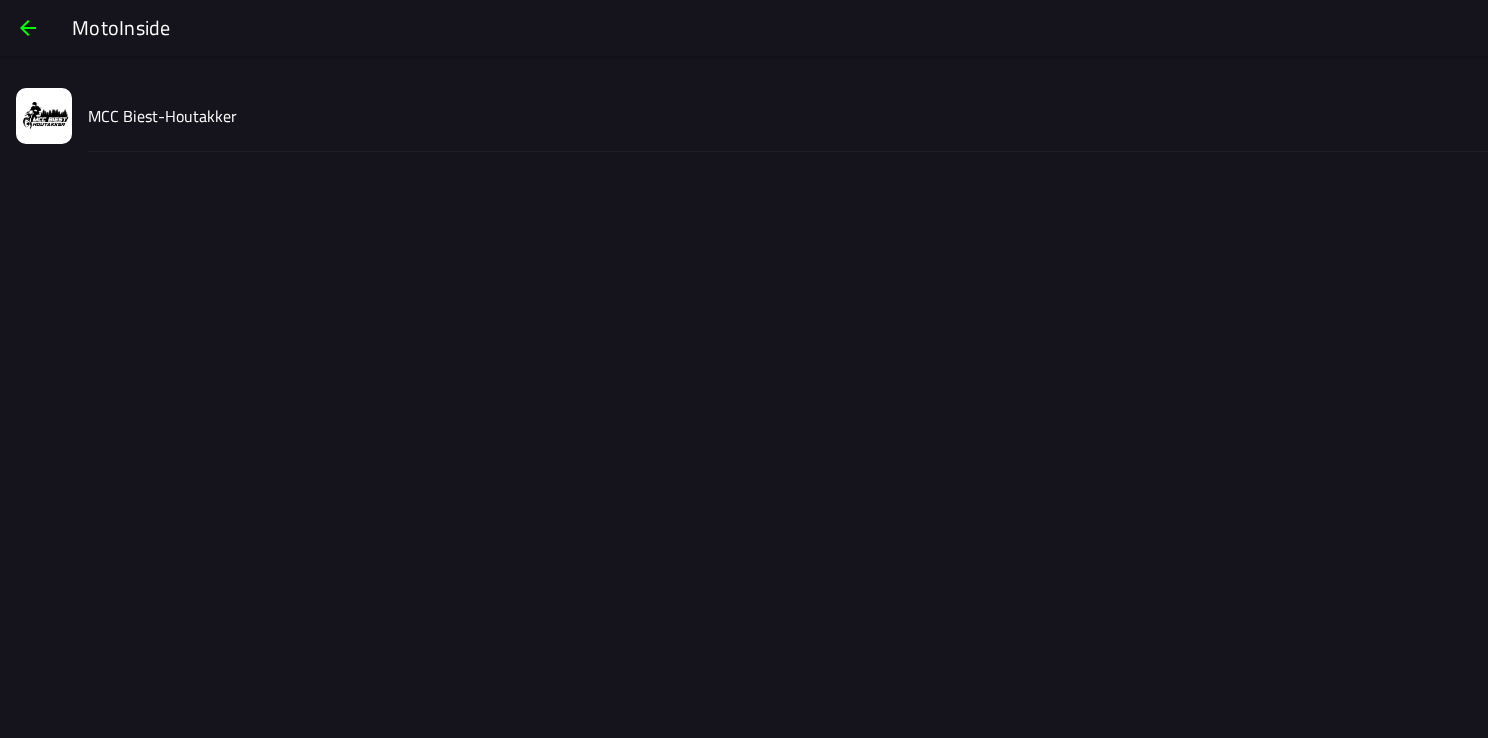 click on "MCC Biest-Houtakker" 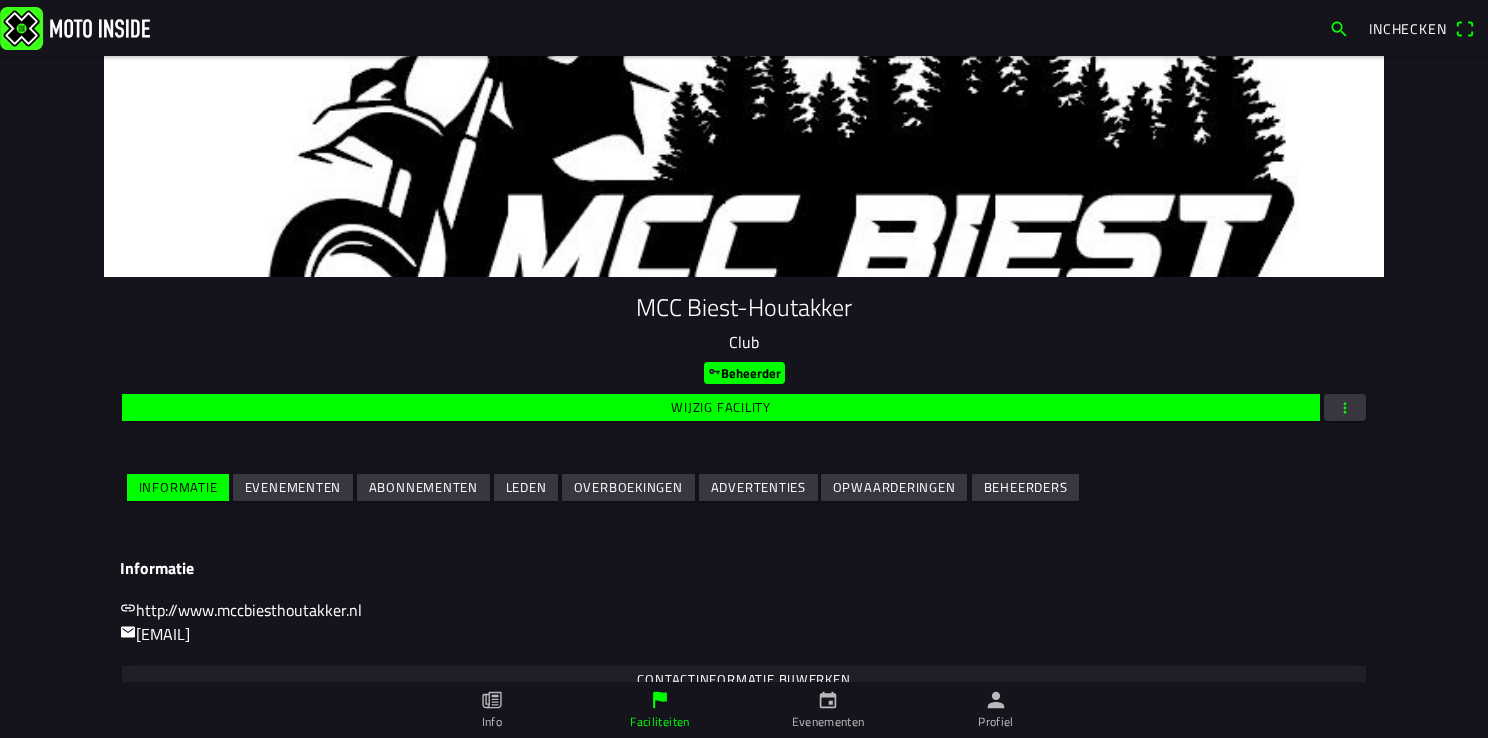 click on "Evenementen" at bounding box center (0, 0) 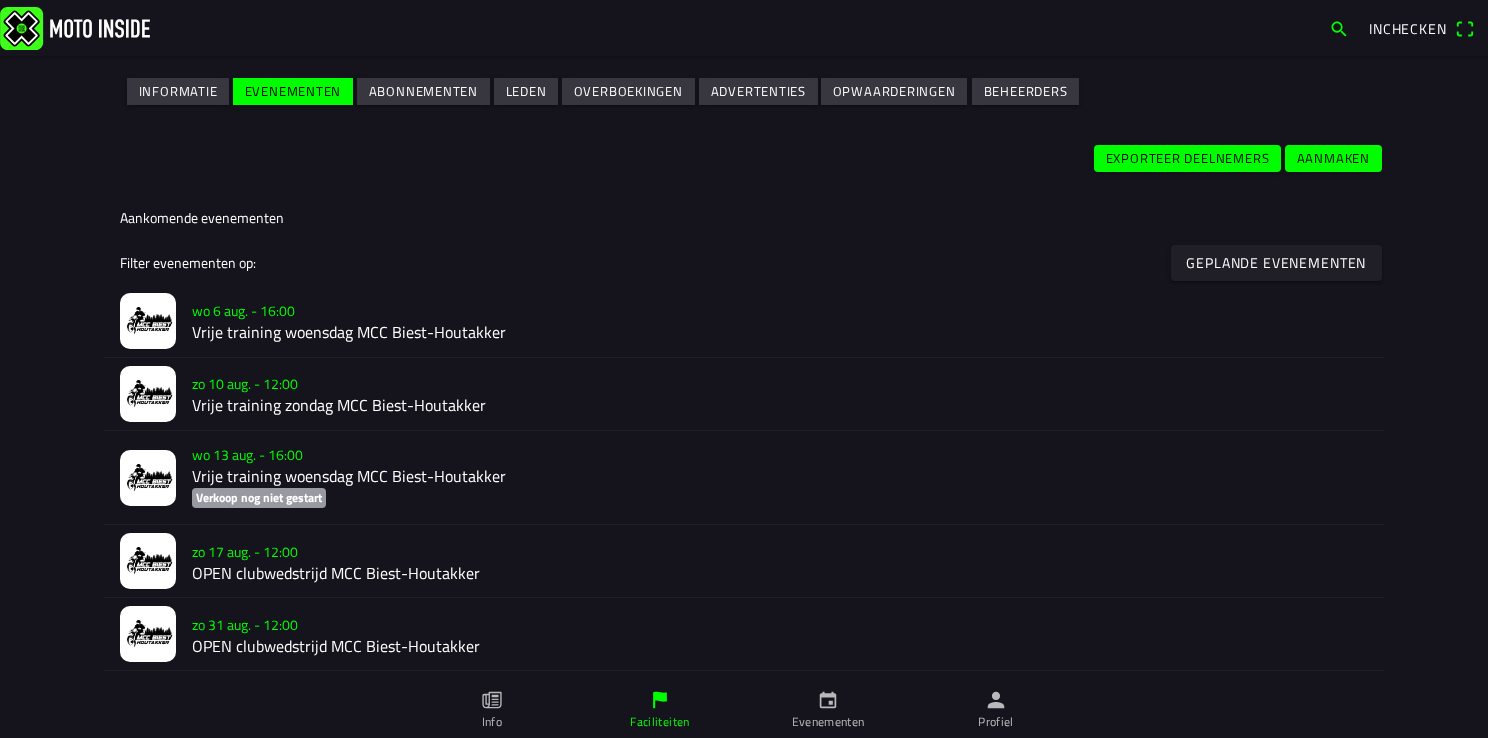 scroll, scrollTop: 400, scrollLeft: 0, axis: vertical 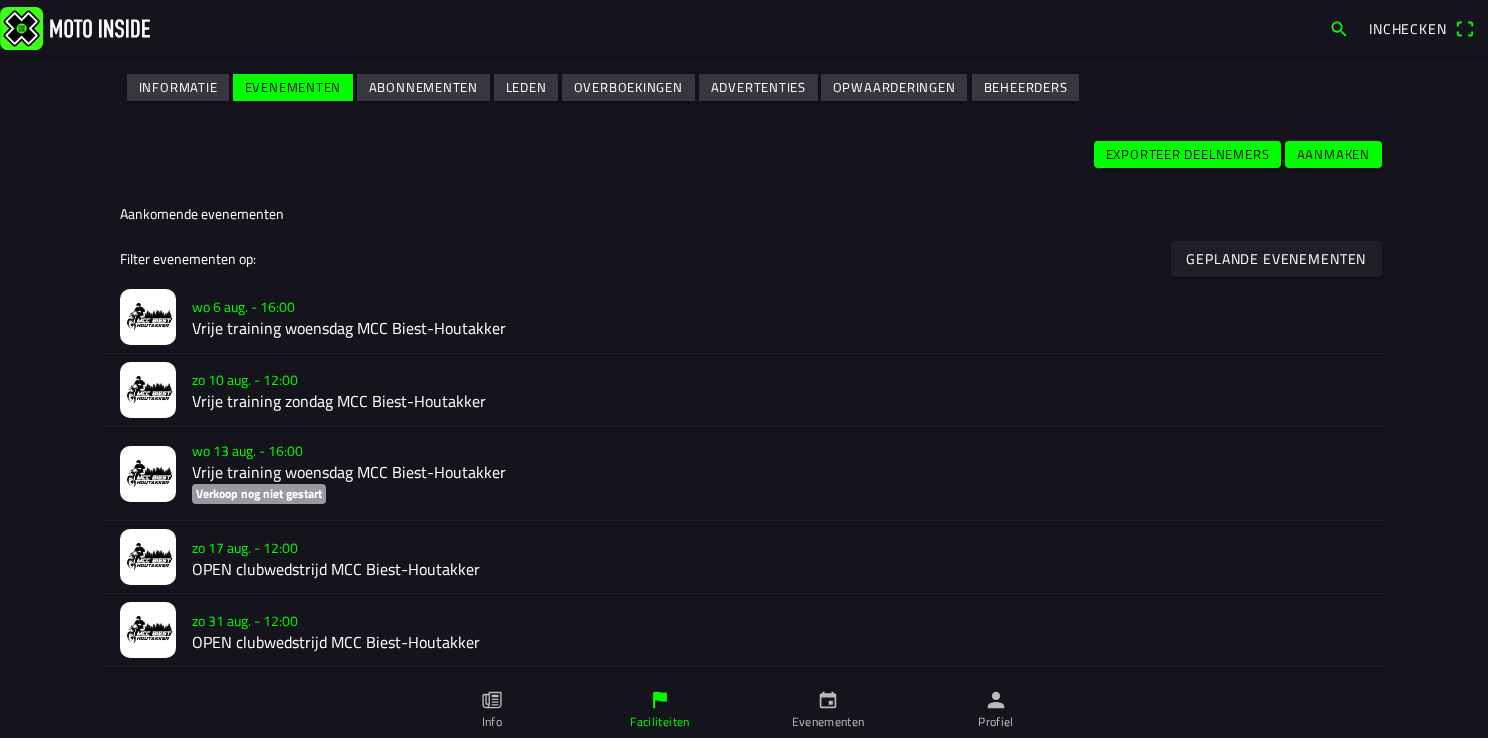 click on "Vrije training woensdag MCC Biest-Houtakker" 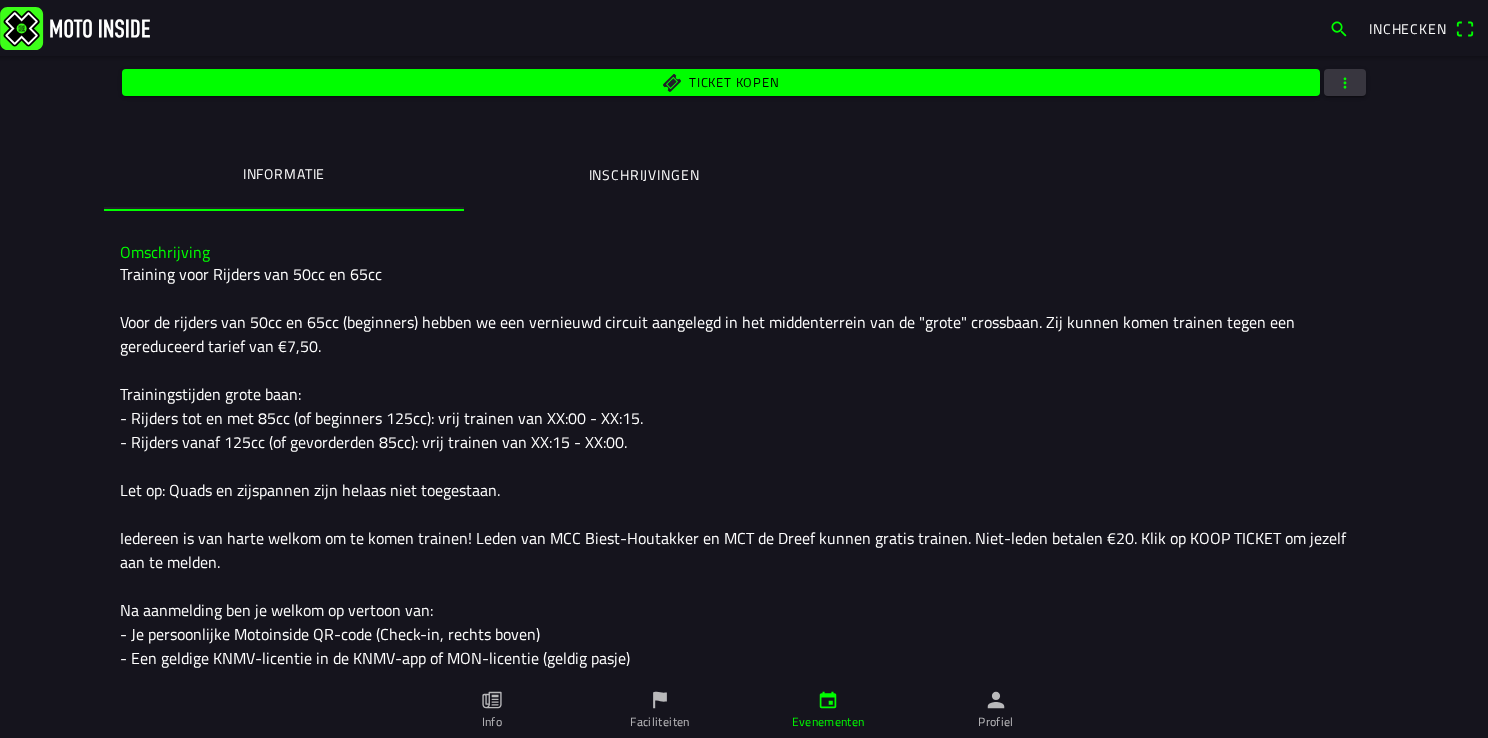 scroll, scrollTop: 200, scrollLeft: 0, axis: vertical 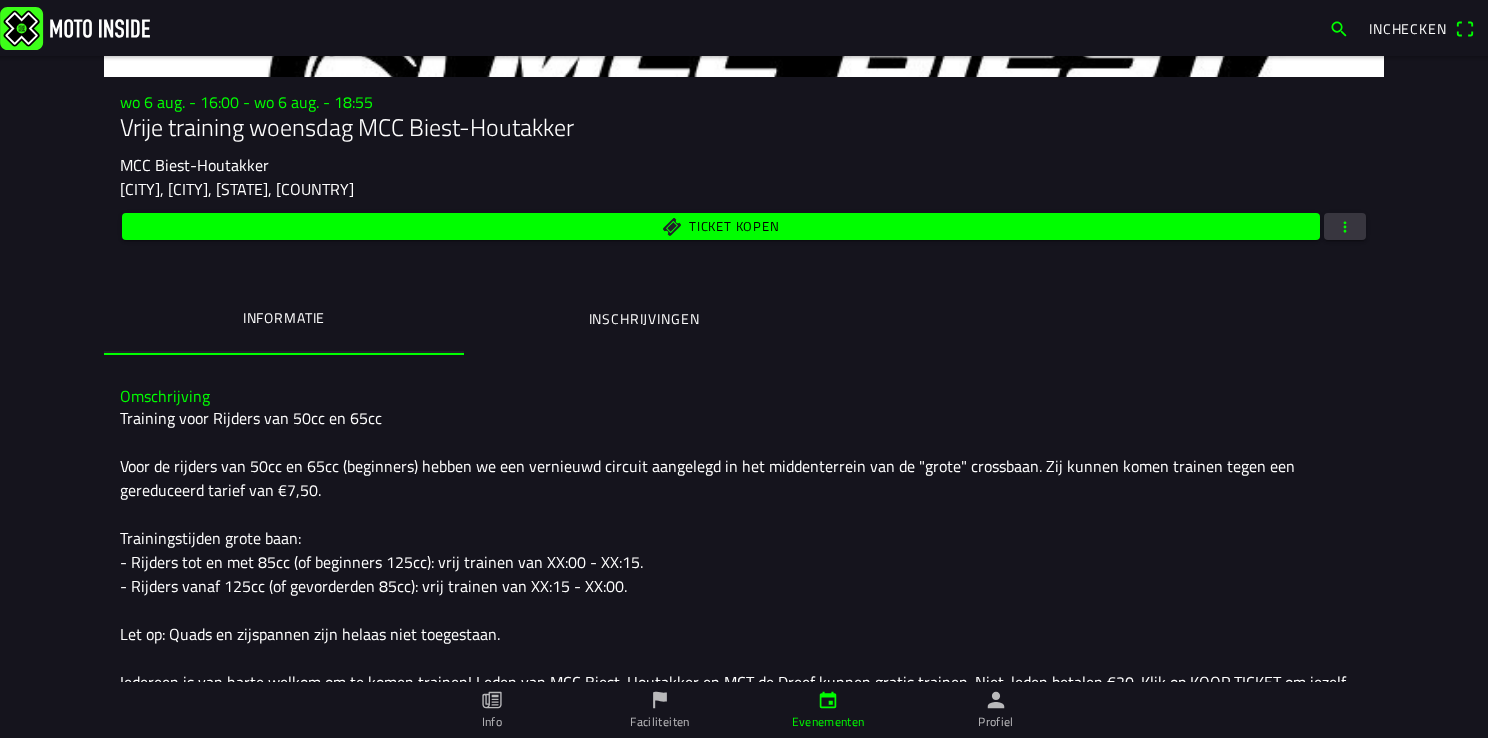 click on "Inschrijvingen" at bounding box center [644, 319] 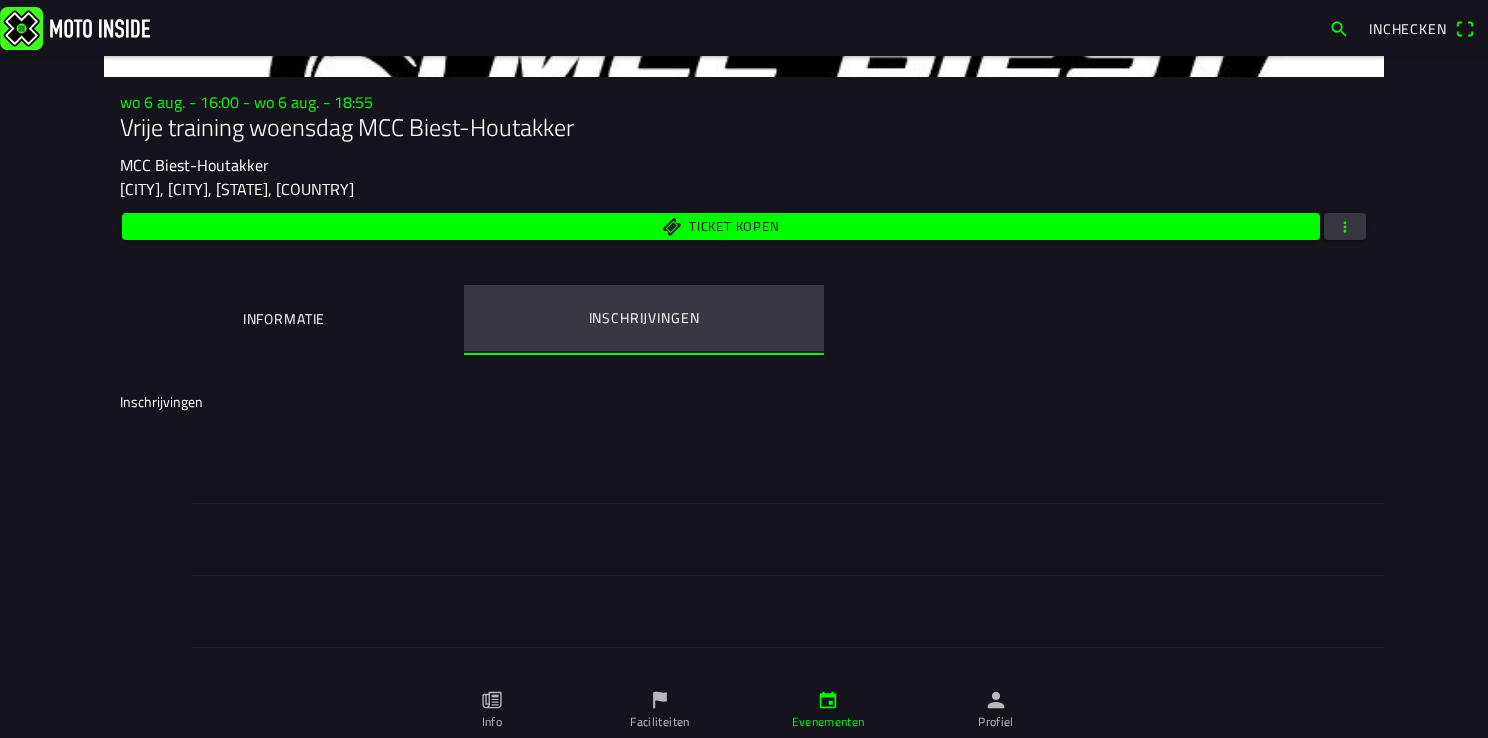 scroll, scrollTop: 0, scrollLeft: 0, axis: both 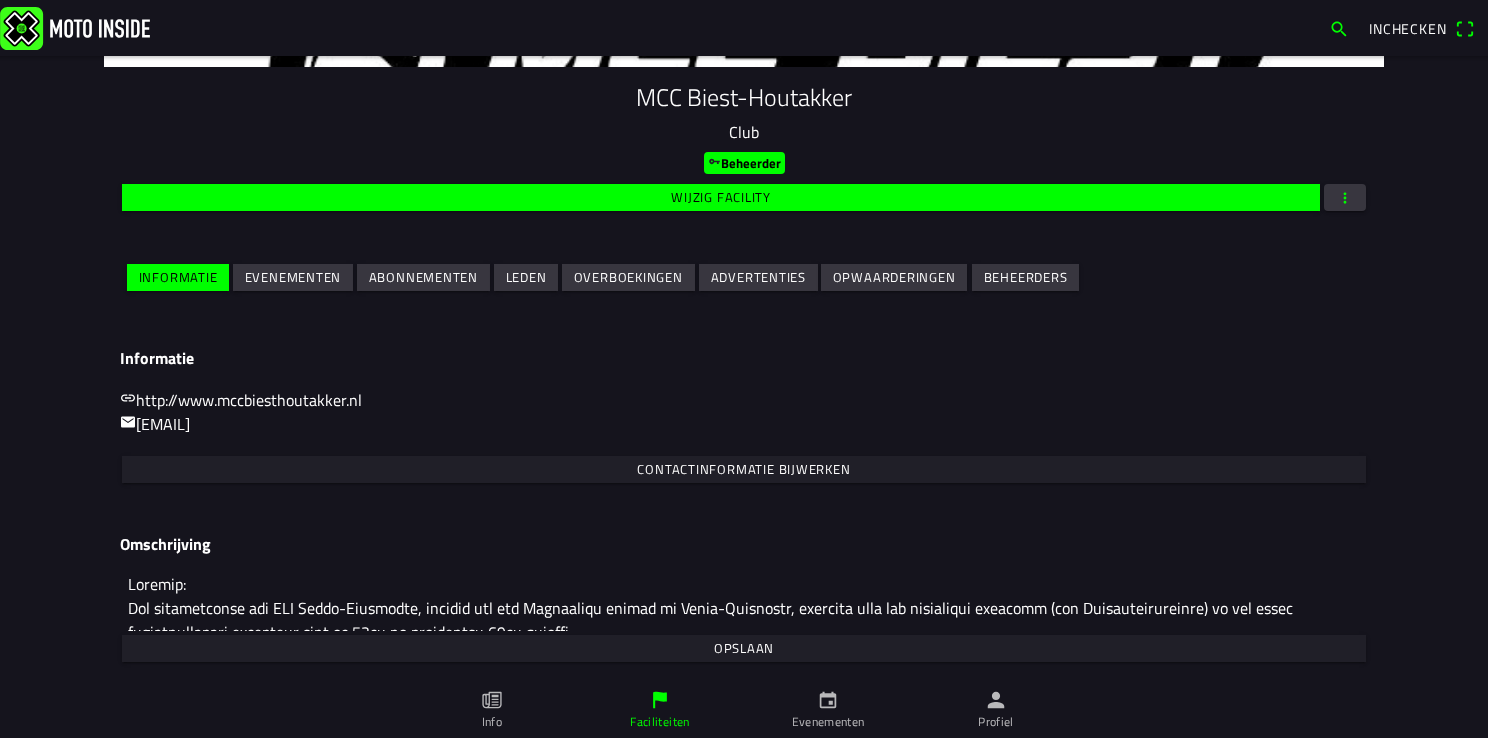 click on "MCC Biest-Houtakker   Club   Beheerder   Wijzig facility   Informatie   Evenementen   Abonnementen   Leden   Overboekingen   Advertenties   Opwaarderingen   Beheerders" at bounding box center [744, 191] 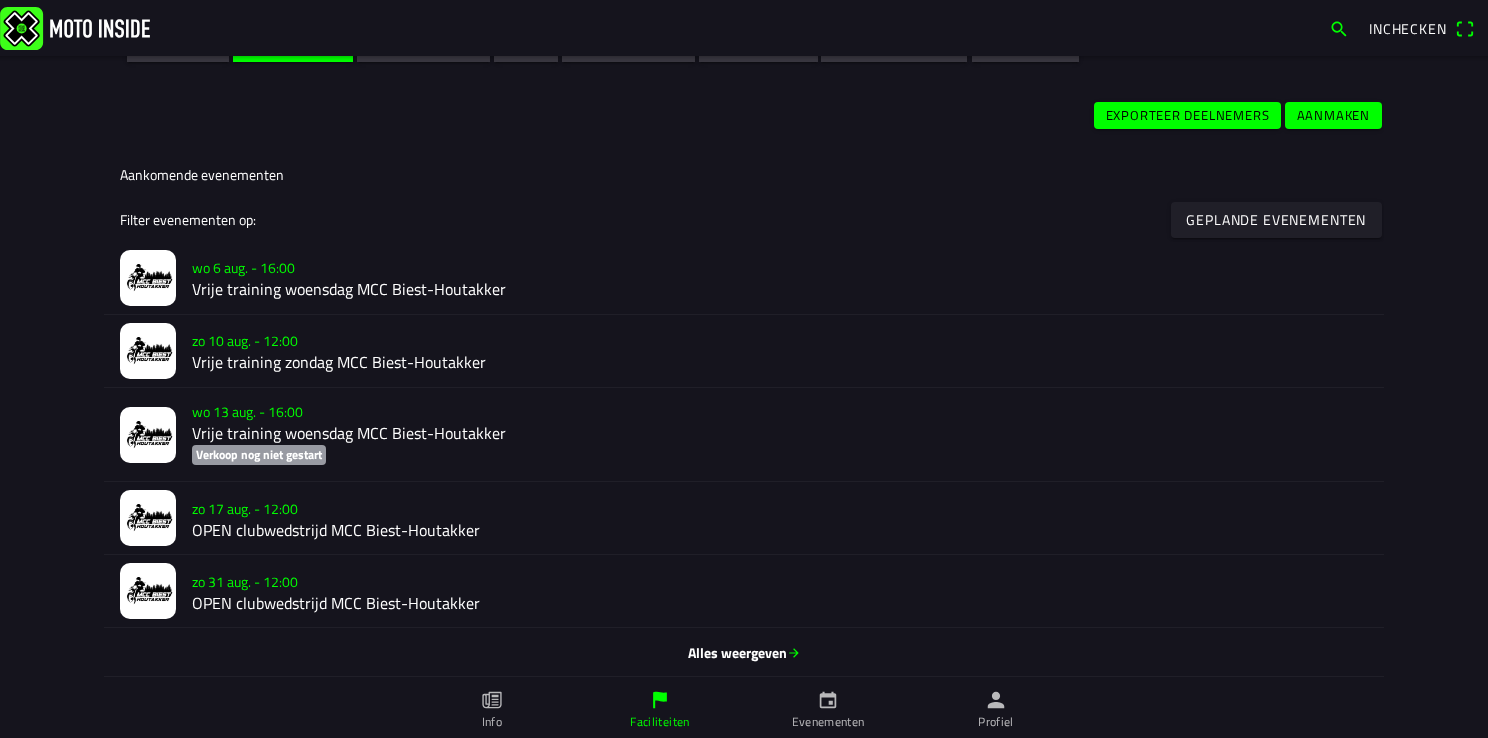 scroll, scrollTop: 600, scrollLeft: 0, axis: vertical 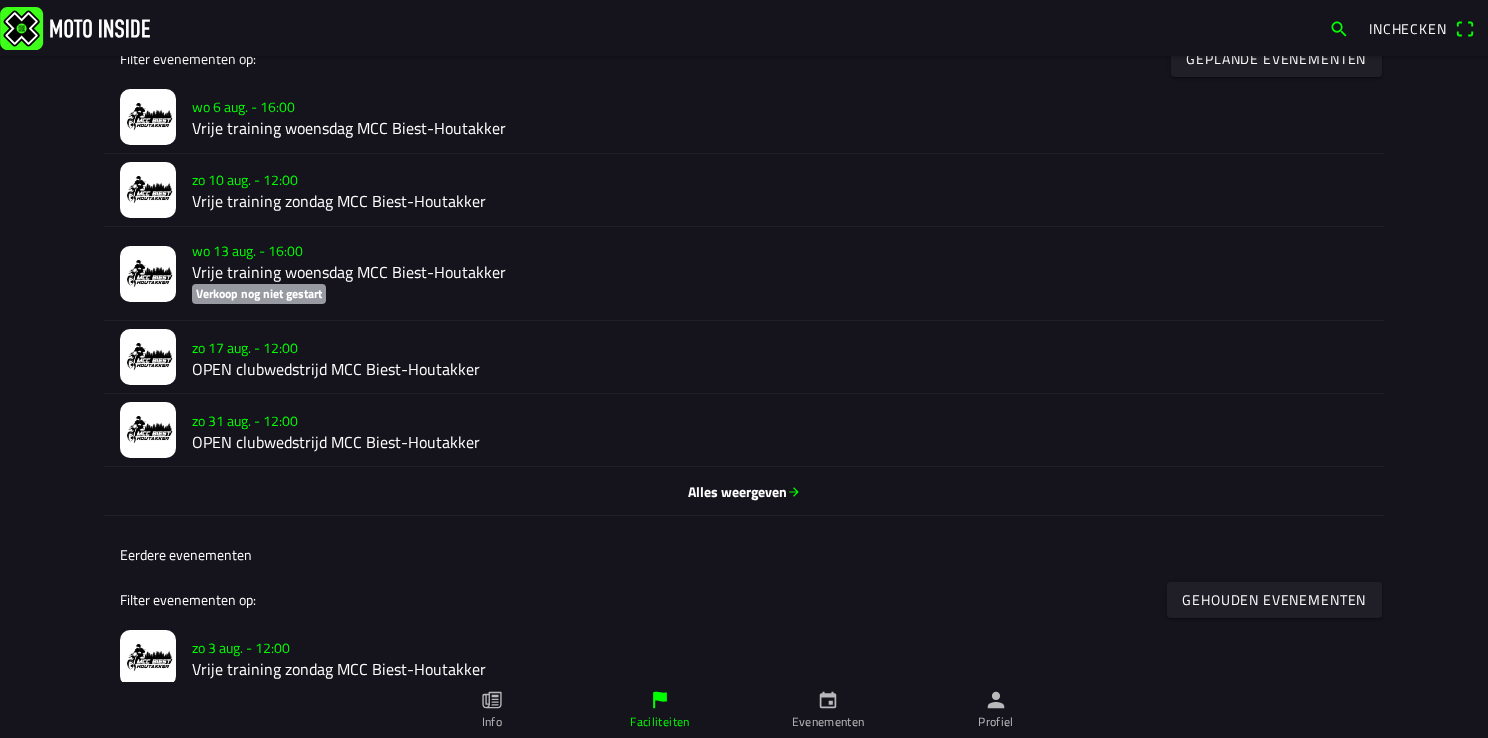 click on "OPEN clubwedstrijd MCC Biest-Houtakker" 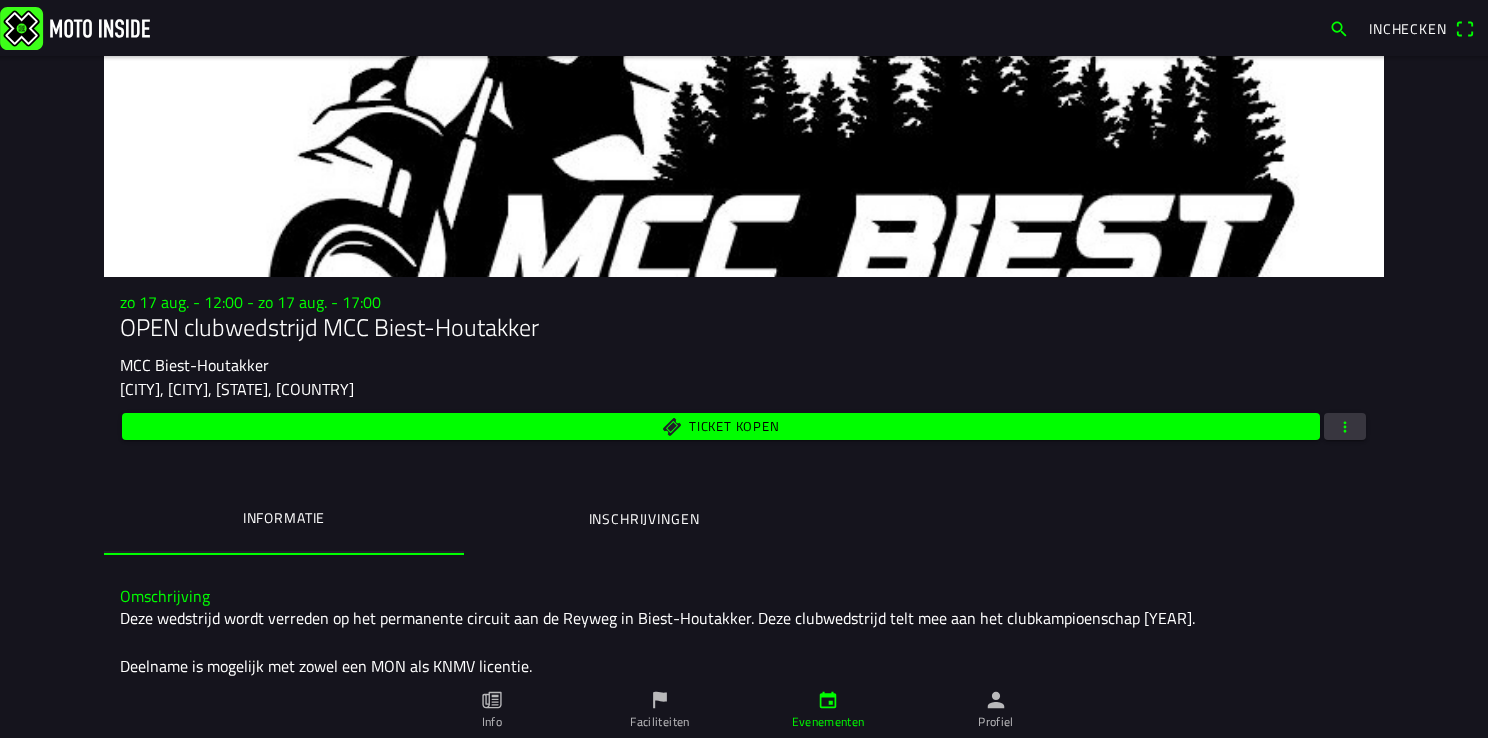 click on "Inschrijvingen" at bounding box center [644, 519] 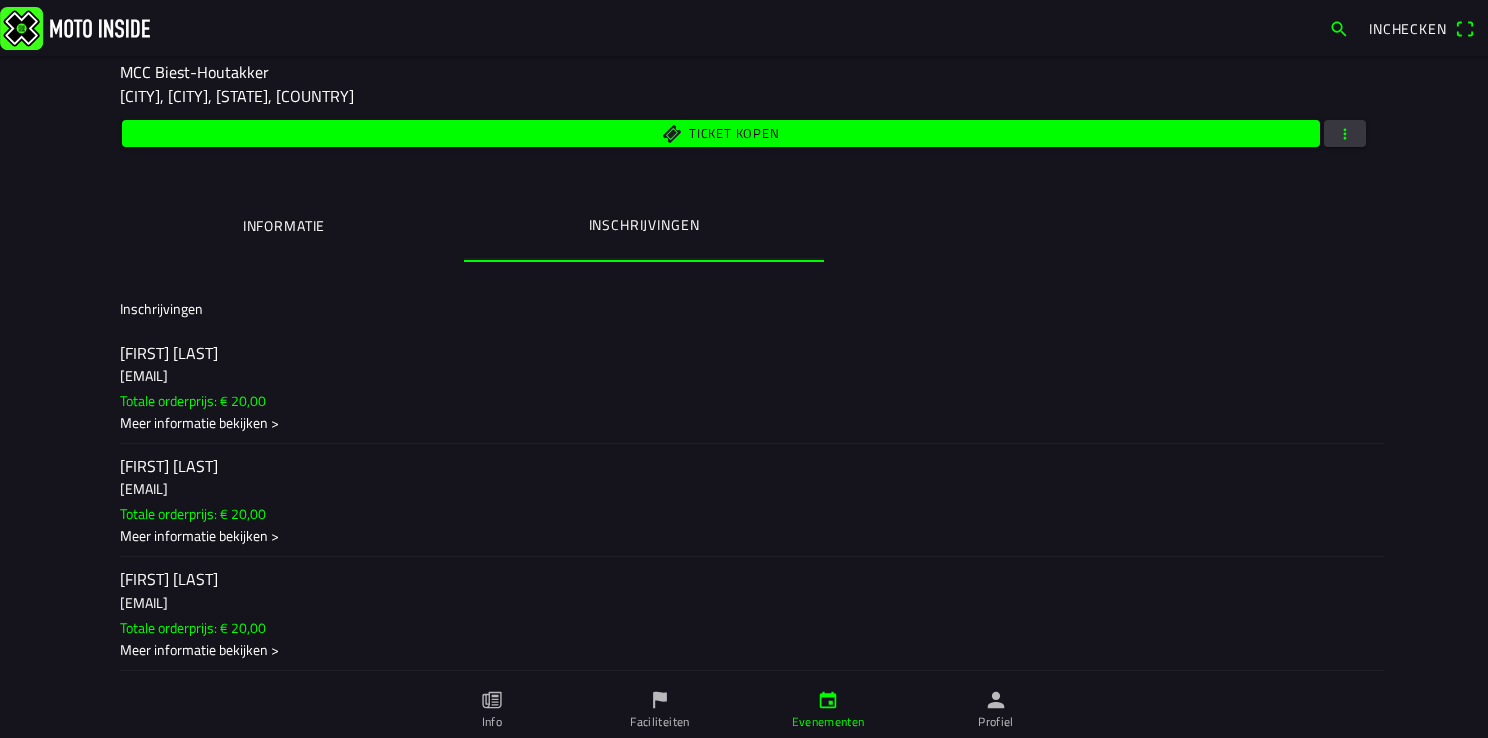 scroll, scrollTop: 24, scrollLeft: 0, axis: vertical 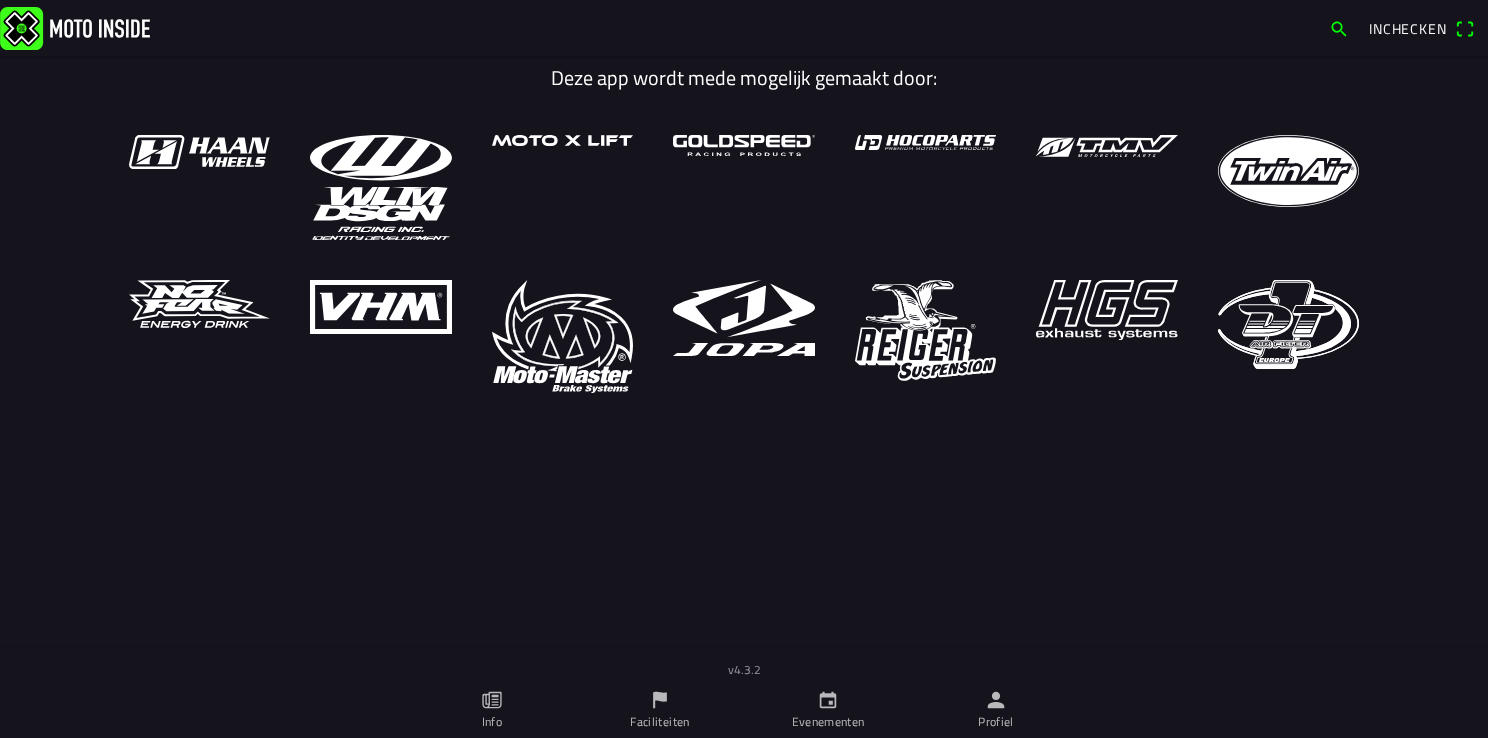 click 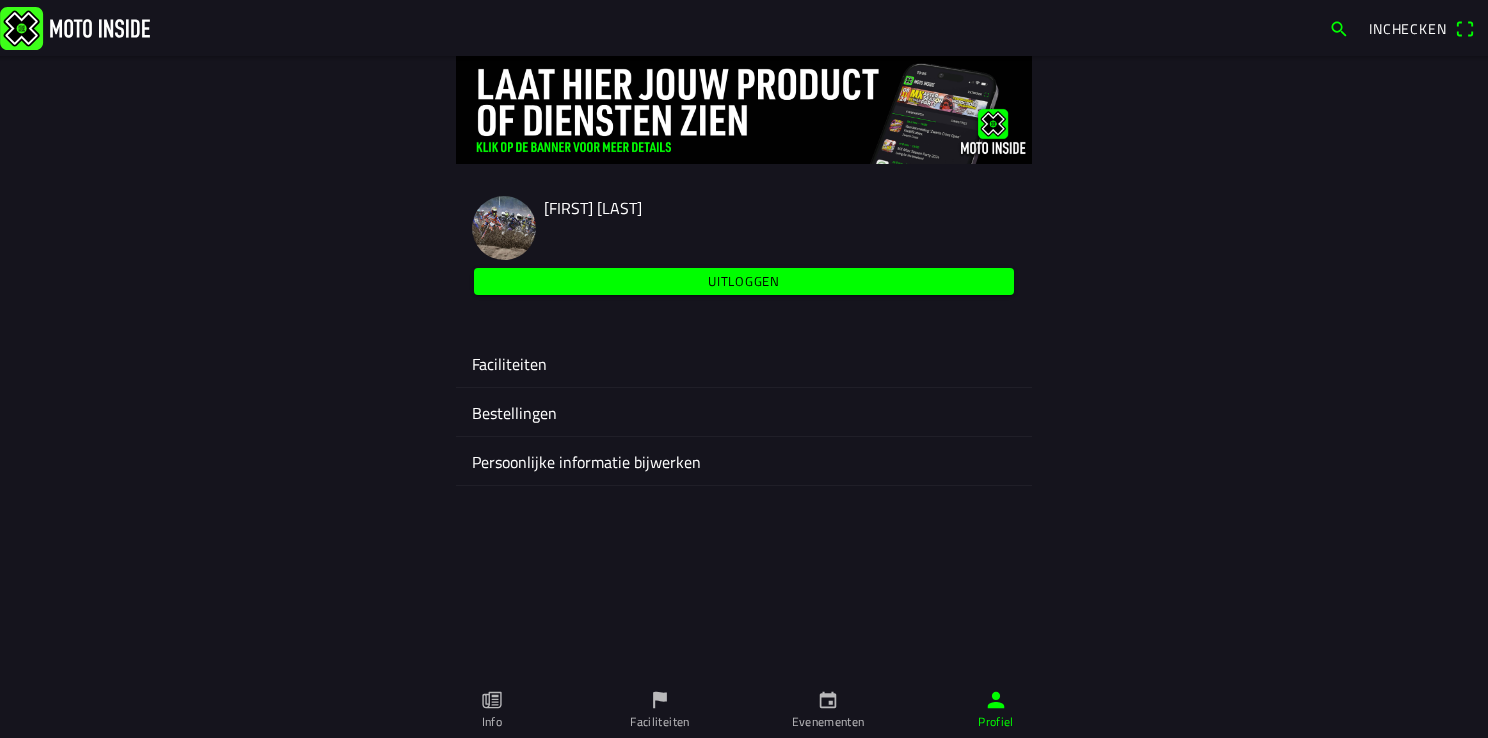 click on "Faciliteiten" 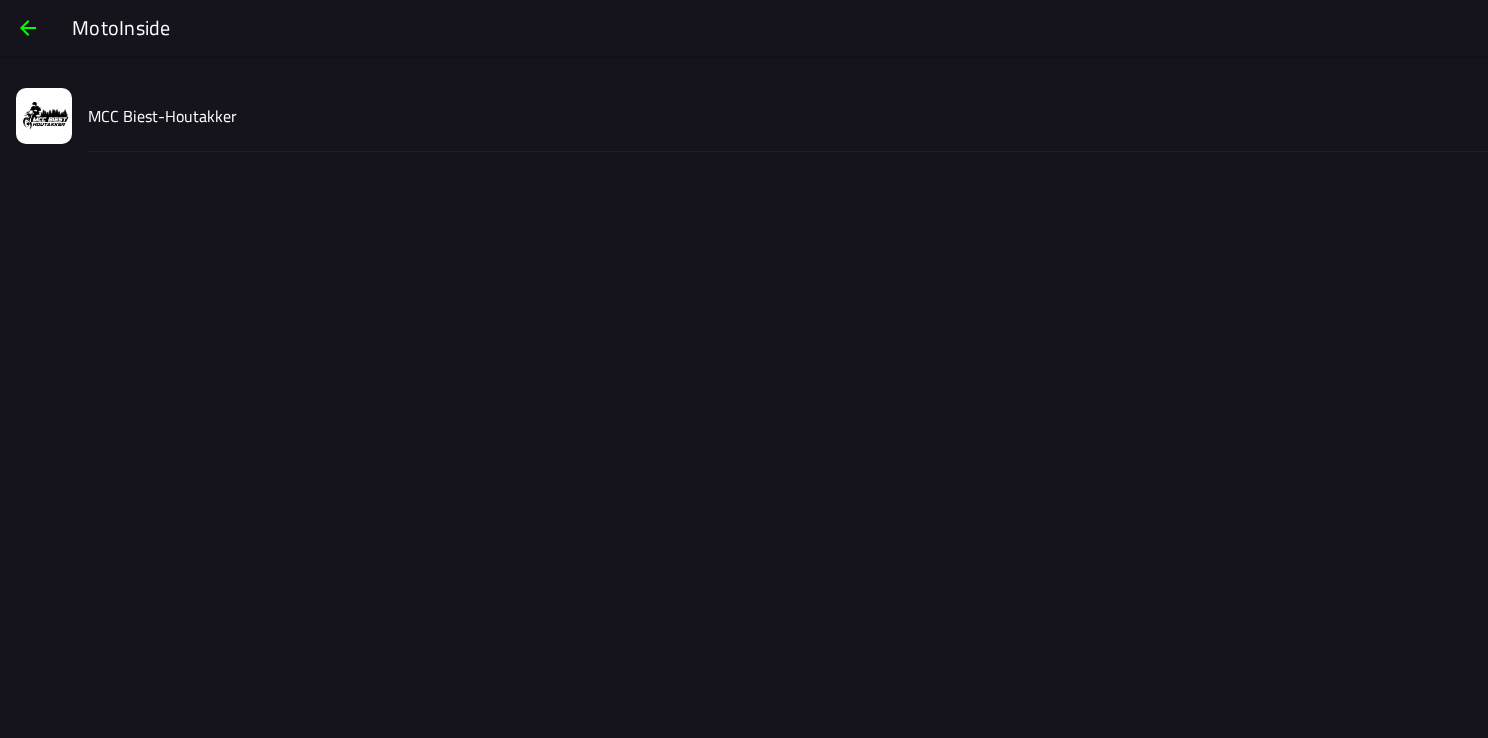 click on "MCC Biest-Houtakker" 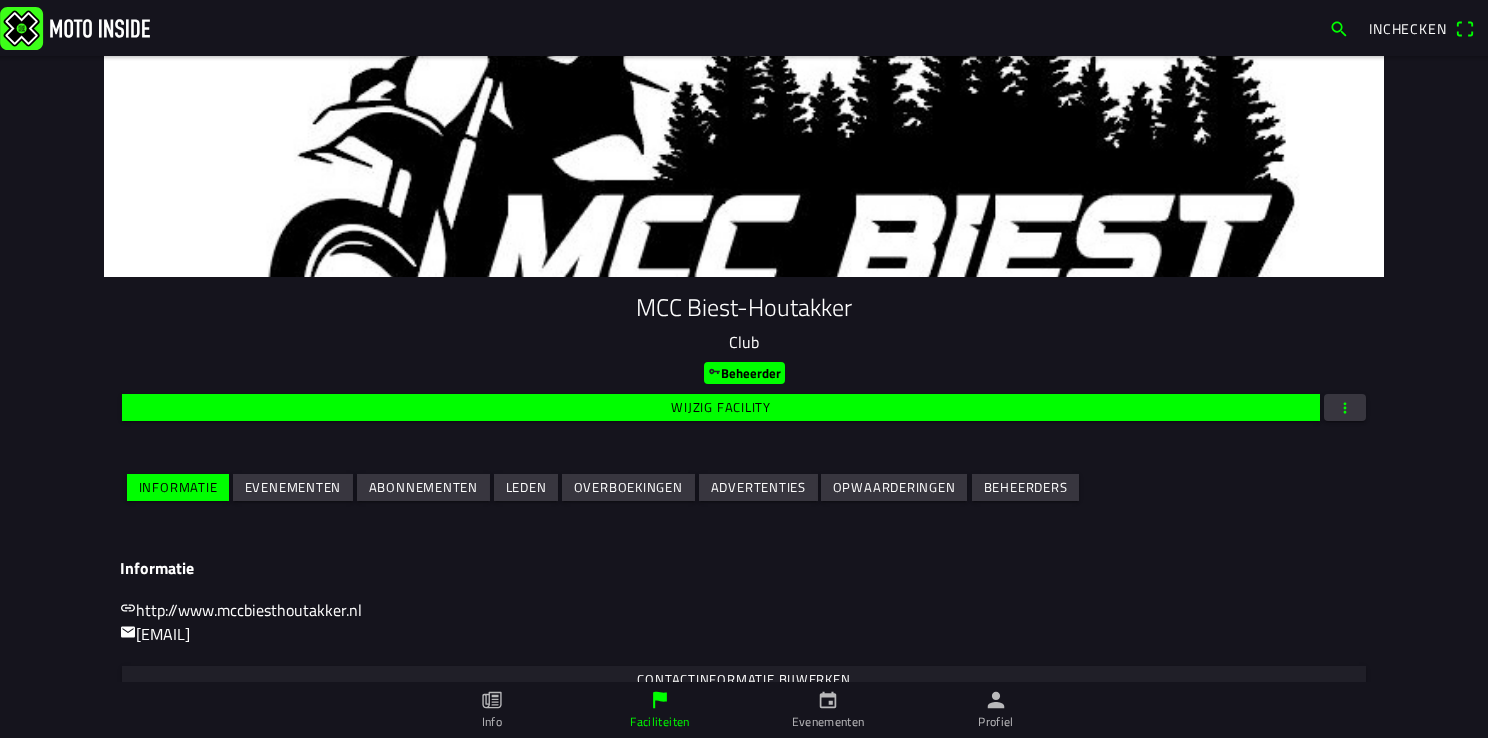 click on "Informatie   Evenementen   Abonnementen   Leden   Overboekingen   Advertenties   Opwaarderingen   Beheerders" at bounding box center [744, 487] 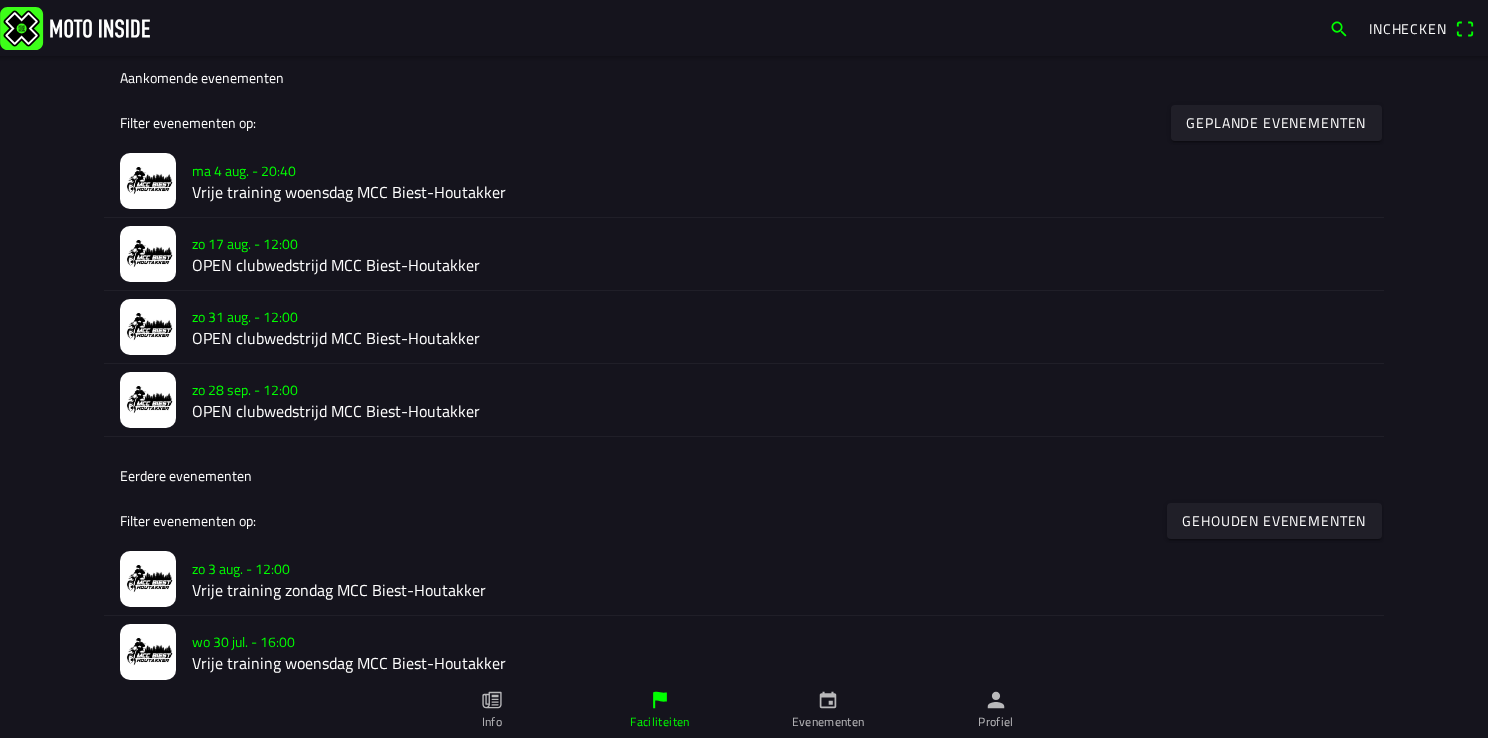 scroll, scrollTop: 700, scrollLeft: 0, axis: vertical 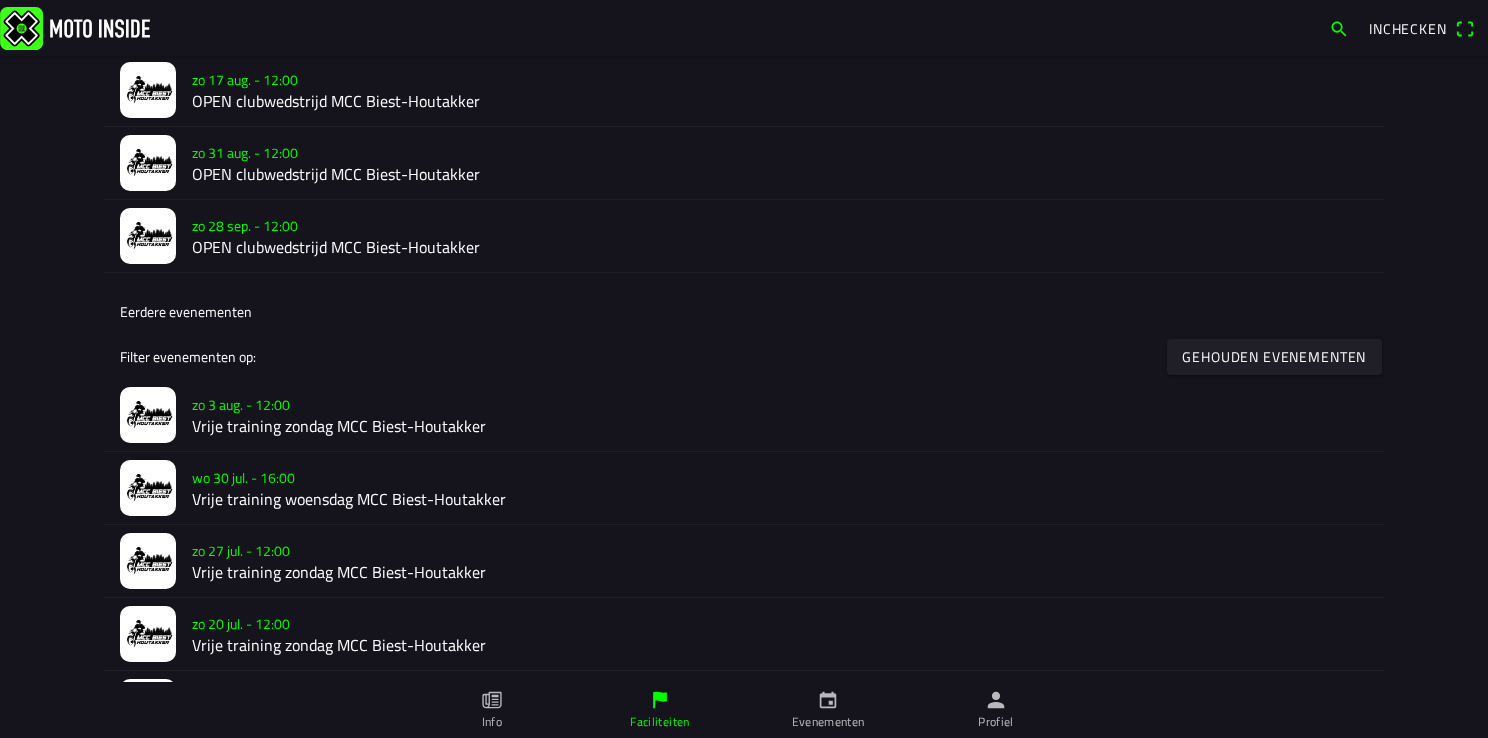click on "wo 30 jul. - 16:00" 